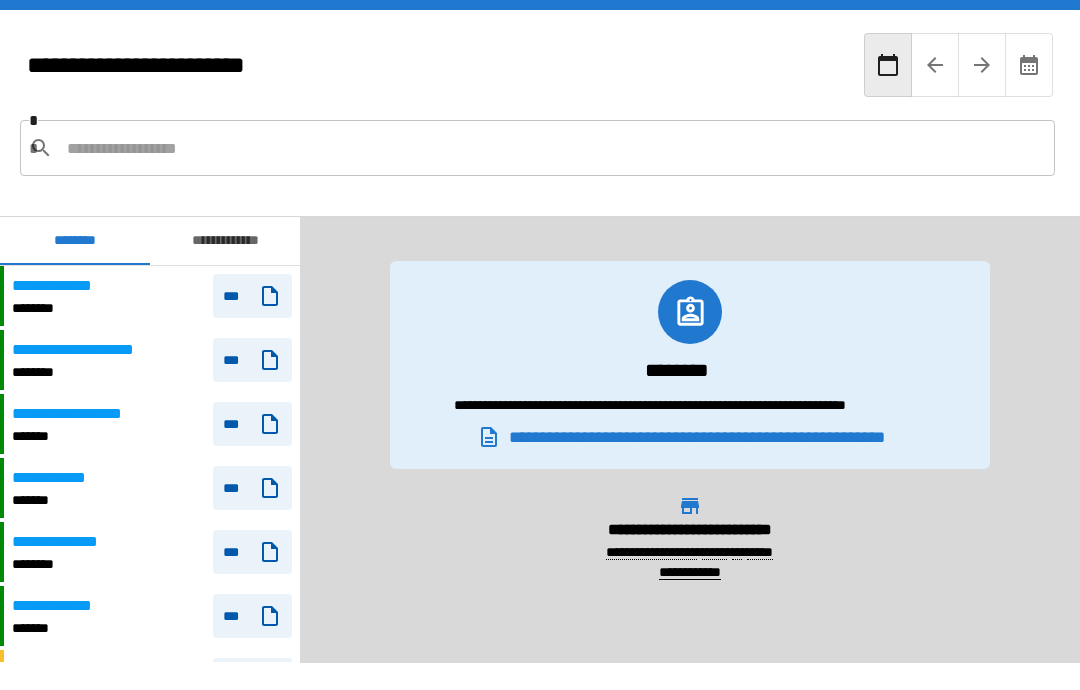 scroll, scrollTop: 0, scrollLeft: 0, axis: both 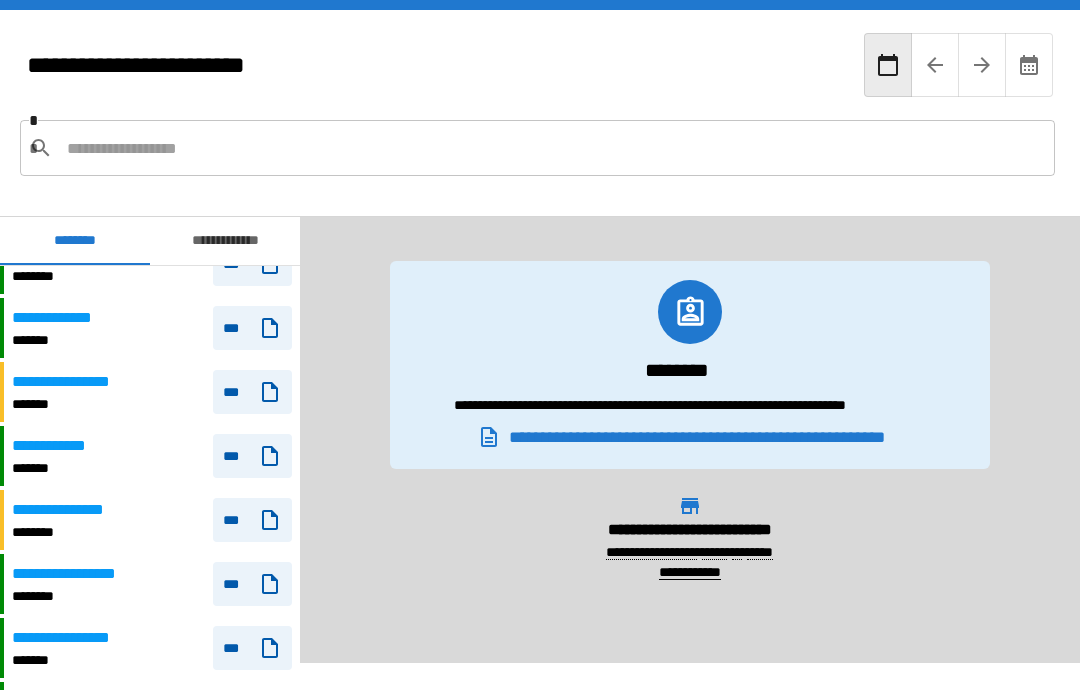 click 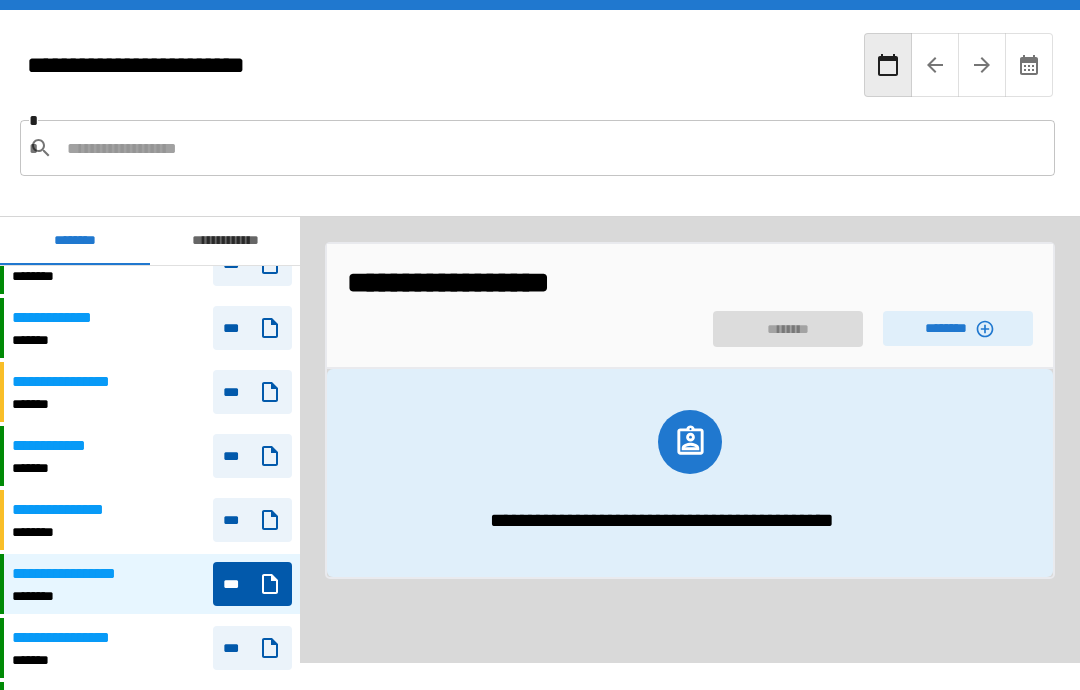 click on "********" at bounding box center [958, 328] 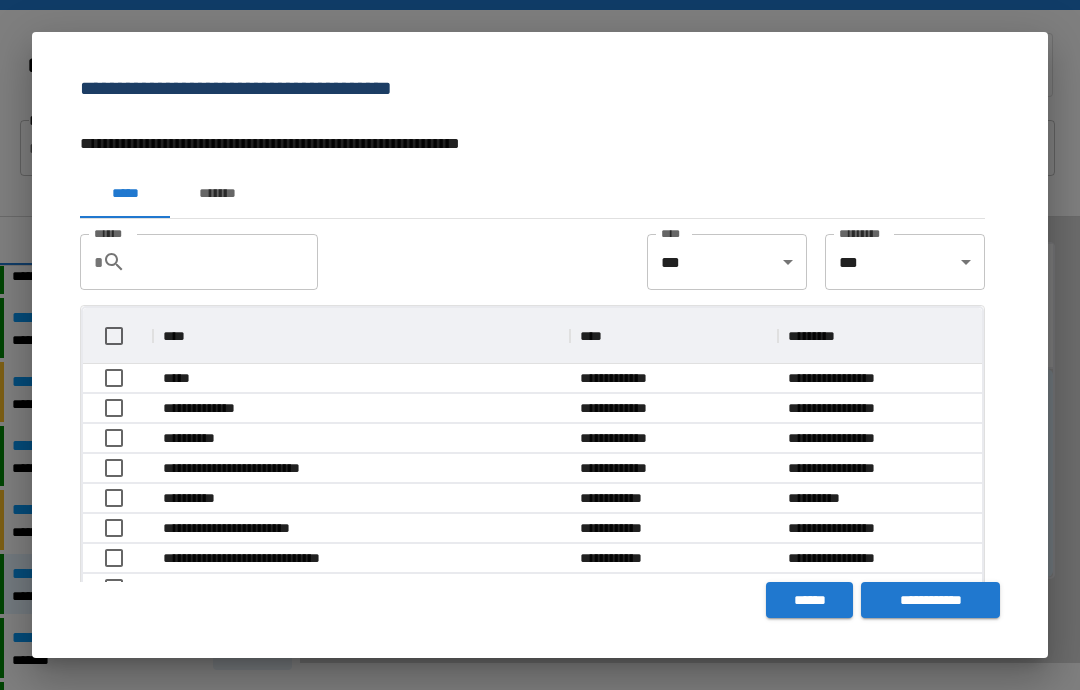 scroll, scrollTop: 356, scrollLeft: 899, axis: both 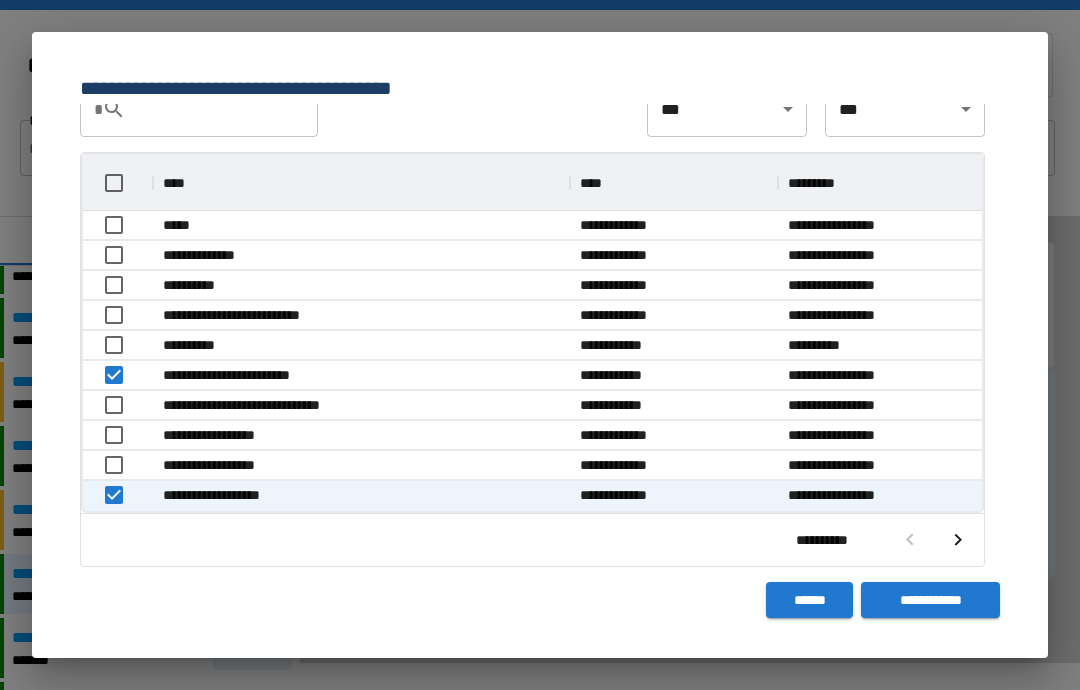 click at bounding box center [958, 540] 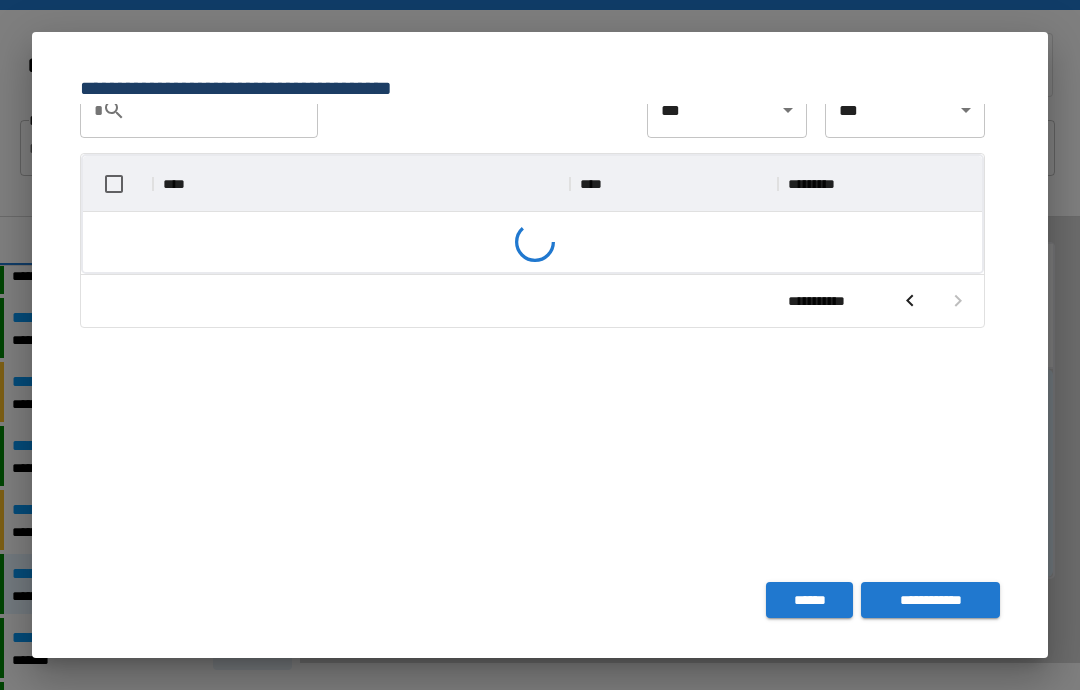 scroll, scrollTop: 296, scrollLeft: 899, axis: both 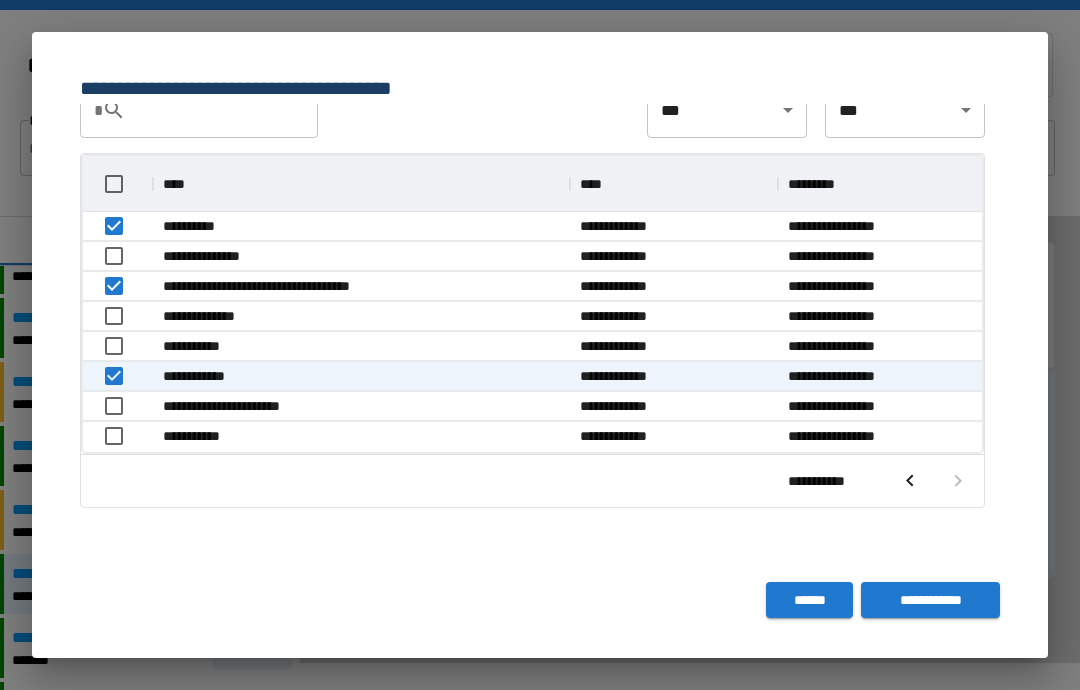 click on "**********" at bounding box center (930, 600) 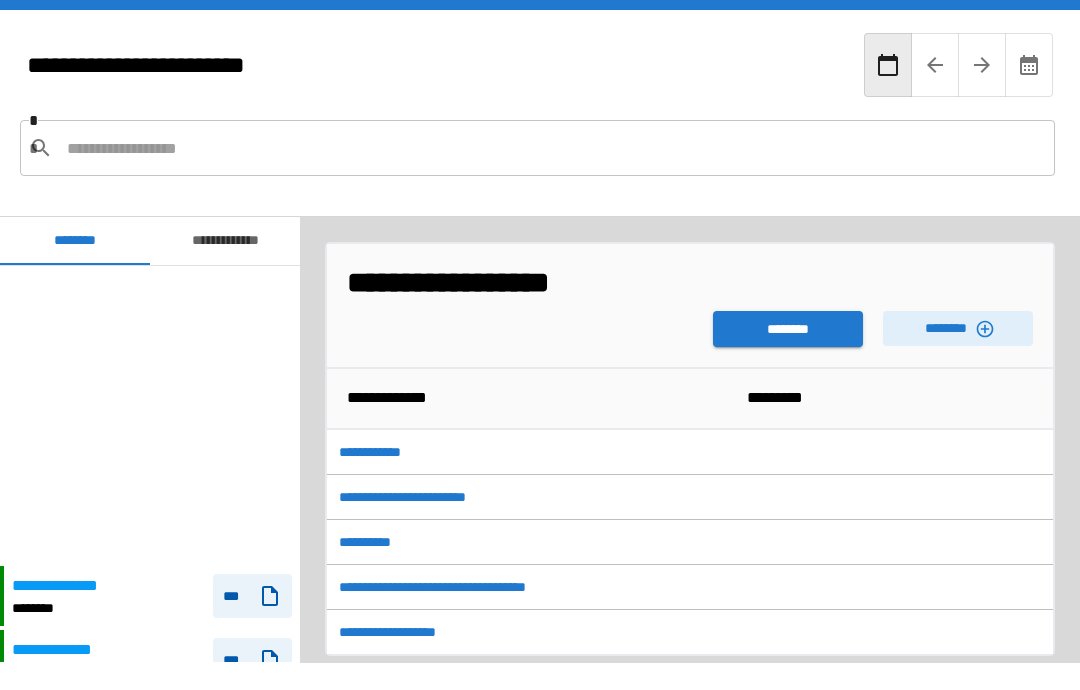 scroll, scrollTop: 300, scrollLeft: 0, axis: vertical 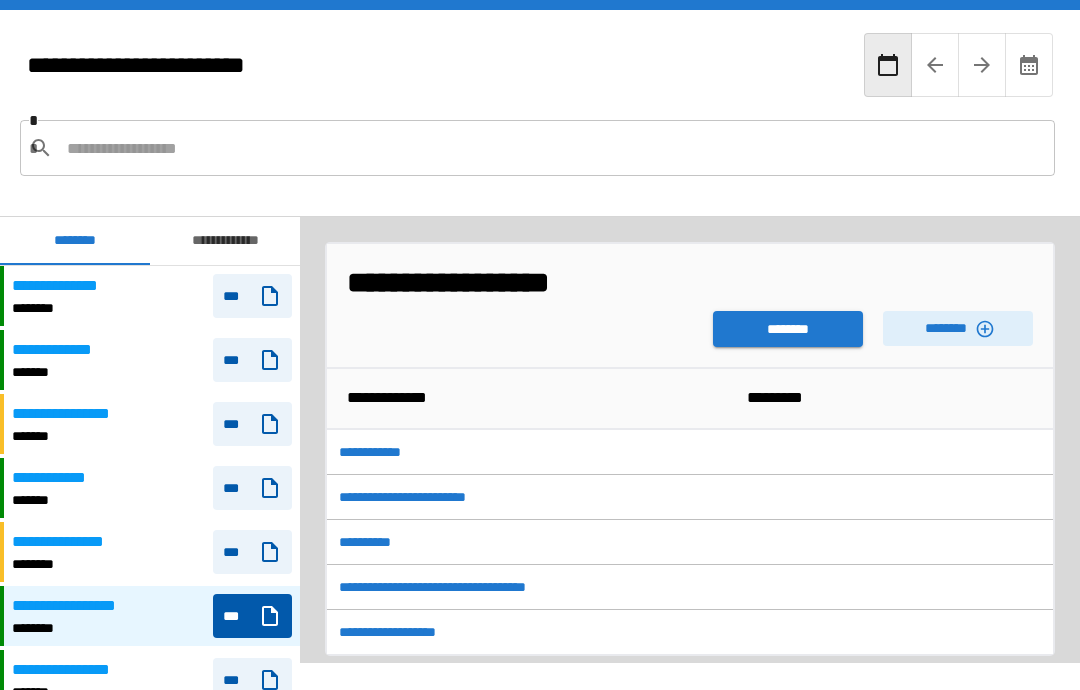 click on "********" at bounding box center (788, 329) 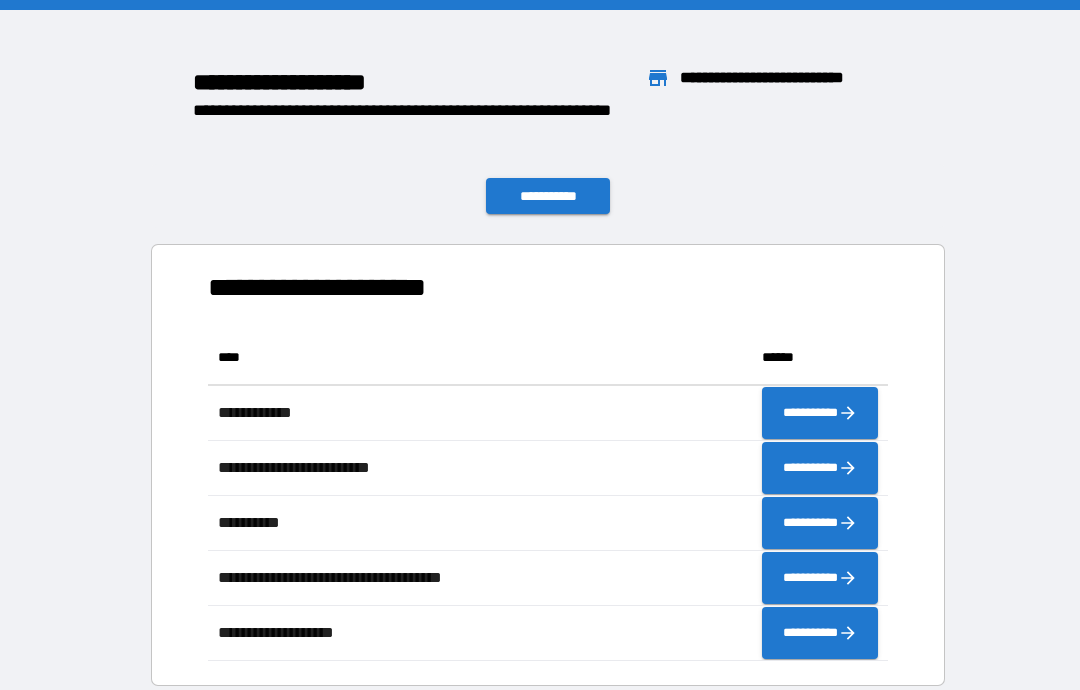 scroll, scrollTop: 1, scrollLeft: 1, axis: both 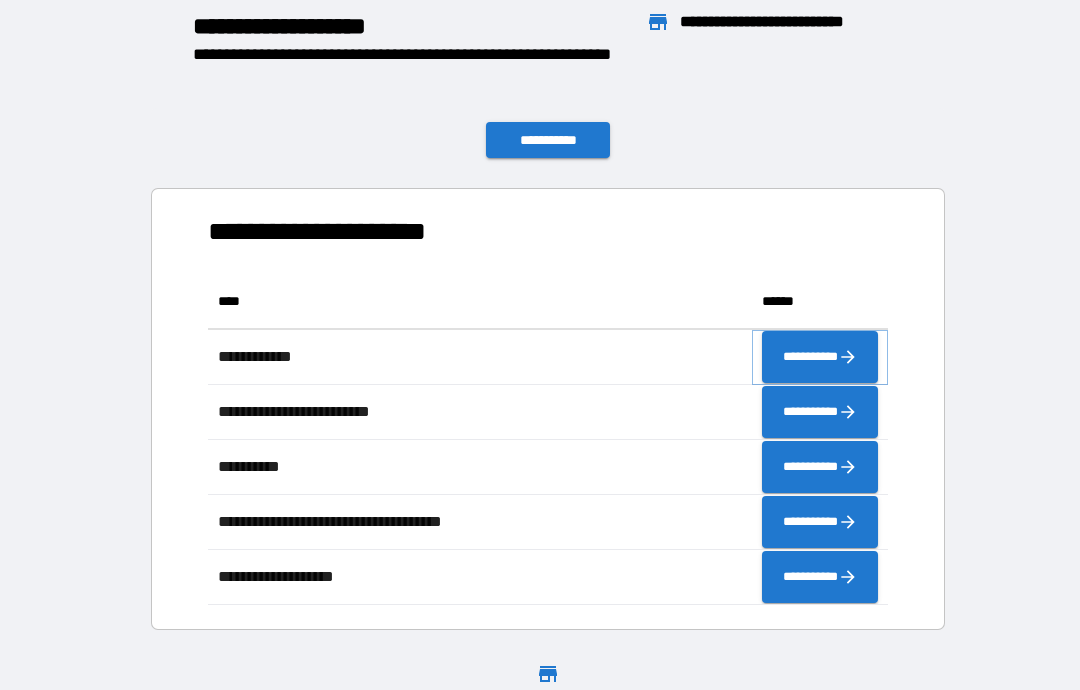 click on "**********" at bounding box center (820, 357) 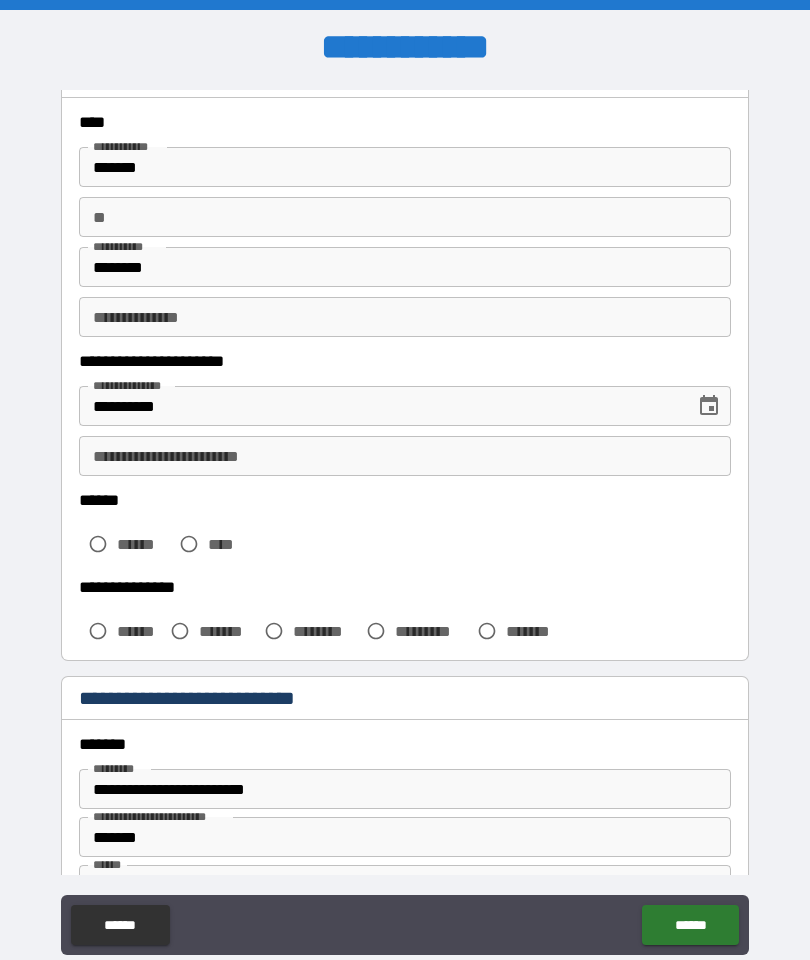 scroll, scrollTop: 133, scrollLeft: 0, axis: vertical 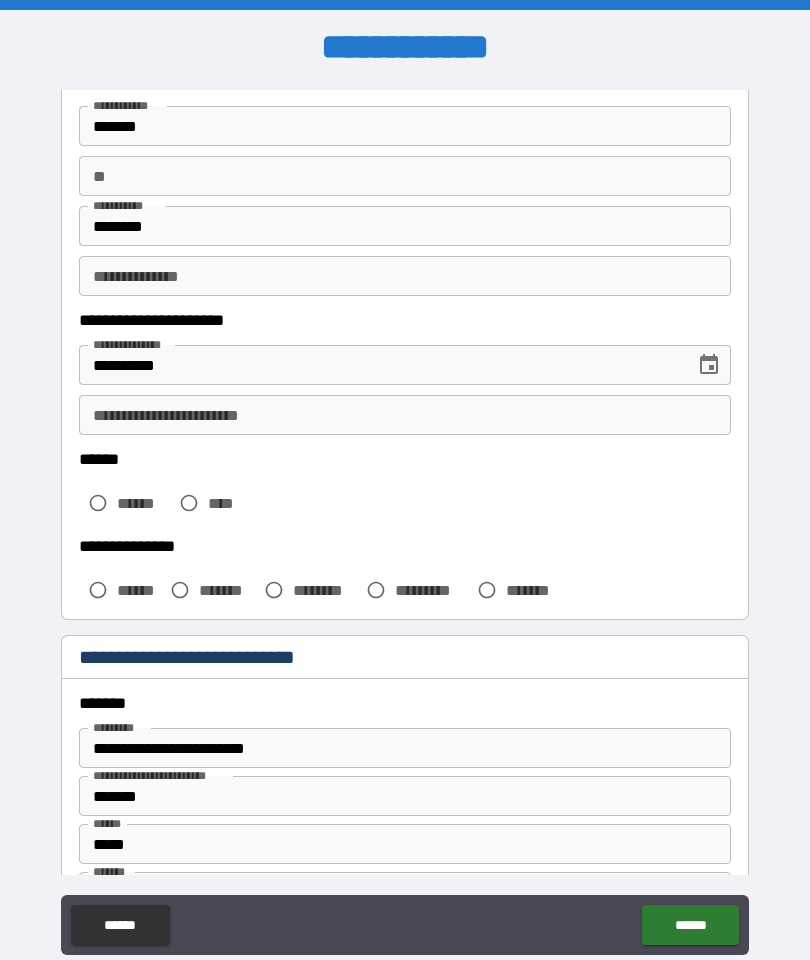click on "**********" at bounding box center (405, 415) 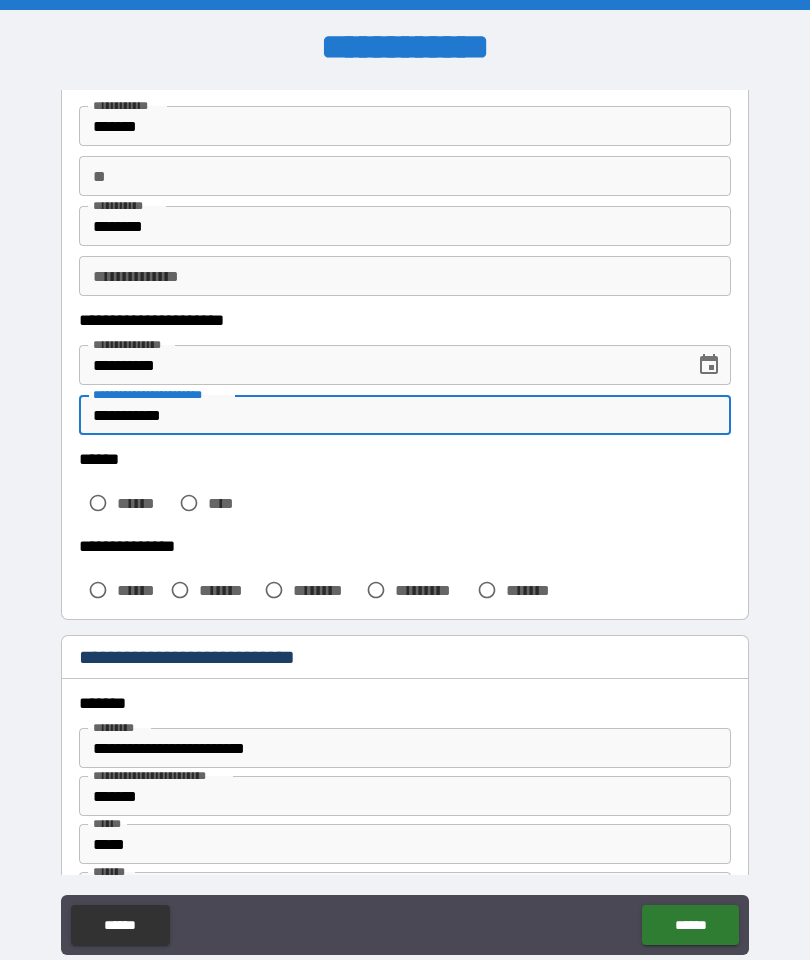type on "**********" 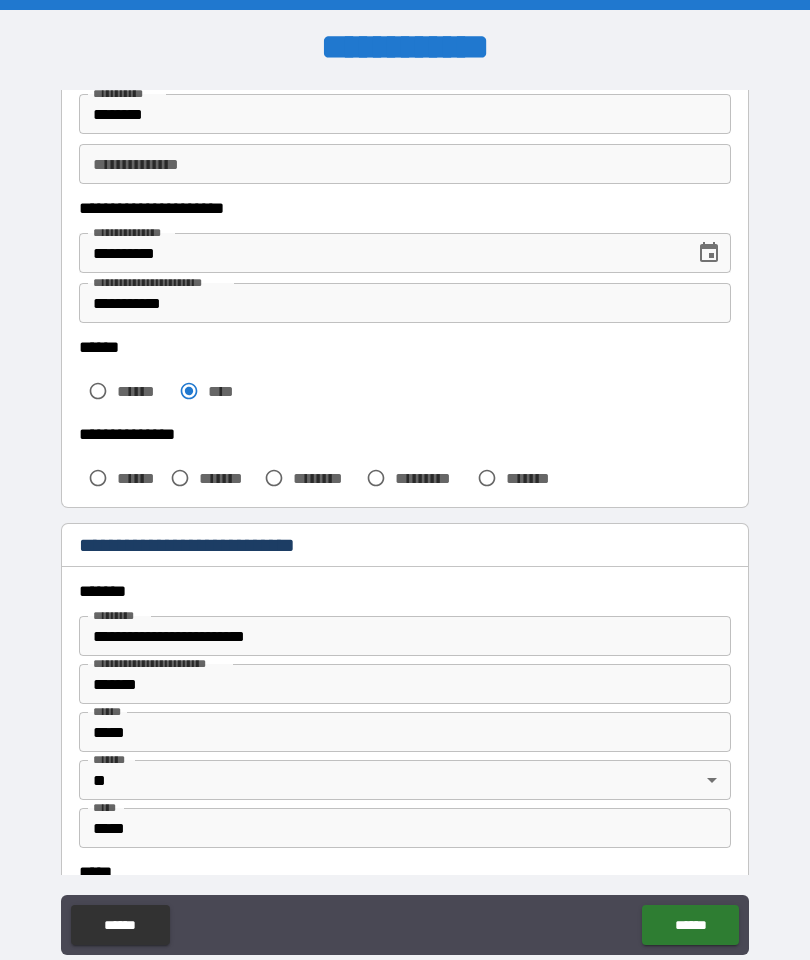 scroll, scrollTop: 253, scrollLeft: 0, axis: vertical 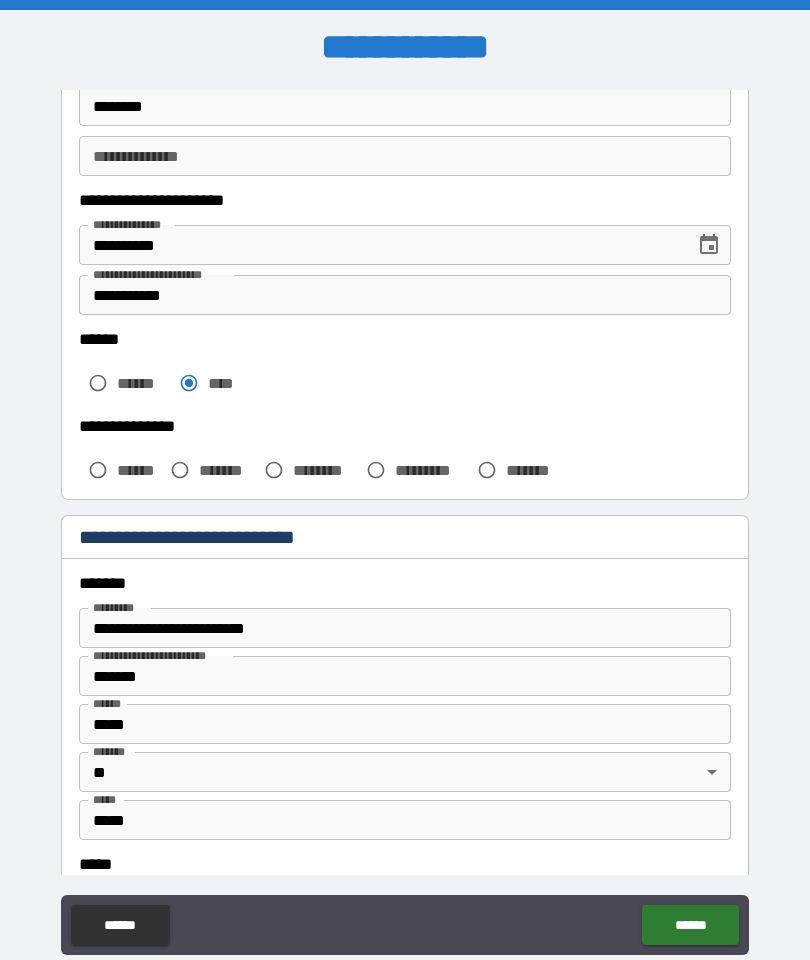 click on "*******" at bounding box center (227, 470) 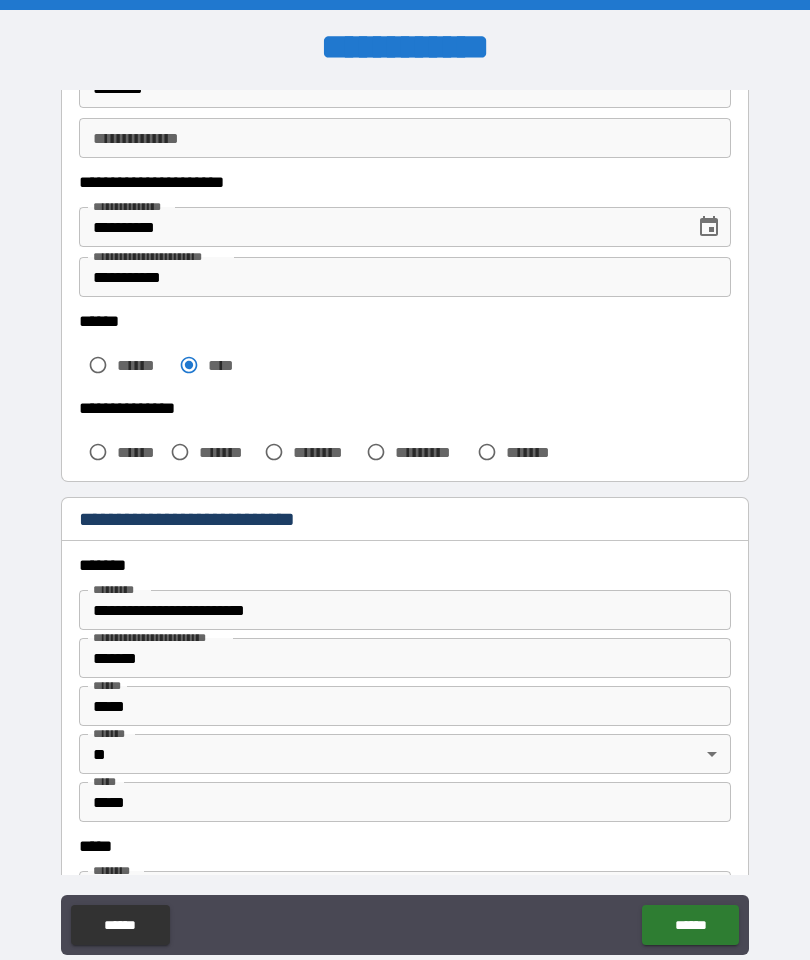 scroll, scrollTop: 275, scrollLeft: 0, axis: vertical 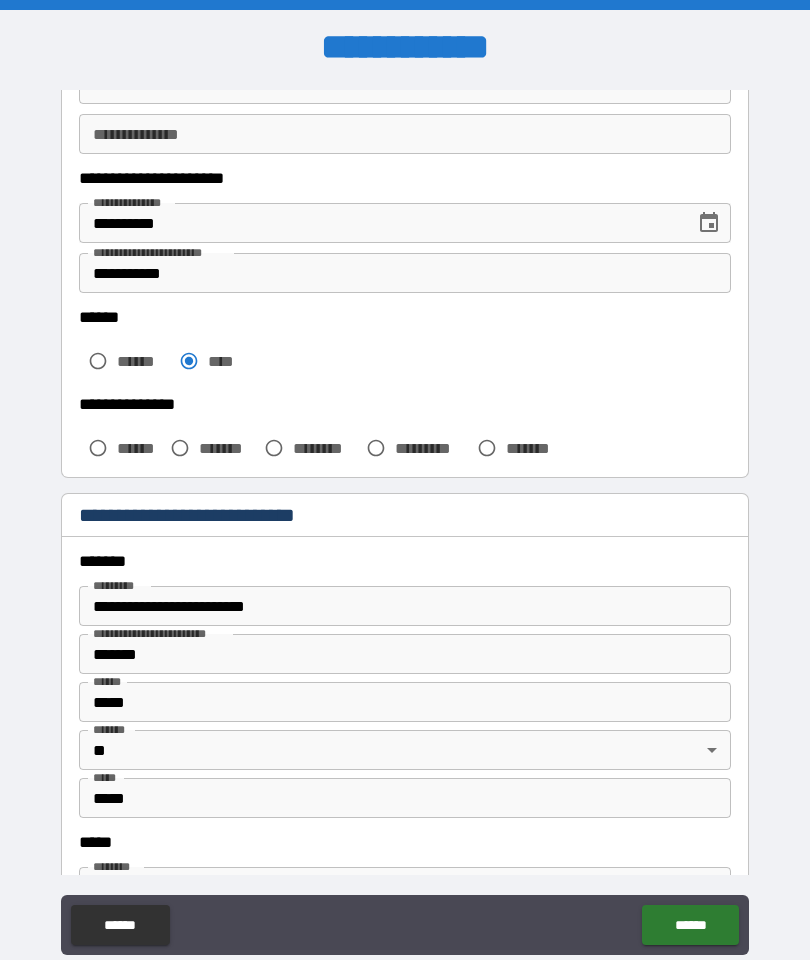 click on "*******" at bounding box center [208, 448] 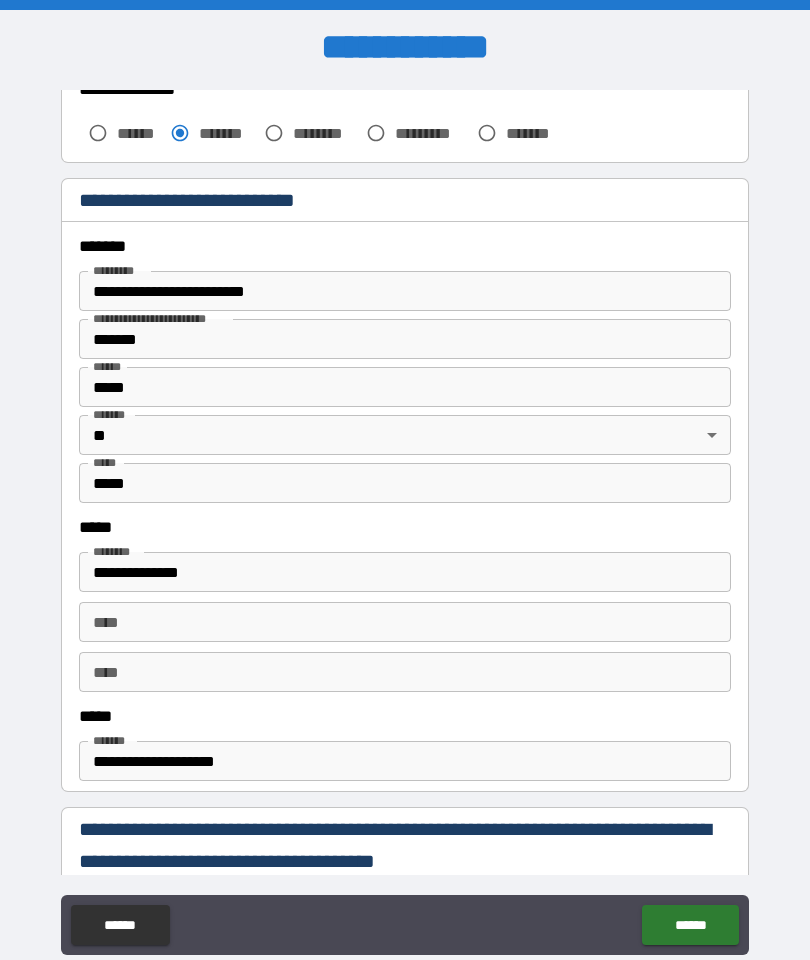 scroll, scrollTop: 591, scrollLeft: 0, axis: vertical 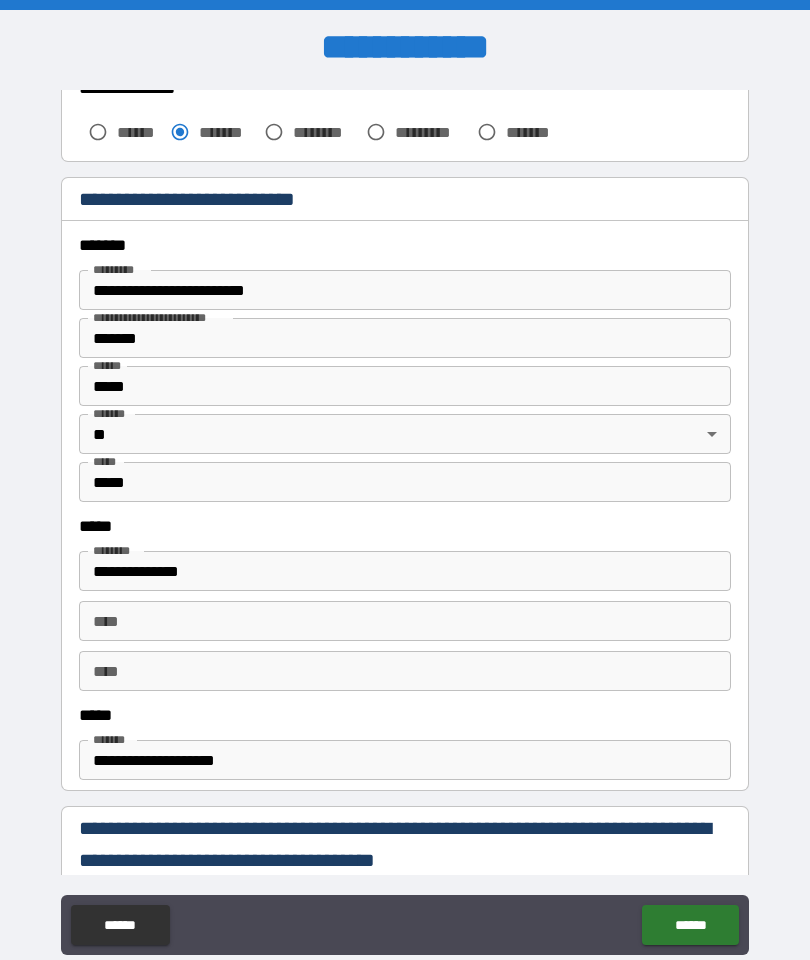 click on "**********" at bounding box center (405, 290) 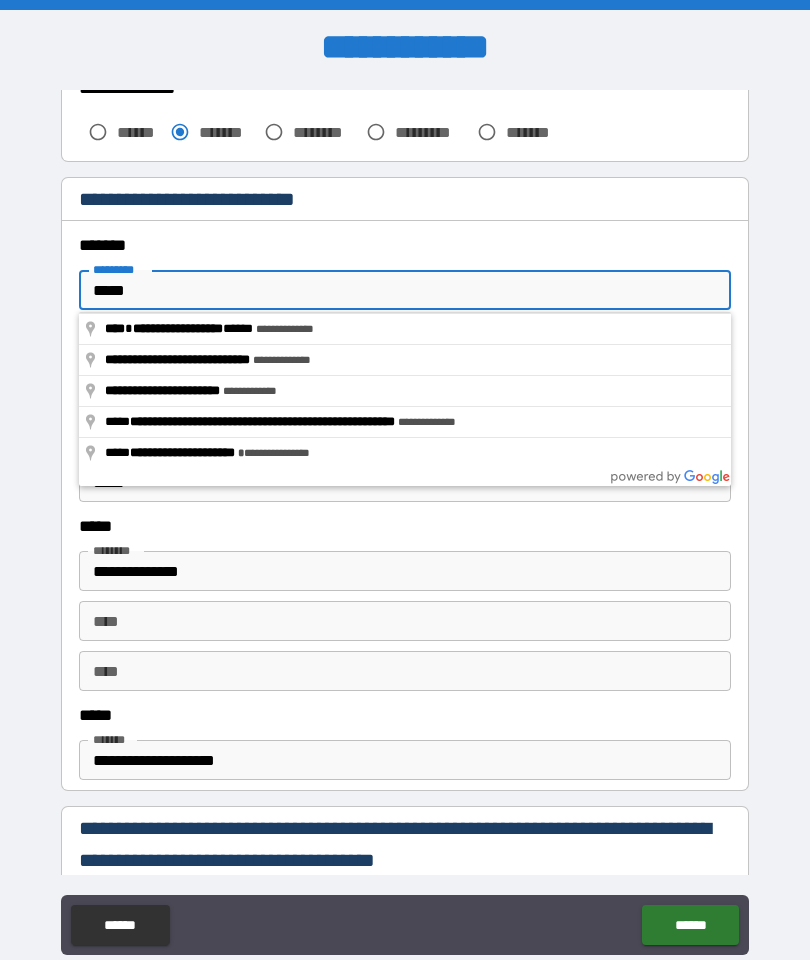type on "****" 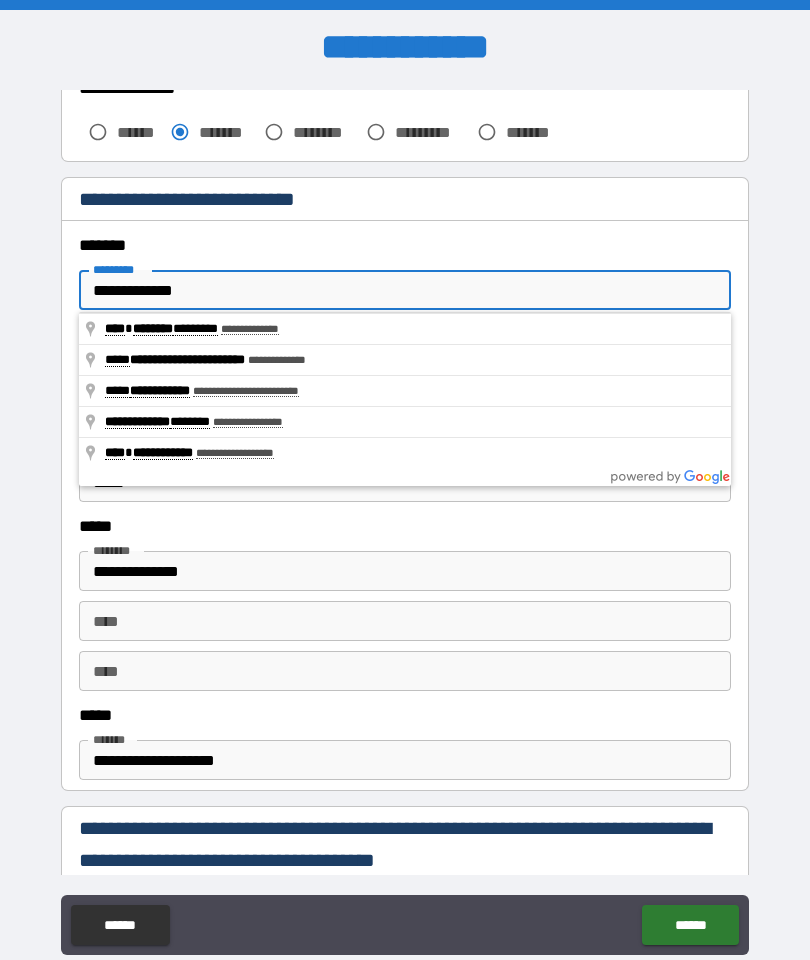 type on "**********" 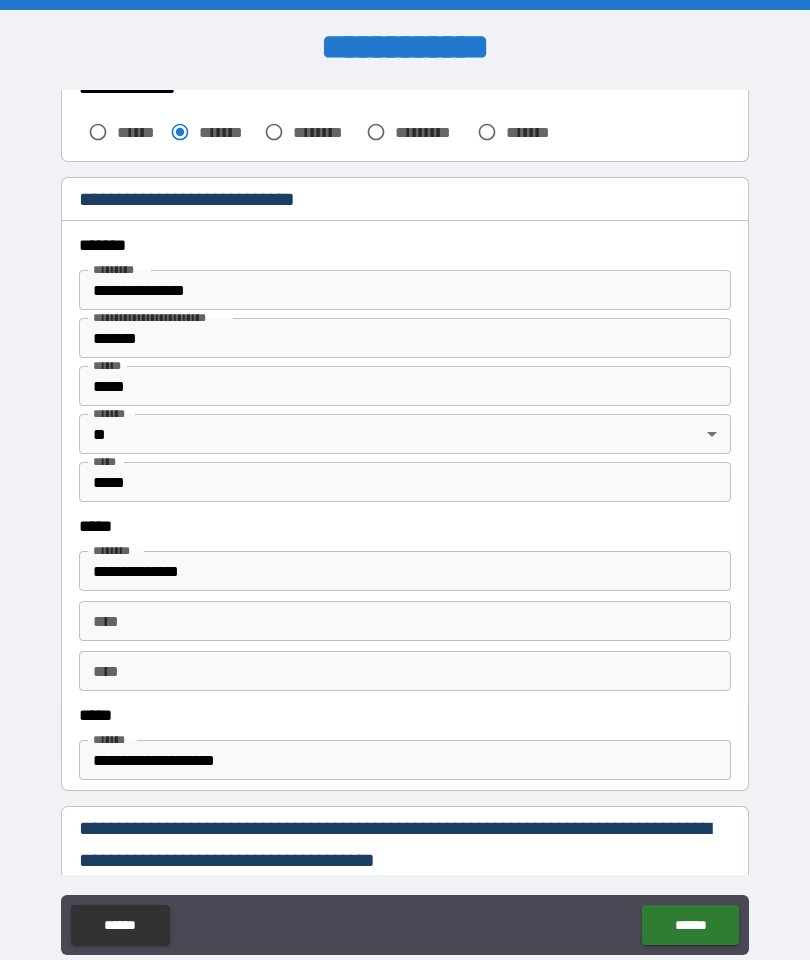 click on "*******" at bounding box center (405, 338) 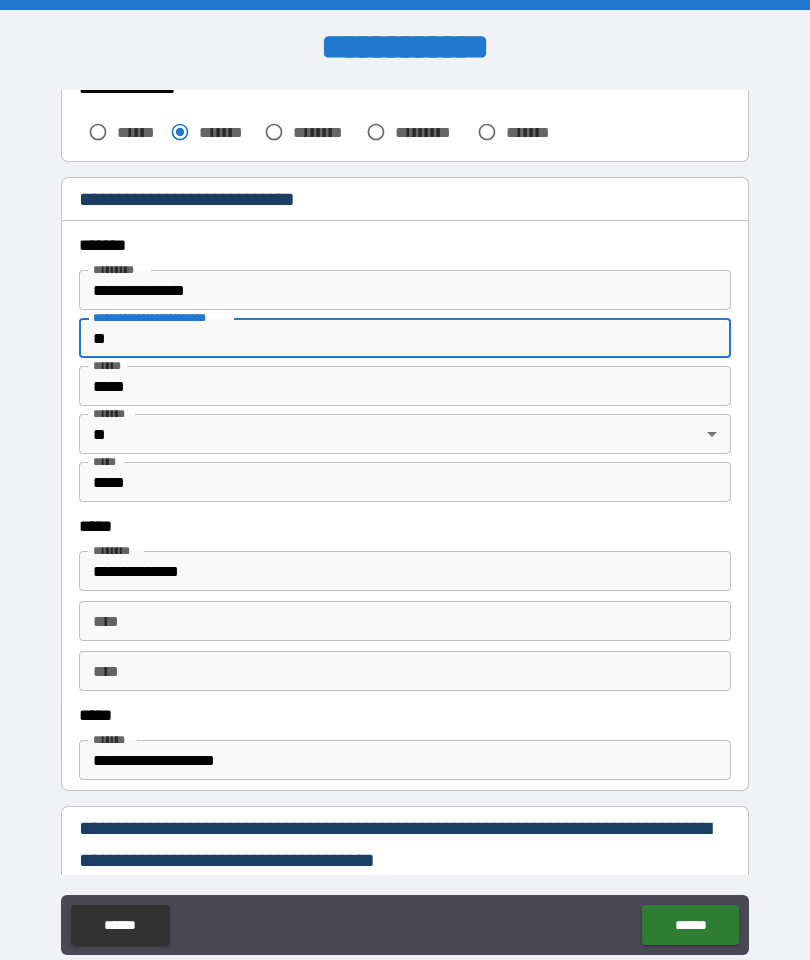 type on "*" 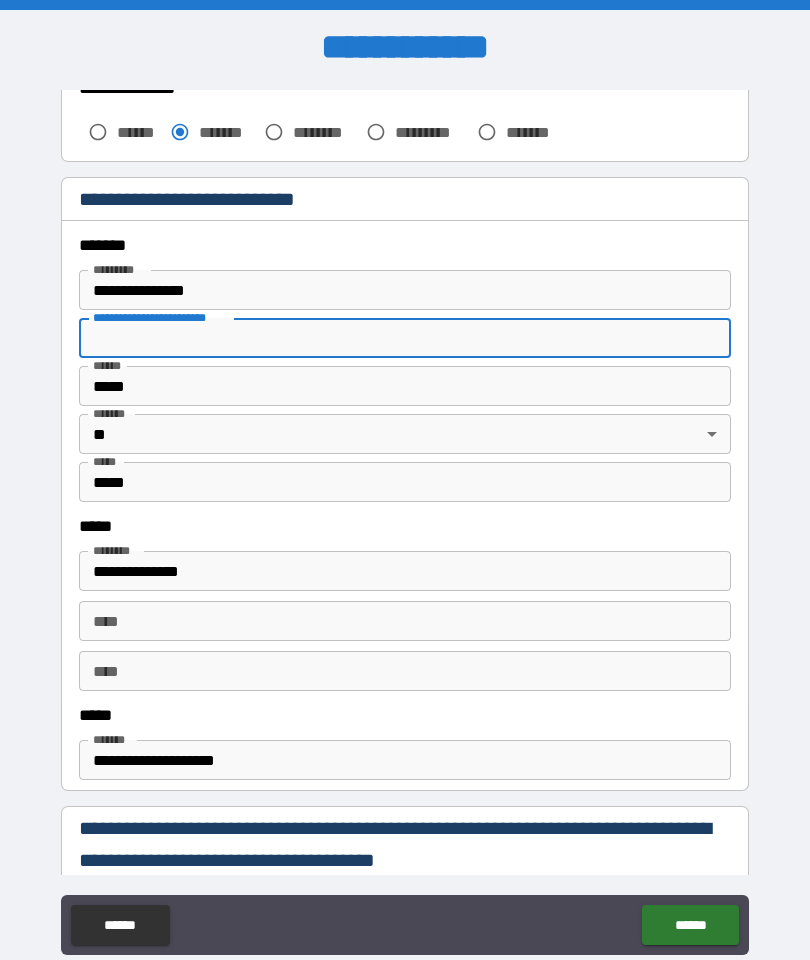 type 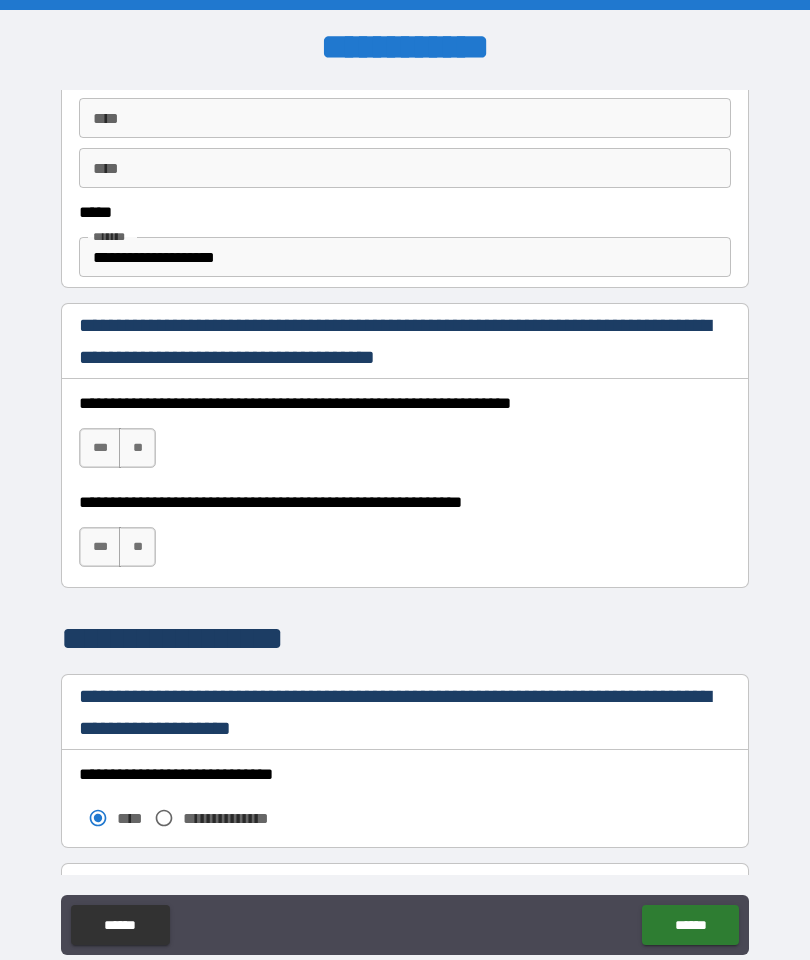 scroll, scrollTop: 1108, scrollLeft: 0, axis: vertical 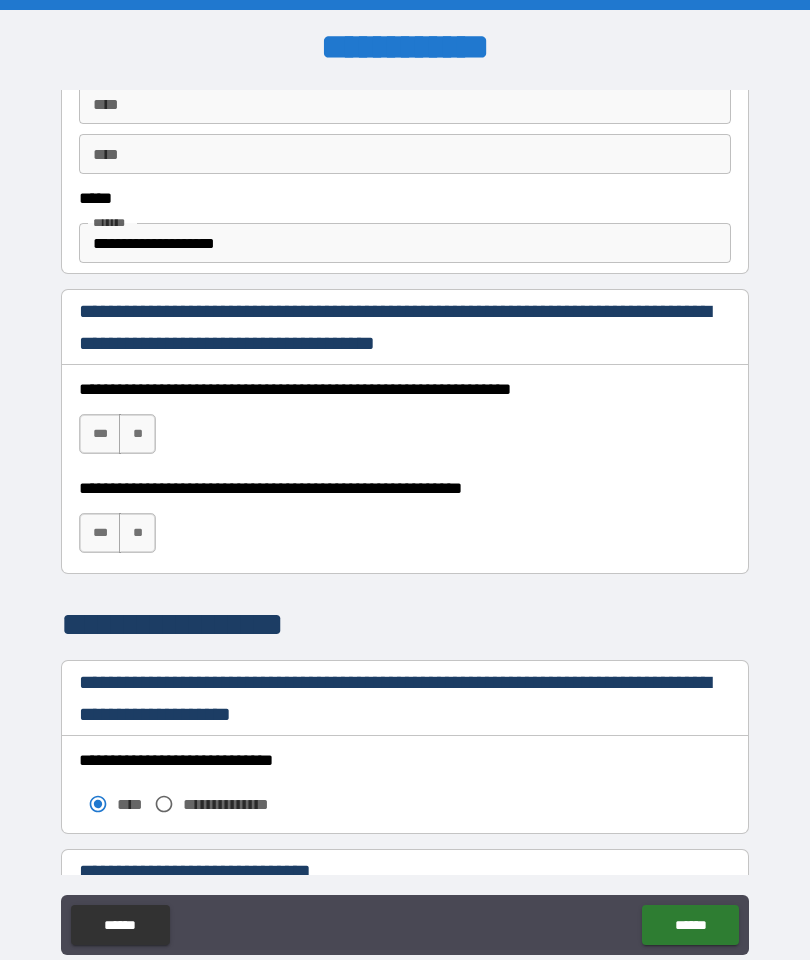 click on "***" at bounding box center (100, 434) 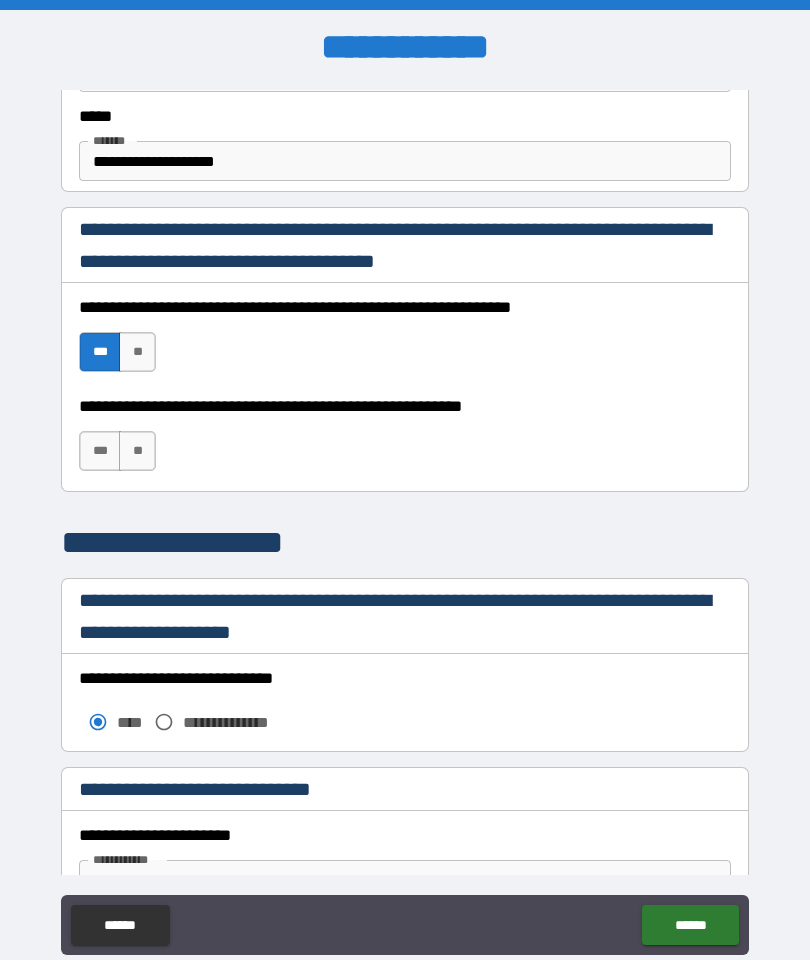 scroll, scrollTop: 1194, scrollLeft: 0, axis: vertical 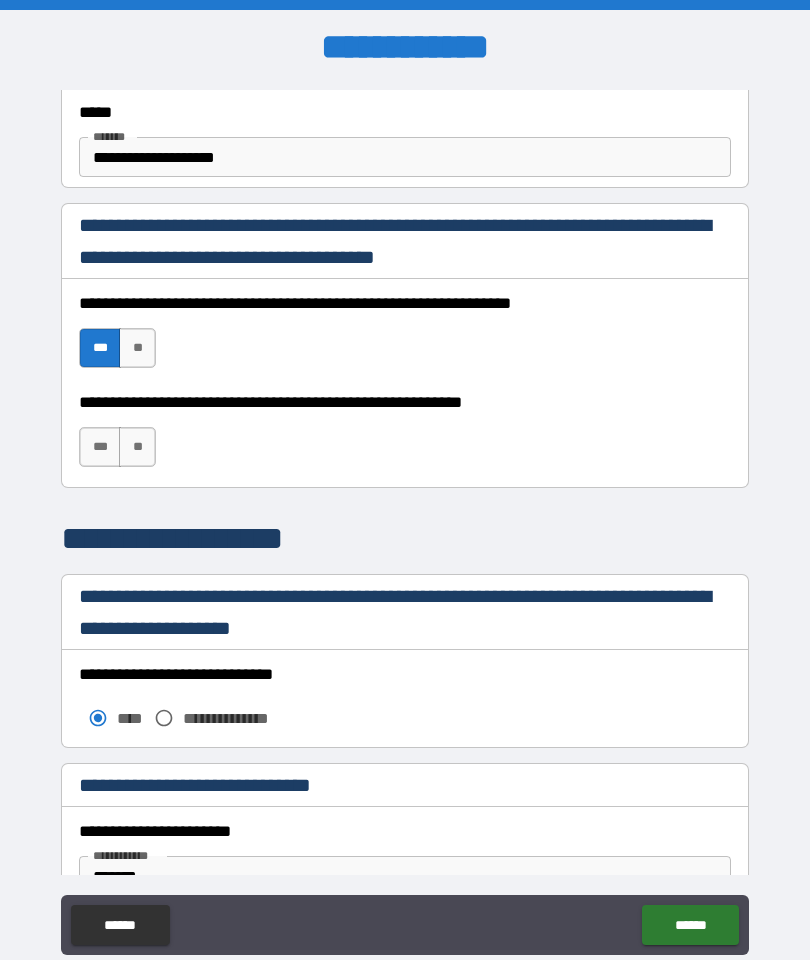 click on "***" at bounding box center (100, 447) 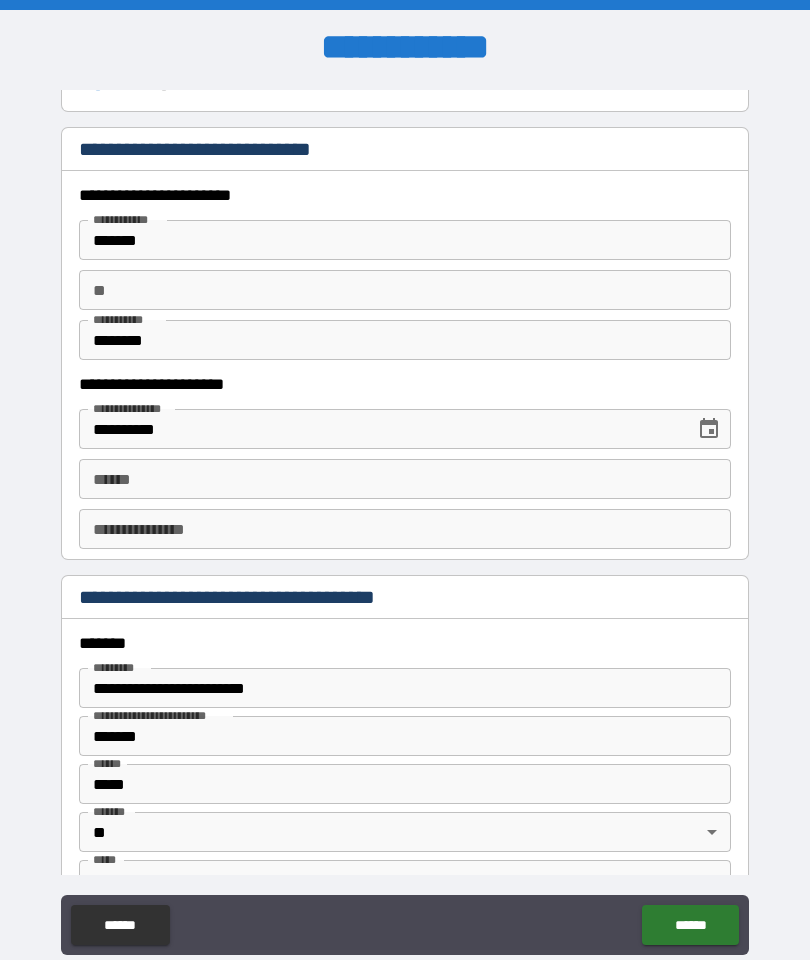 scroll, scrollTop: 1826, scrollLeft: 0, axis: vertical 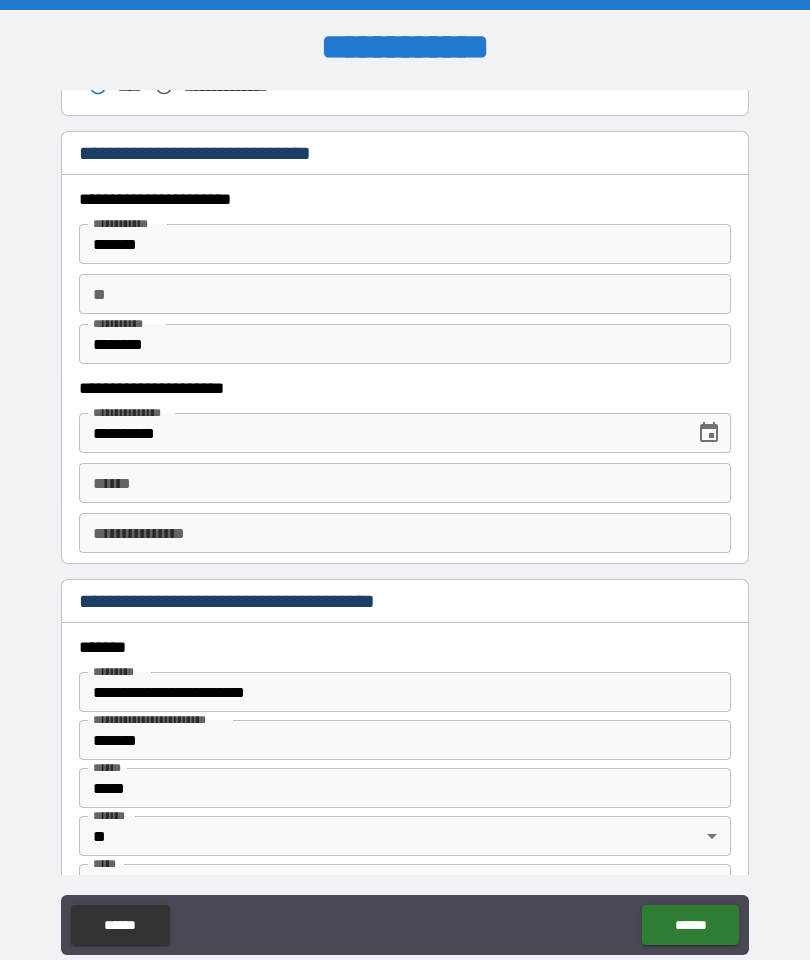 click on "****   *" at bounding box center [405, 483] 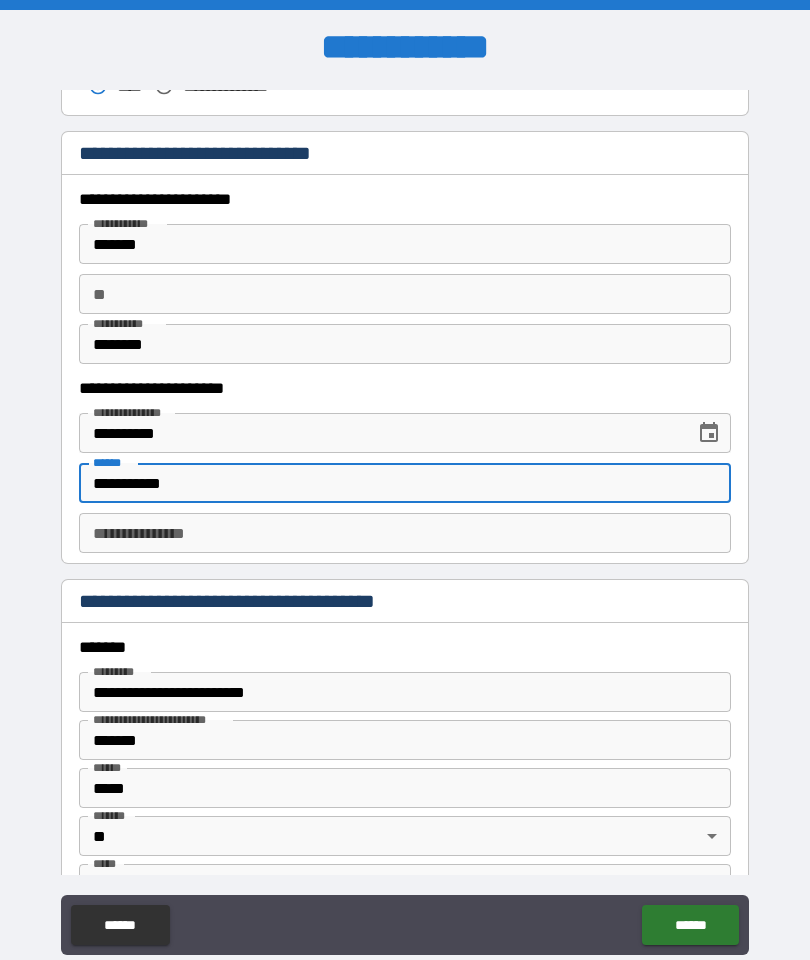 type on "**********" 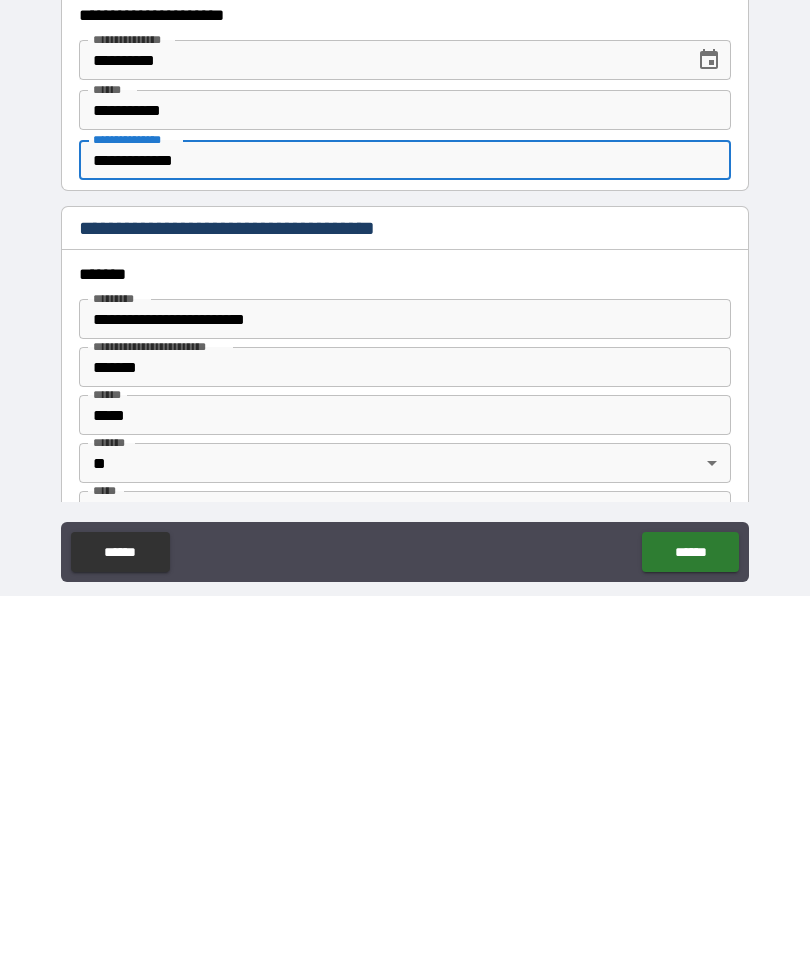 scroll, scrollTop: 20, scrollLeft: 0, axis: vertical 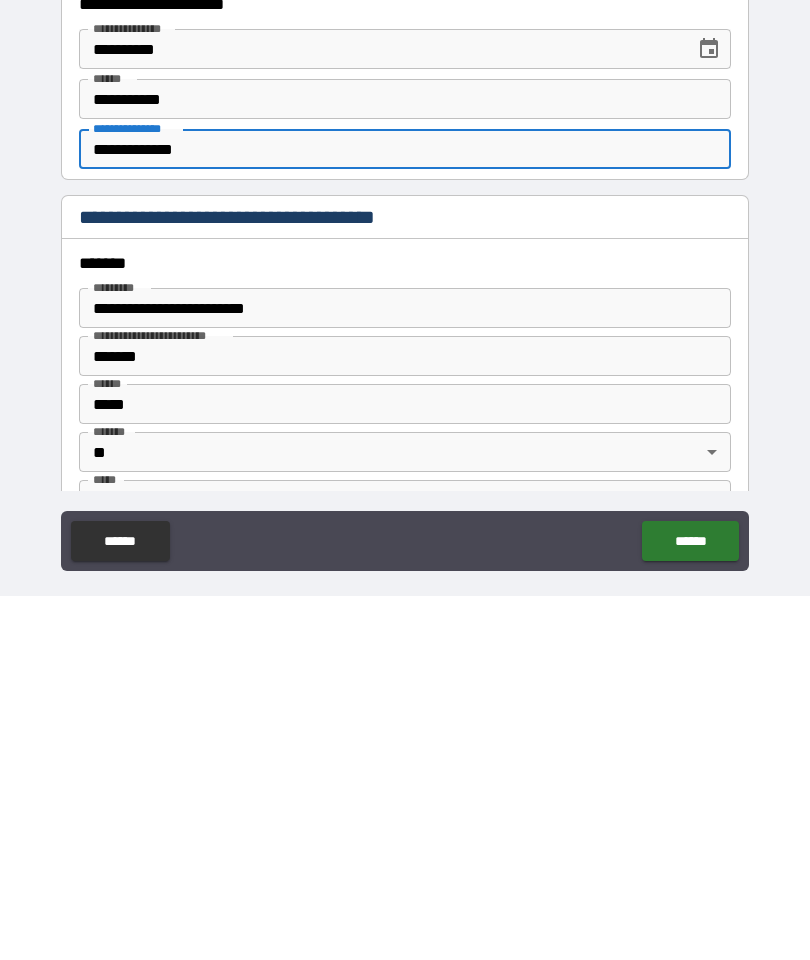 type on "**********" 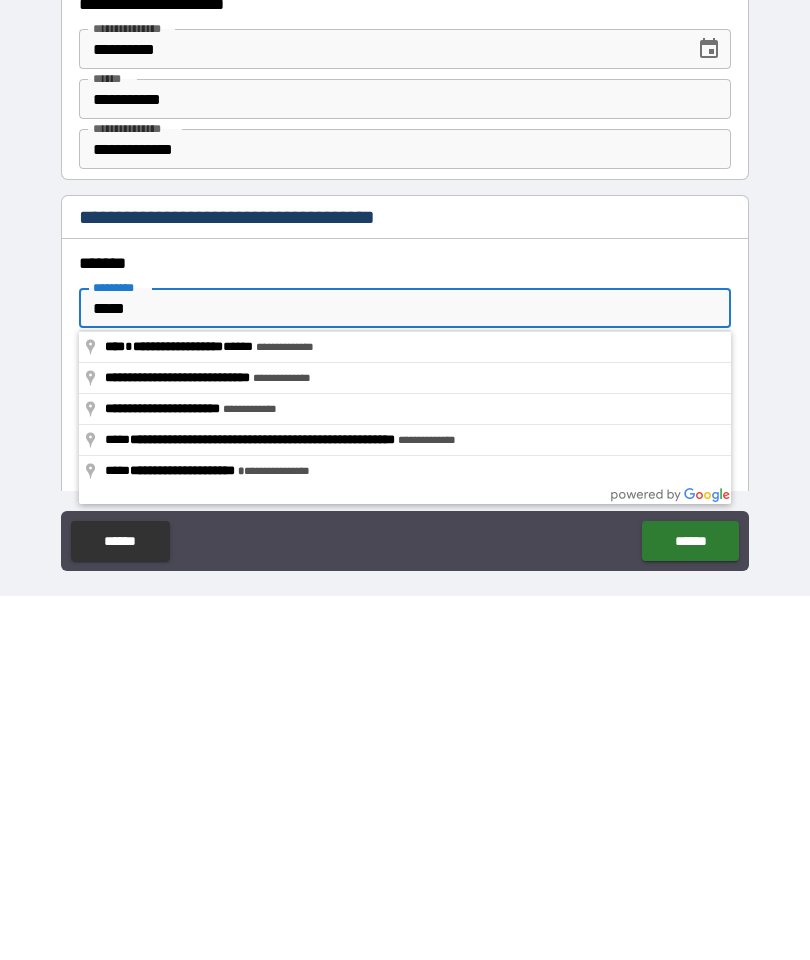 type on "****" 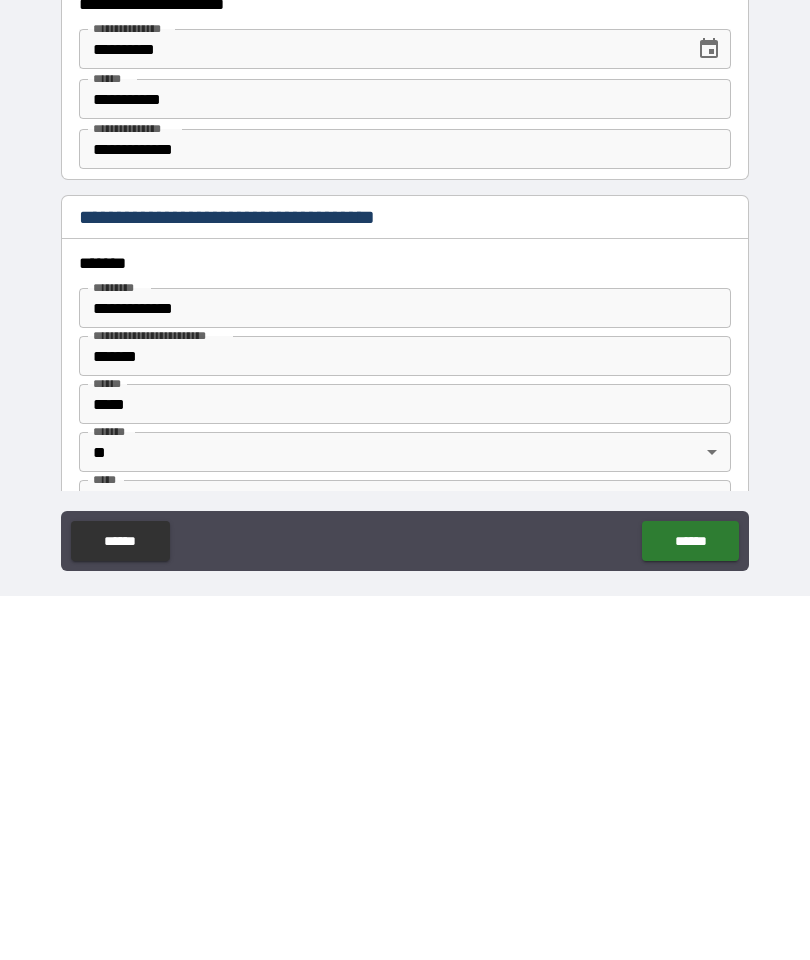 scroll, scrollTop: 80, scrollLeft: 0, axis: vertical 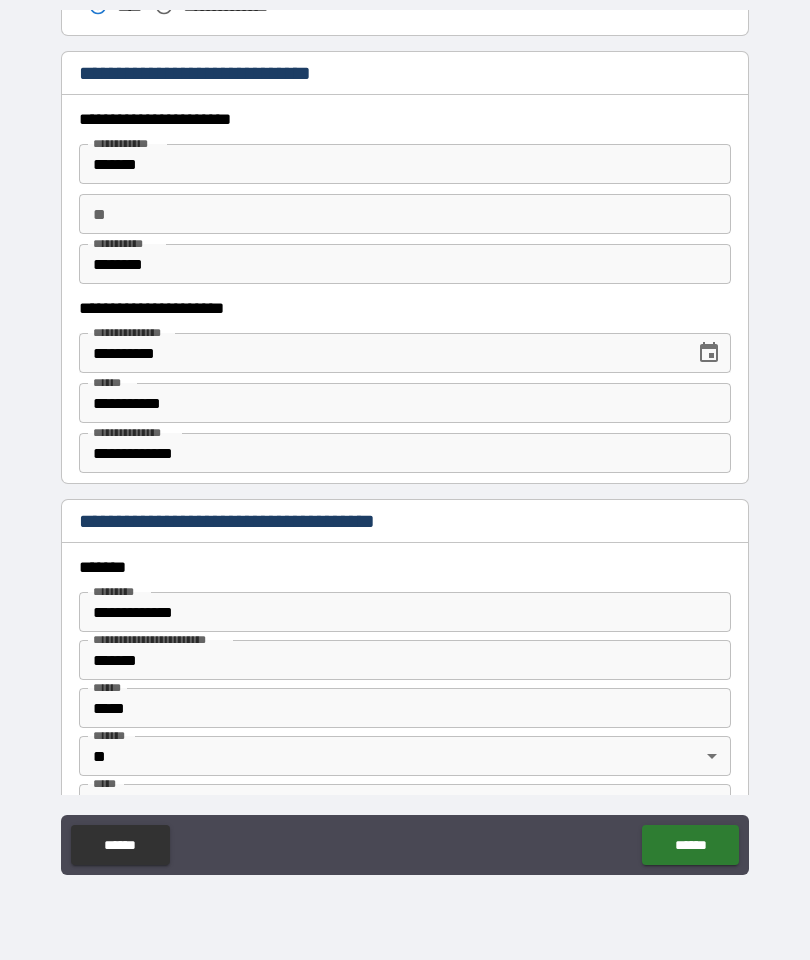 type on "**********" 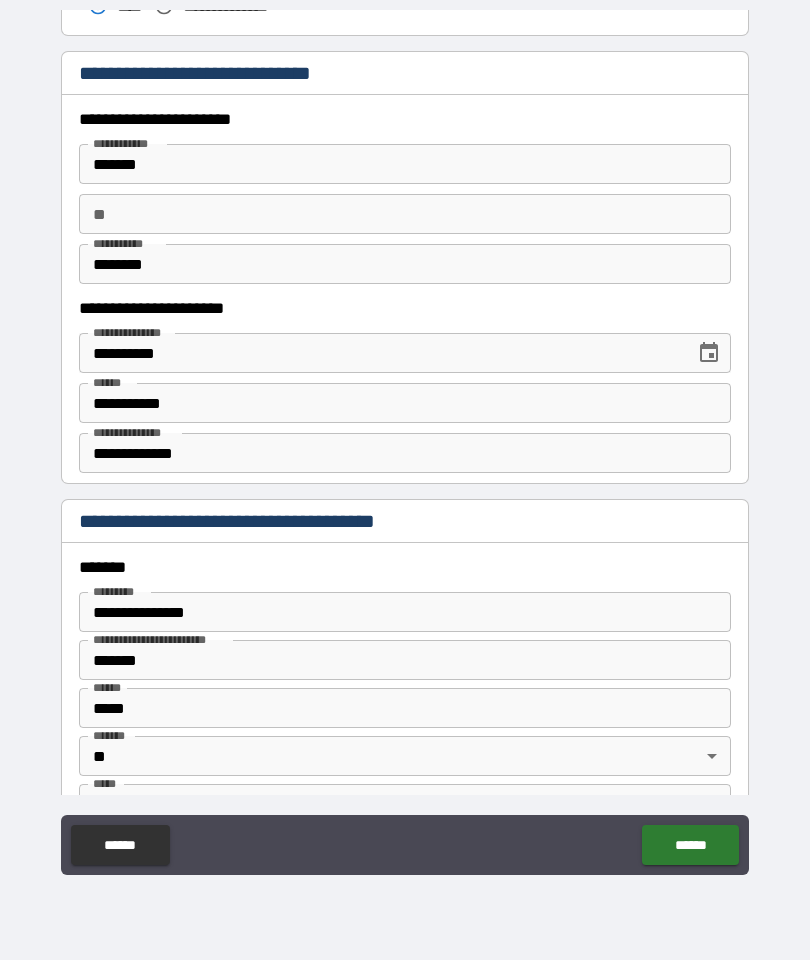 click on "*******" at bounding box center [405, 660] 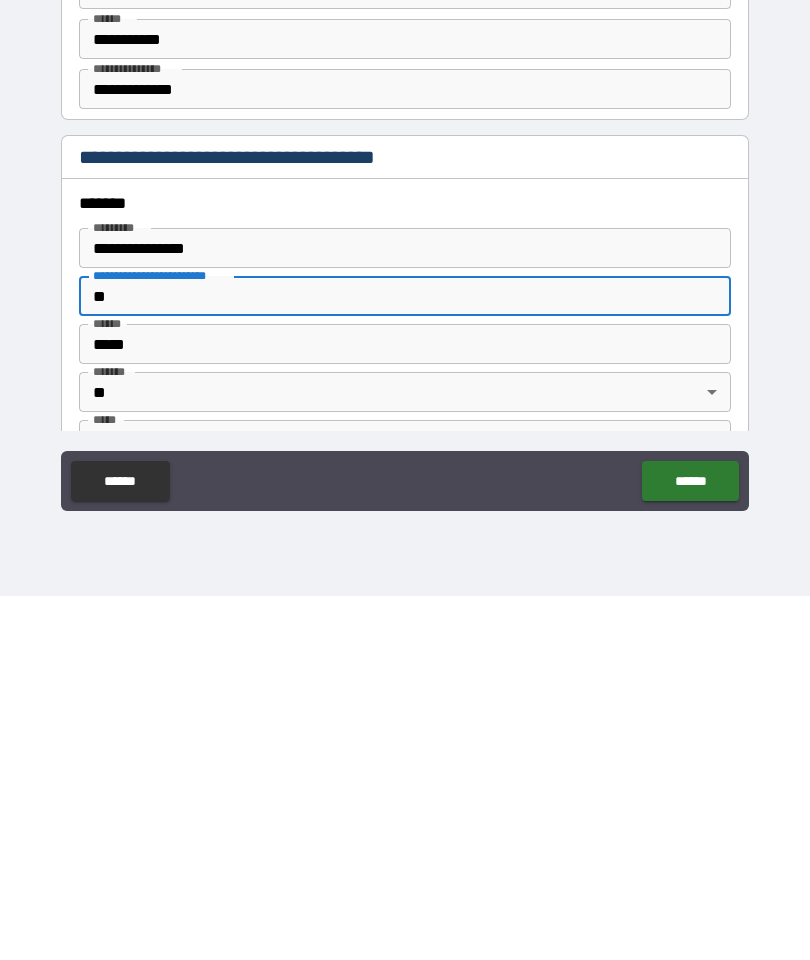 type on "*" 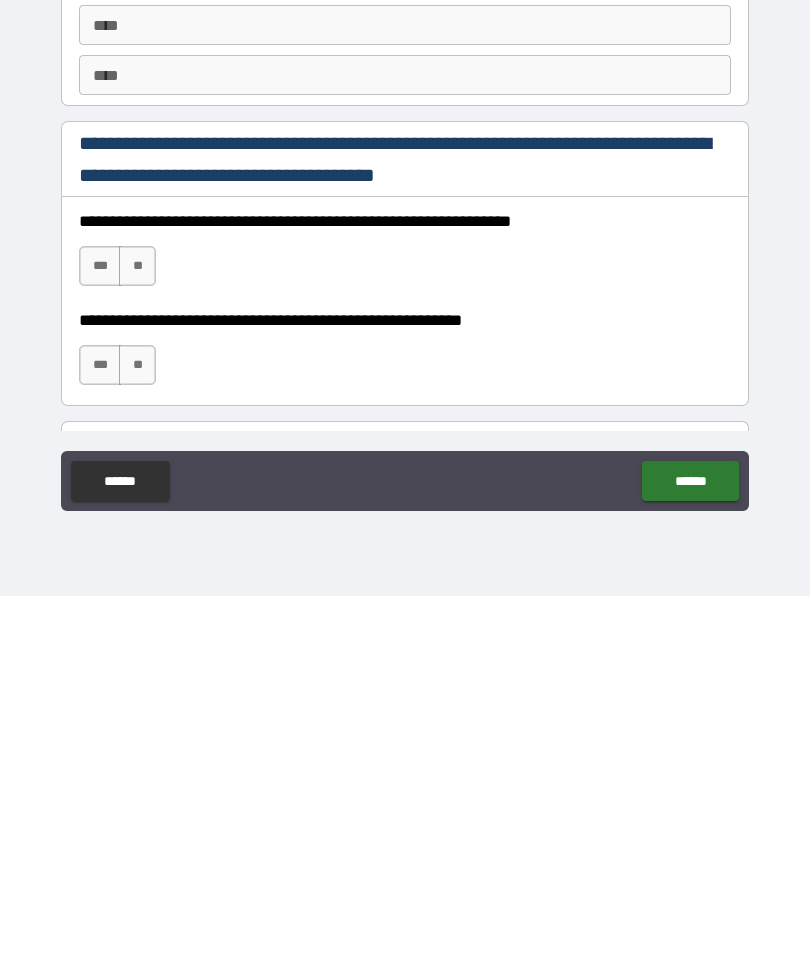 scroll, scrollTop: 2477, scrollLeft: 0, axis: vertical 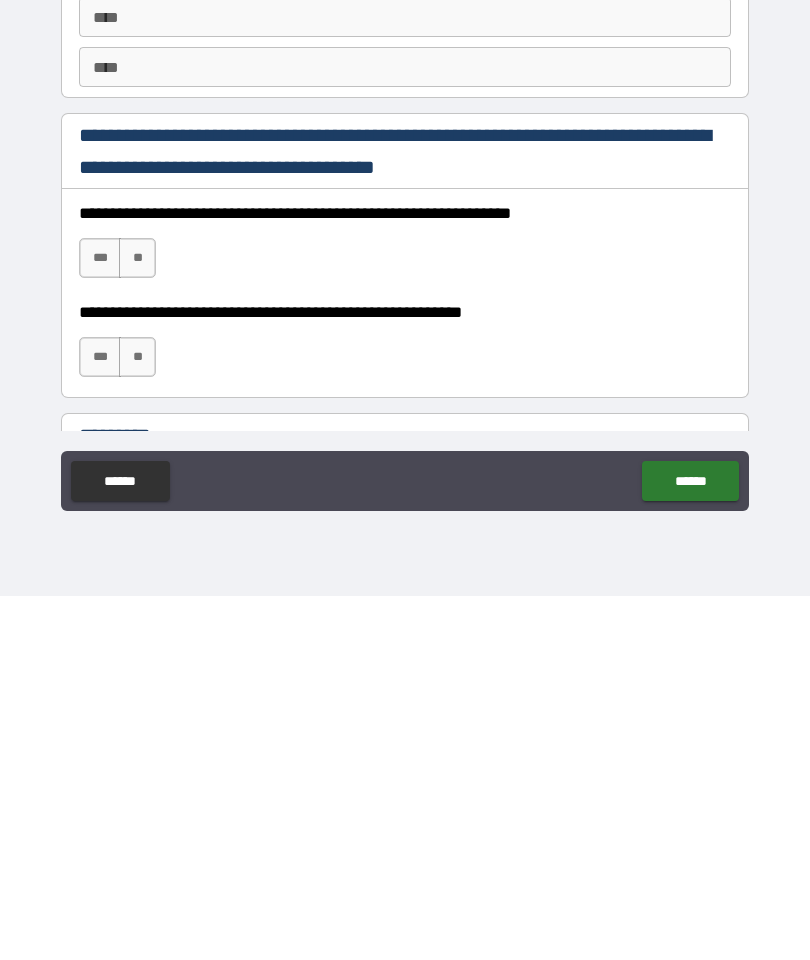 type 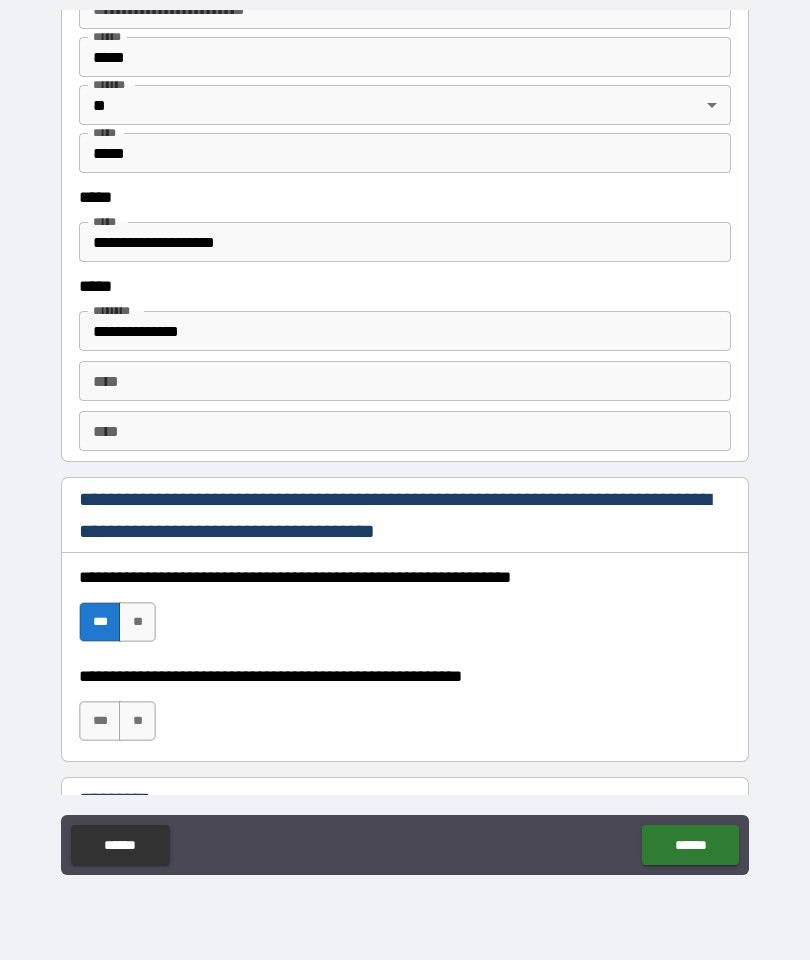click on "***" at bounding box center [100, 721] 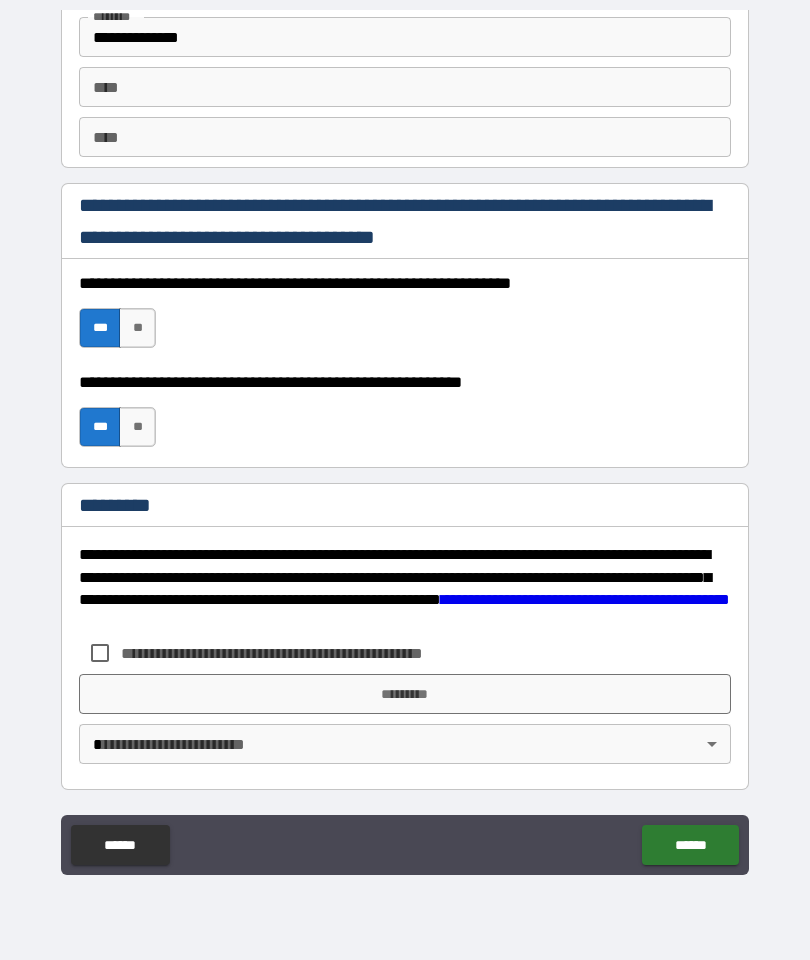 scroll, scrollTop: 2771, scrollLeft: 0, axis: vertical 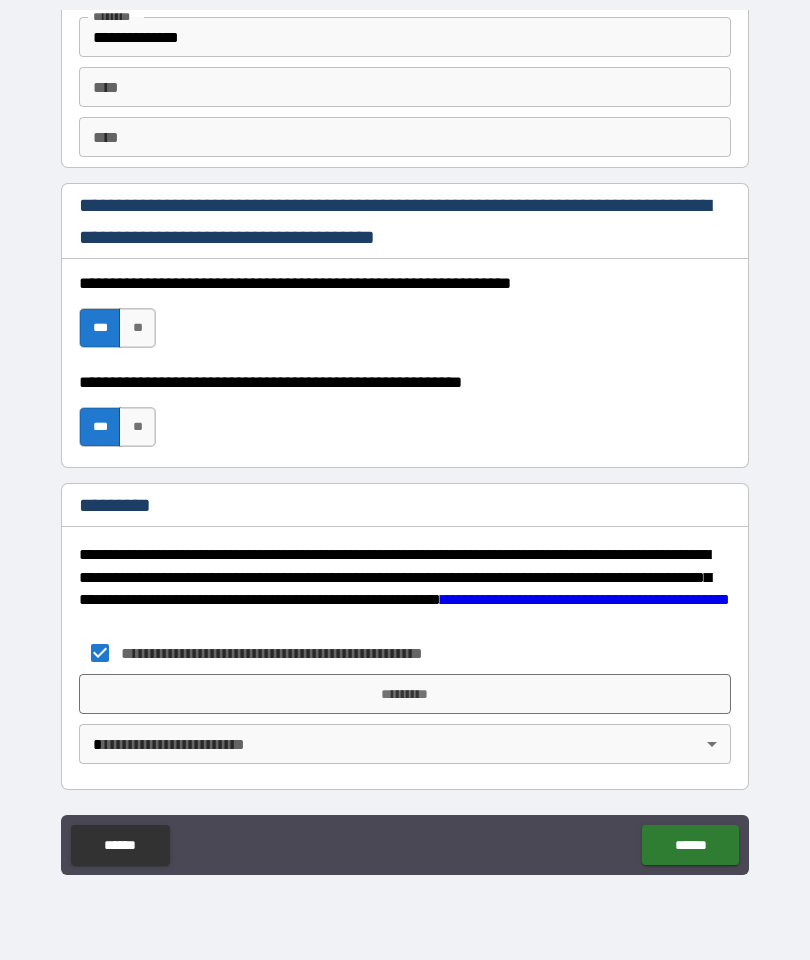 click on "*********" at bounding box center (405, 694) 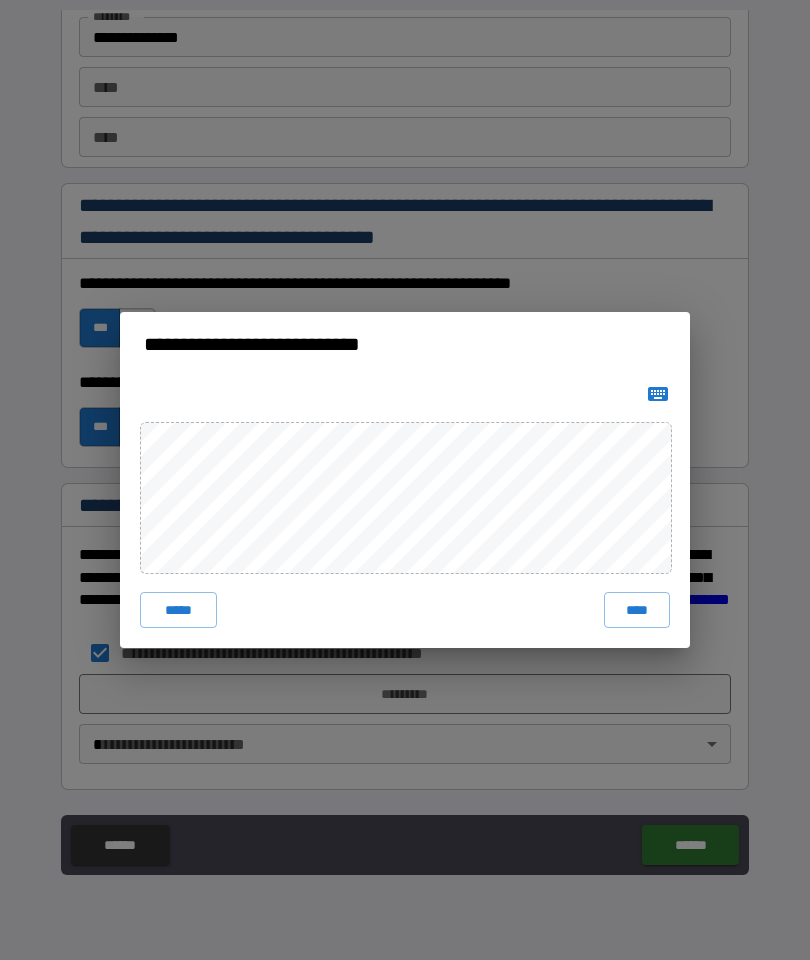 click on "*****" at bounding box center (178, 610) 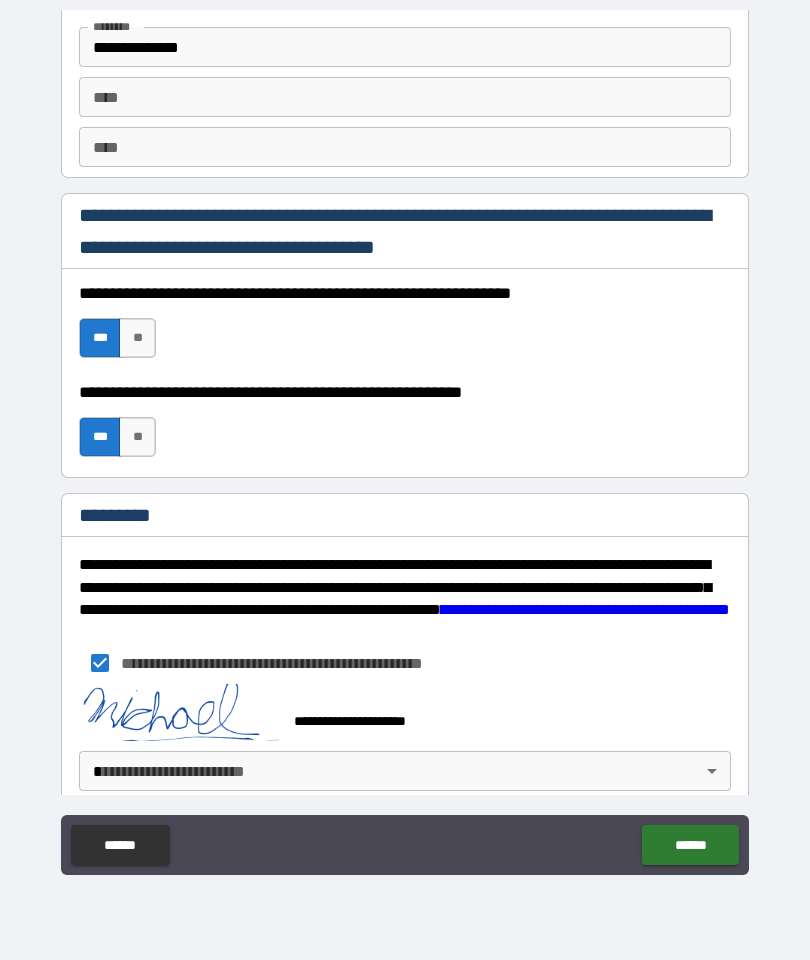 click on "**********" at bounding box center (405, 440) 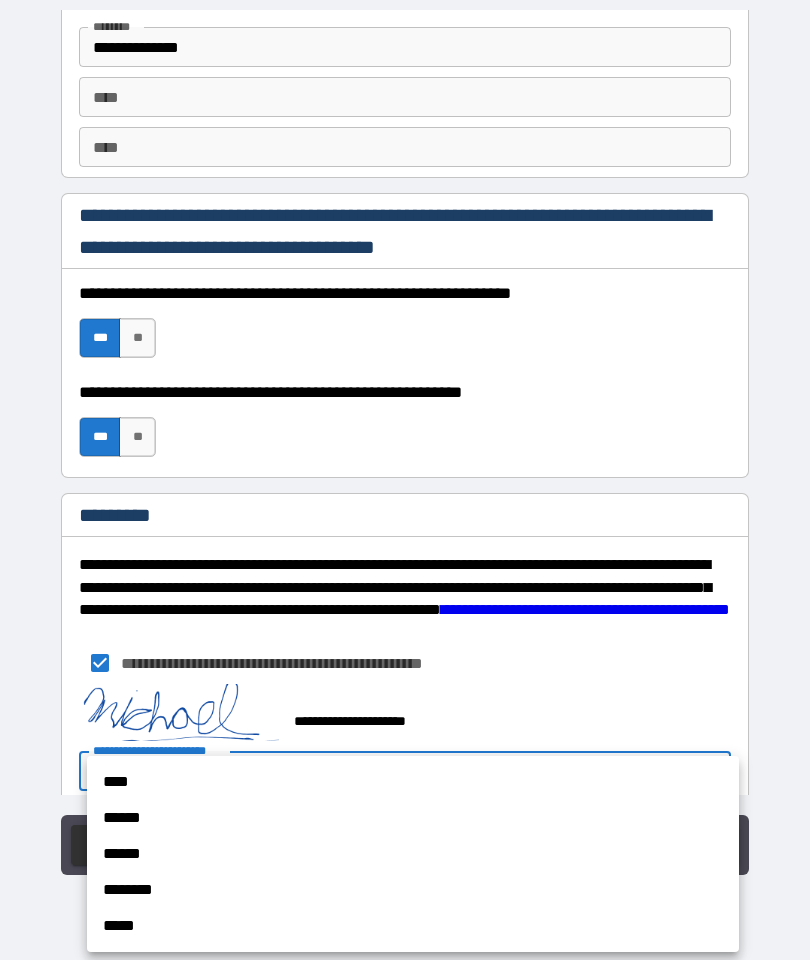 click on "****" at bounding box center (413, 782) 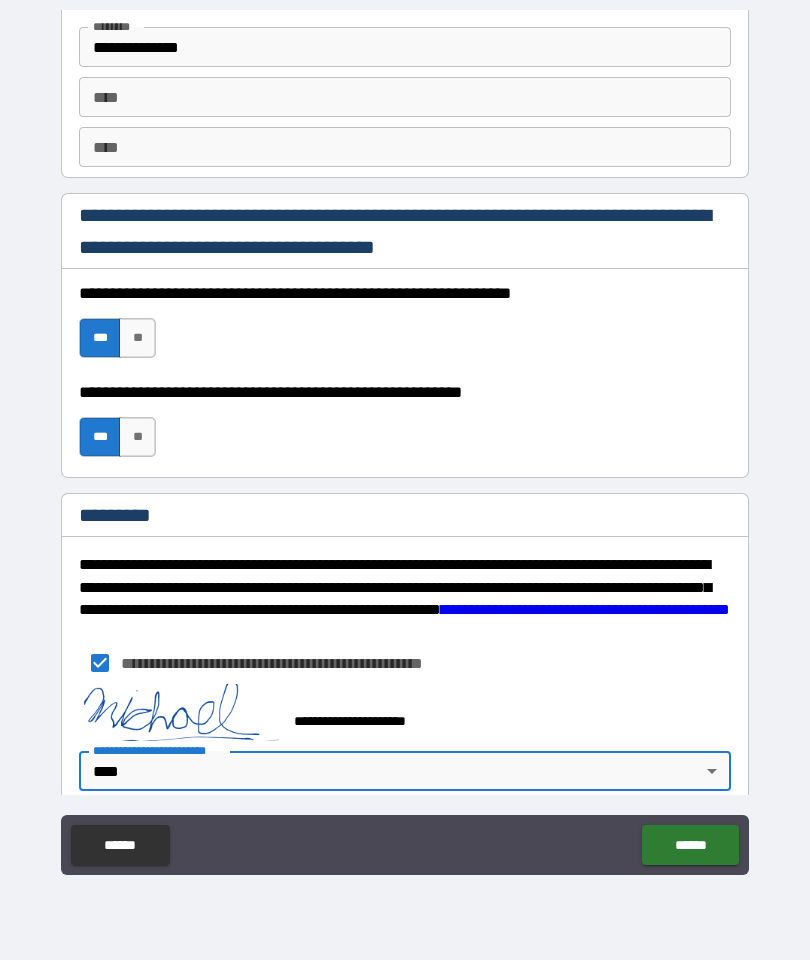 click on "**********" at bounding box center (405, 440) 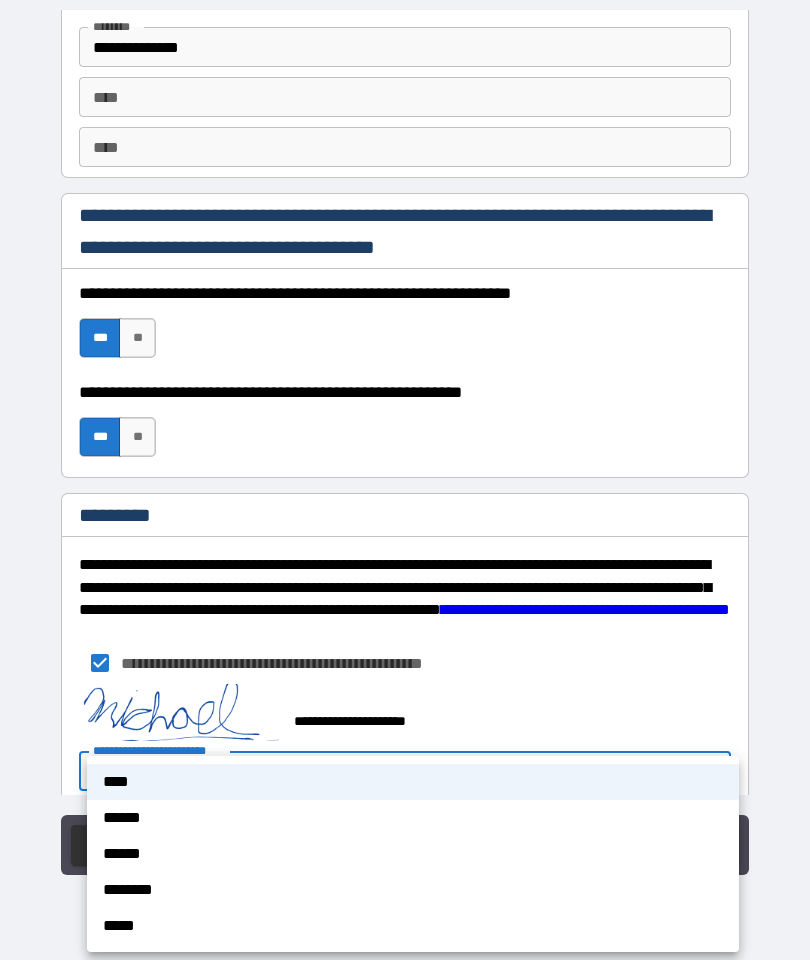 click at bounding box center [405, 480] 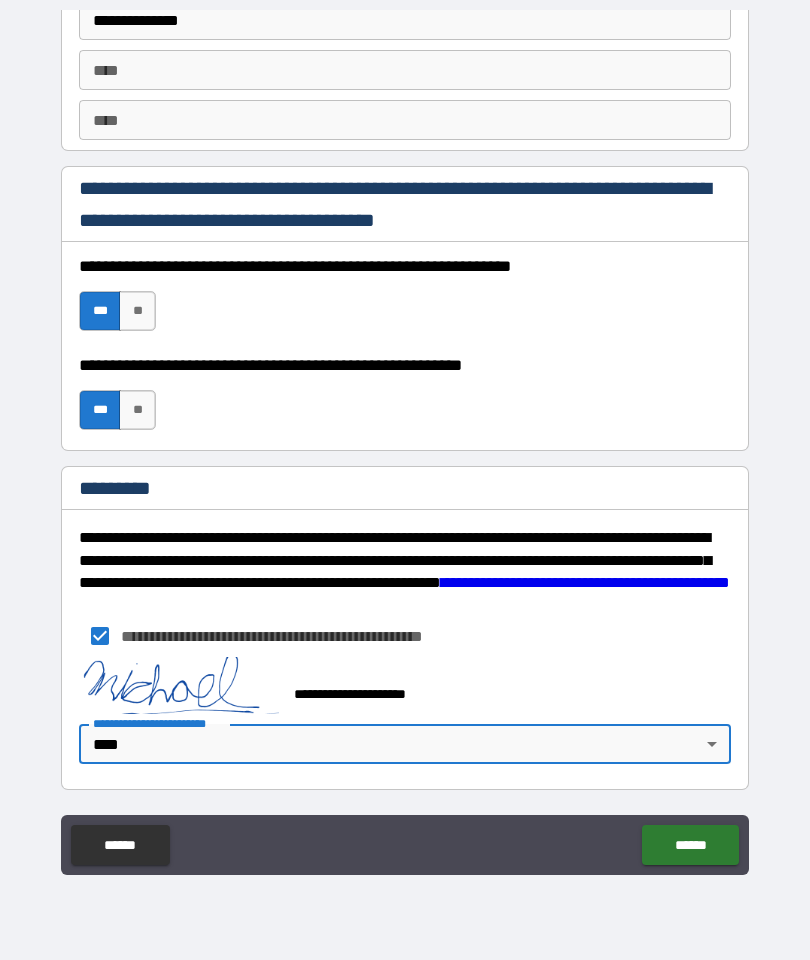 scroll, scrollTop: 2788, scrollLeft: 0, axis: vertical 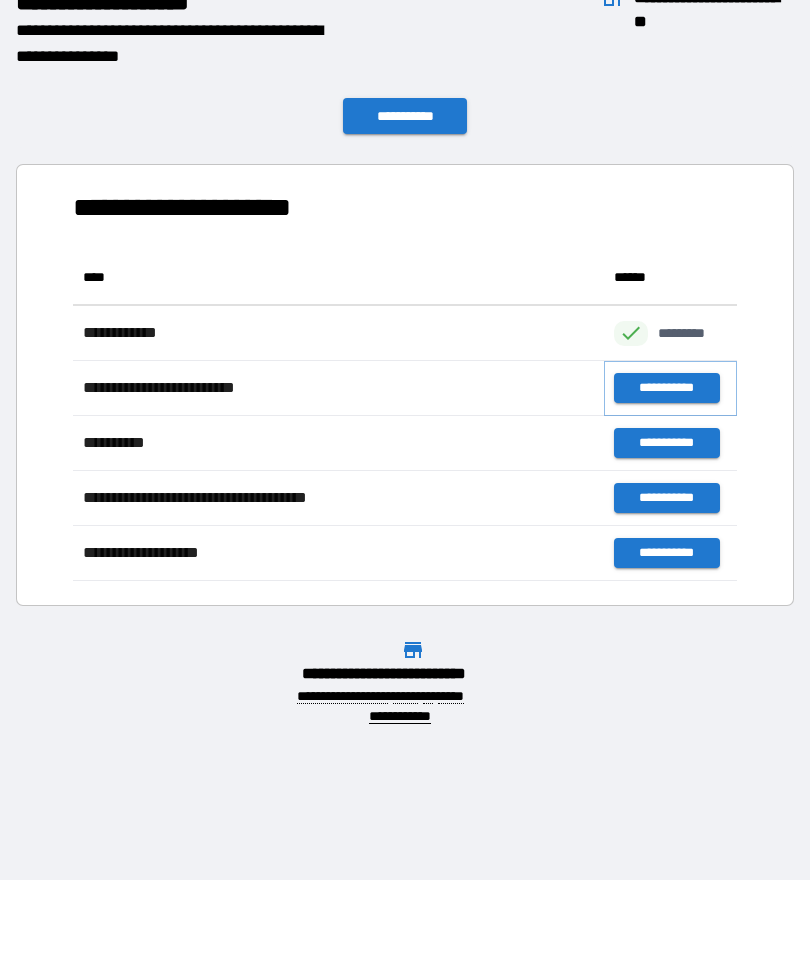 click on "**********" at bounding box center (666, 388) 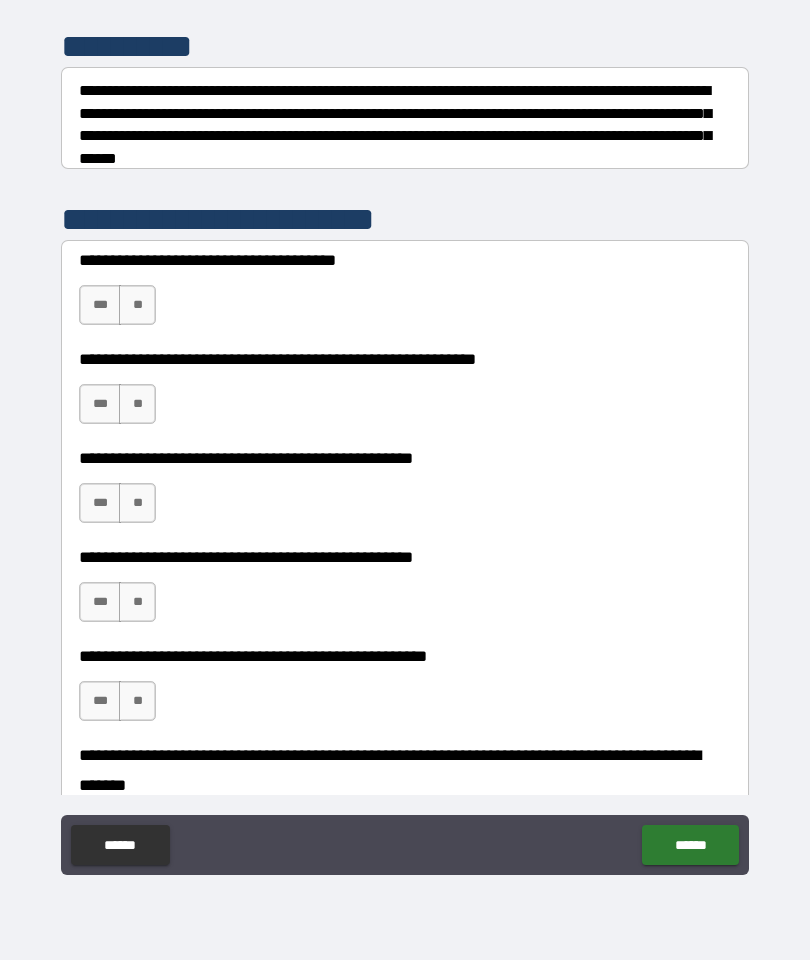 scroll, scrollTop: 257, scrollLeft: 0, axis: vertical 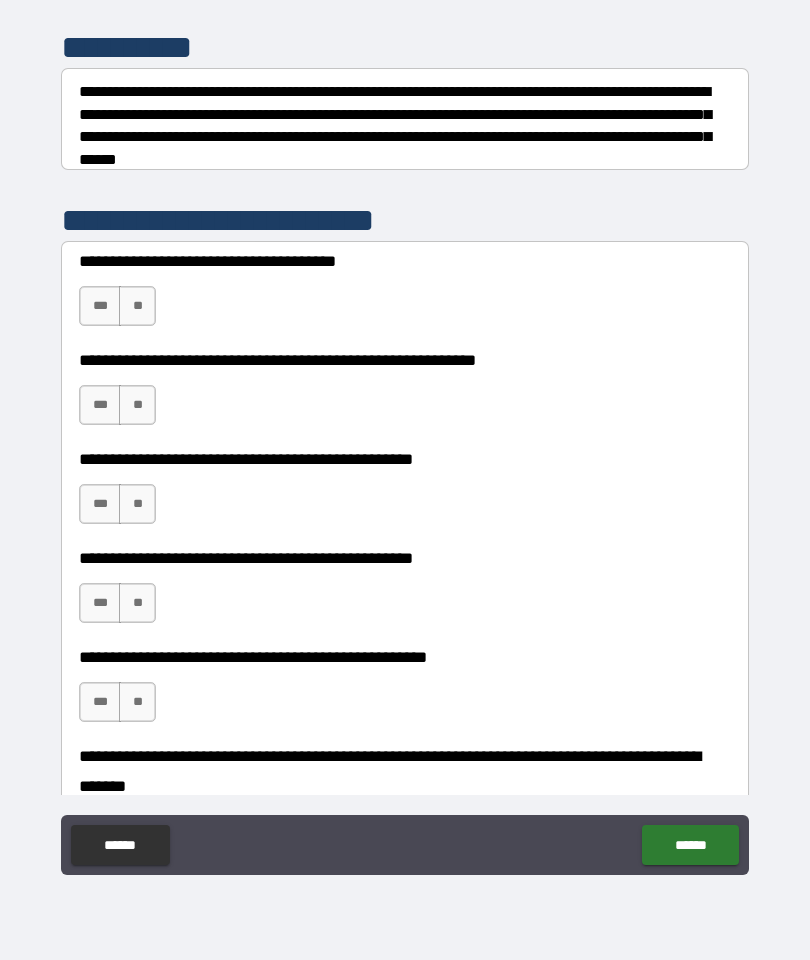 click on "***" at bounding box center [100, 306] 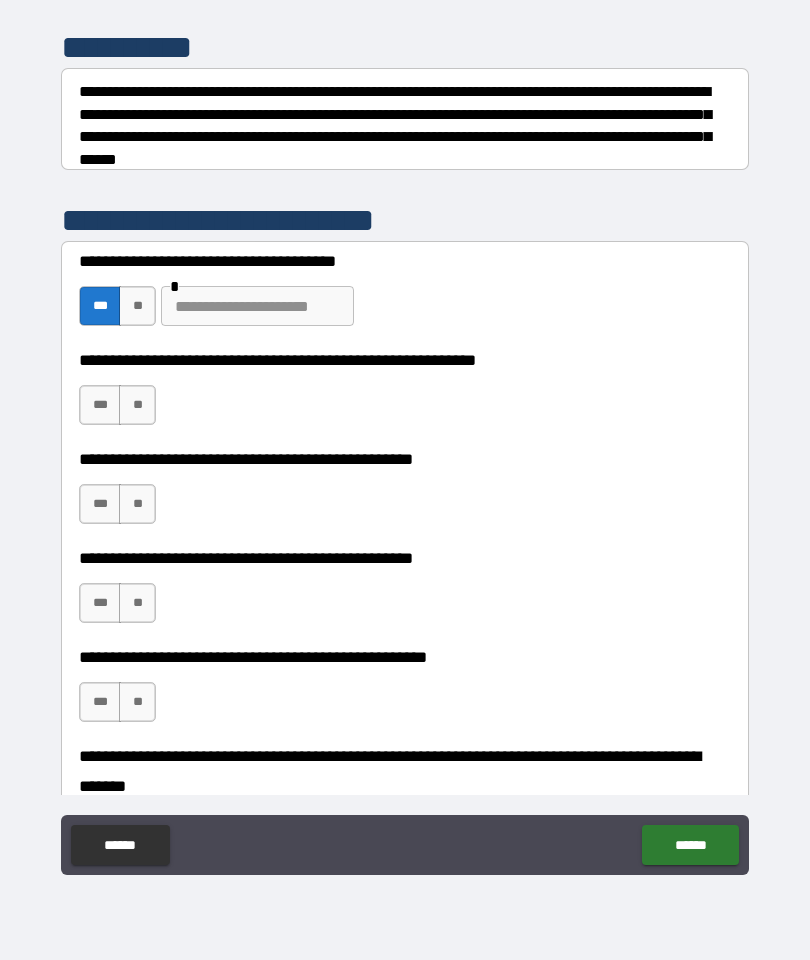 click on "**" at bounding box center (137, 306) 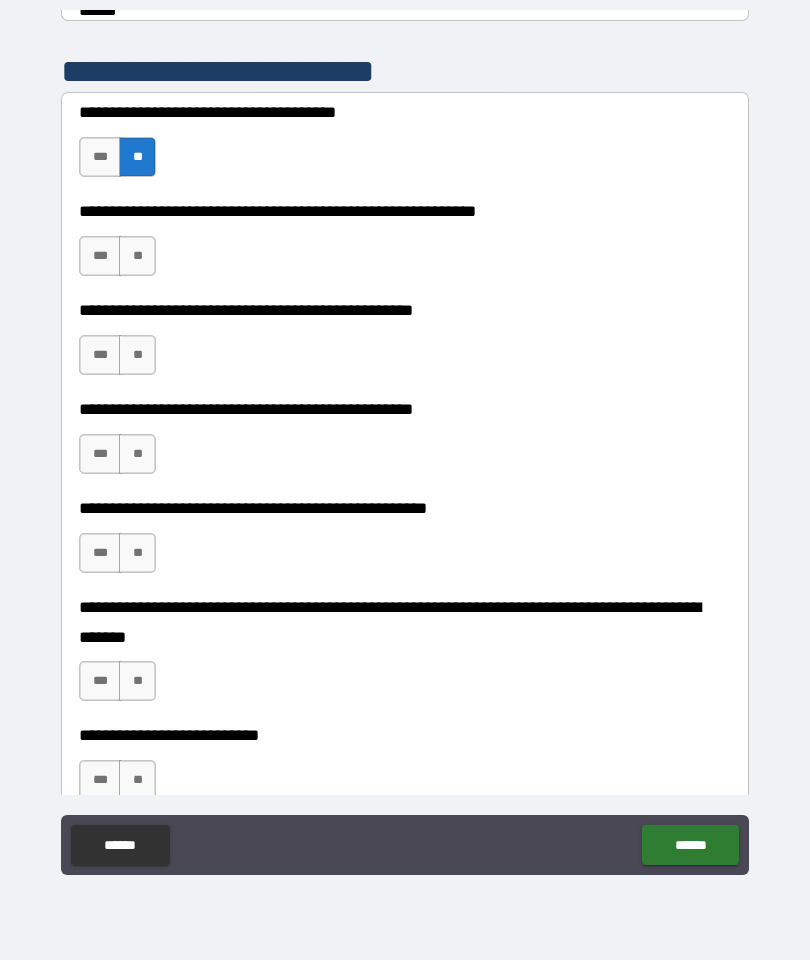 scroll, scrollTop: 409, scrollLeft: 0, axis: vertical 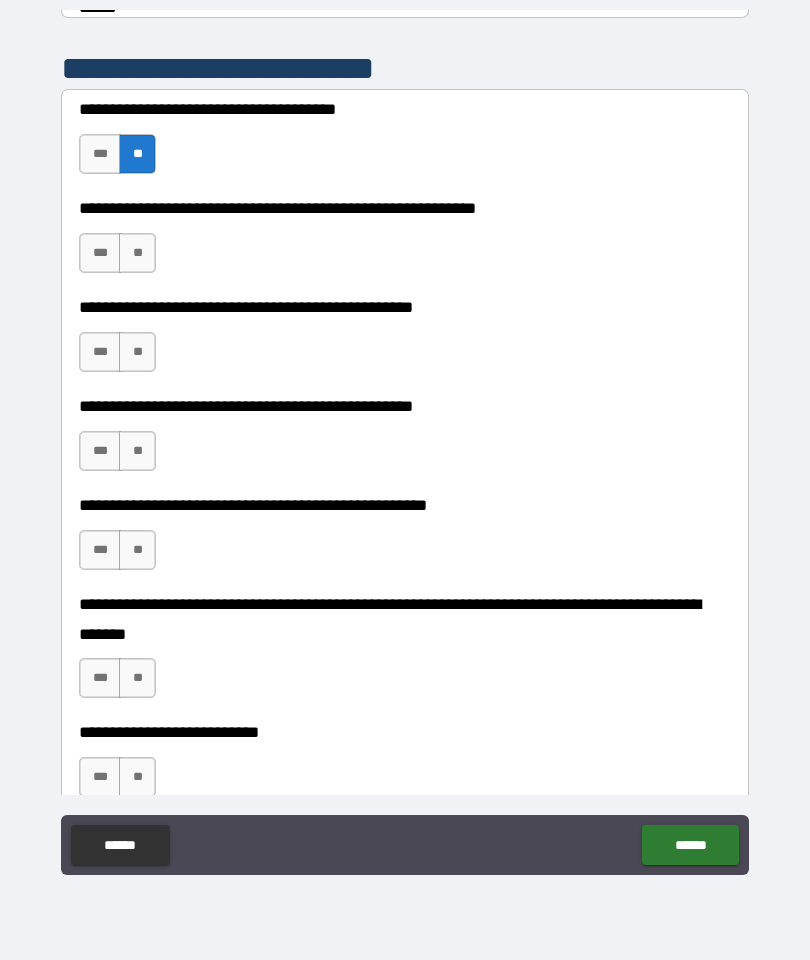 click on "**" at bounding box center [137, 253] 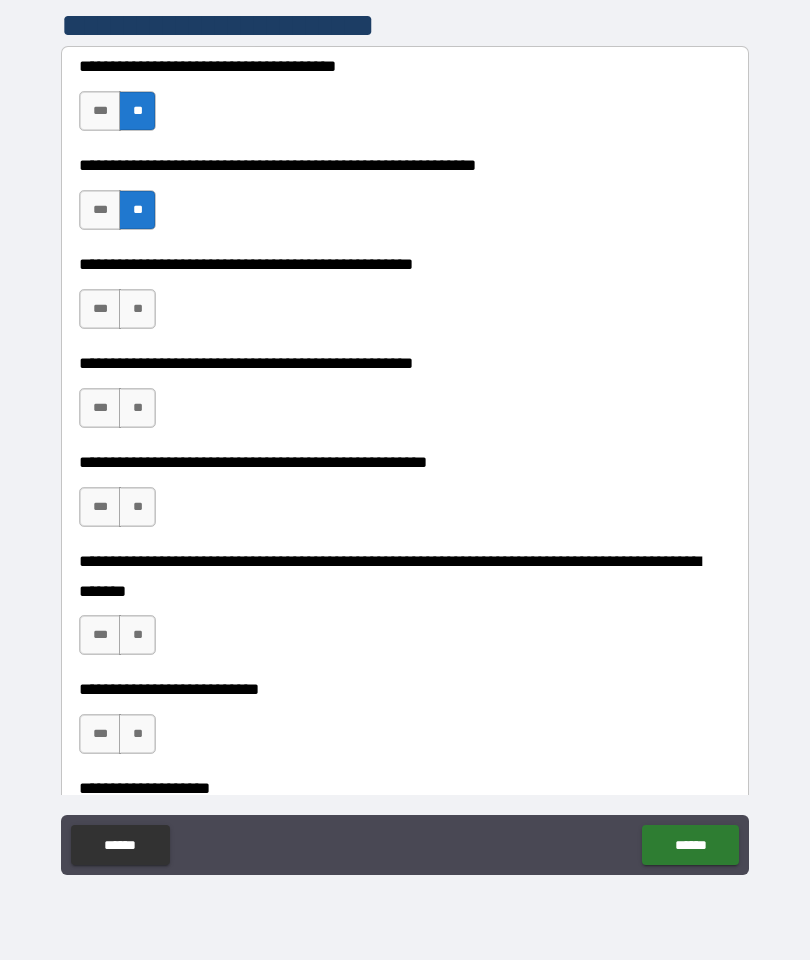 scroll, scrollTop: 454, scrollLeft: 0, axis: vertical 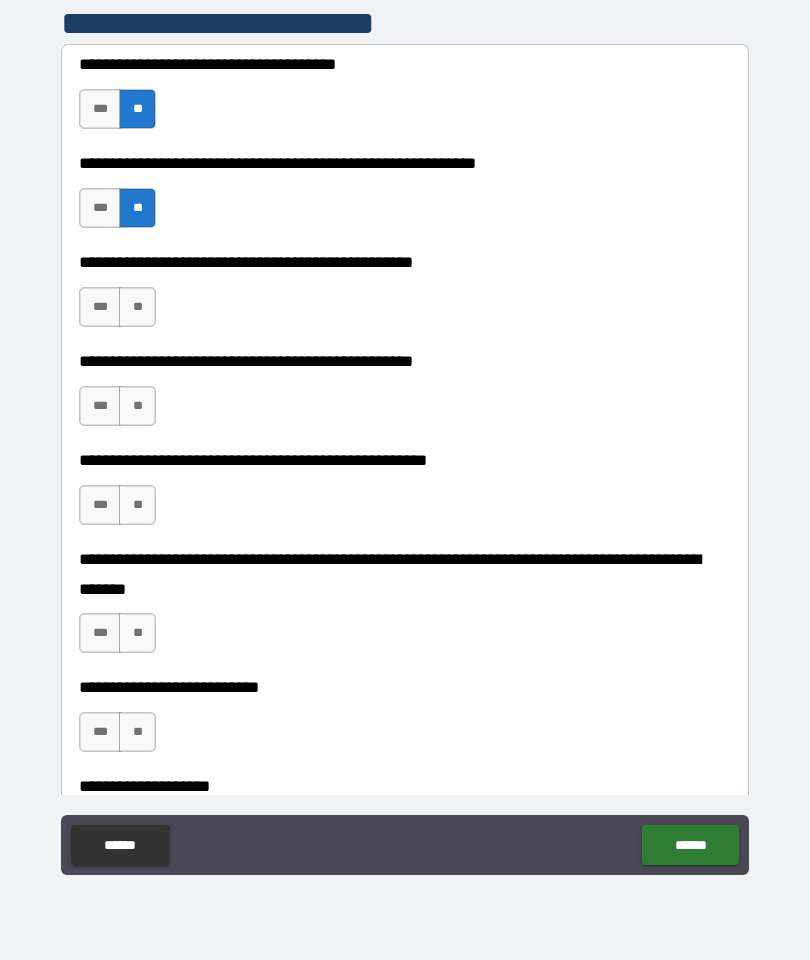 click on "**" at bounding box center (137, 307) 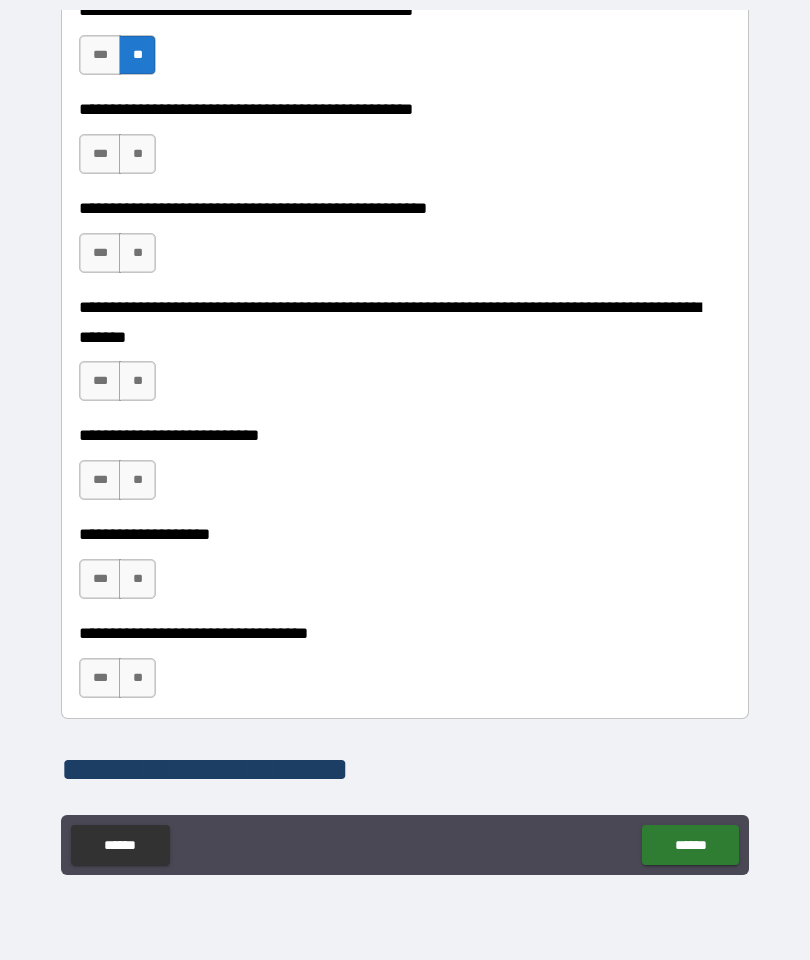 scroll, scrollTop: 669, scrollLeft: 0, axis: vertical 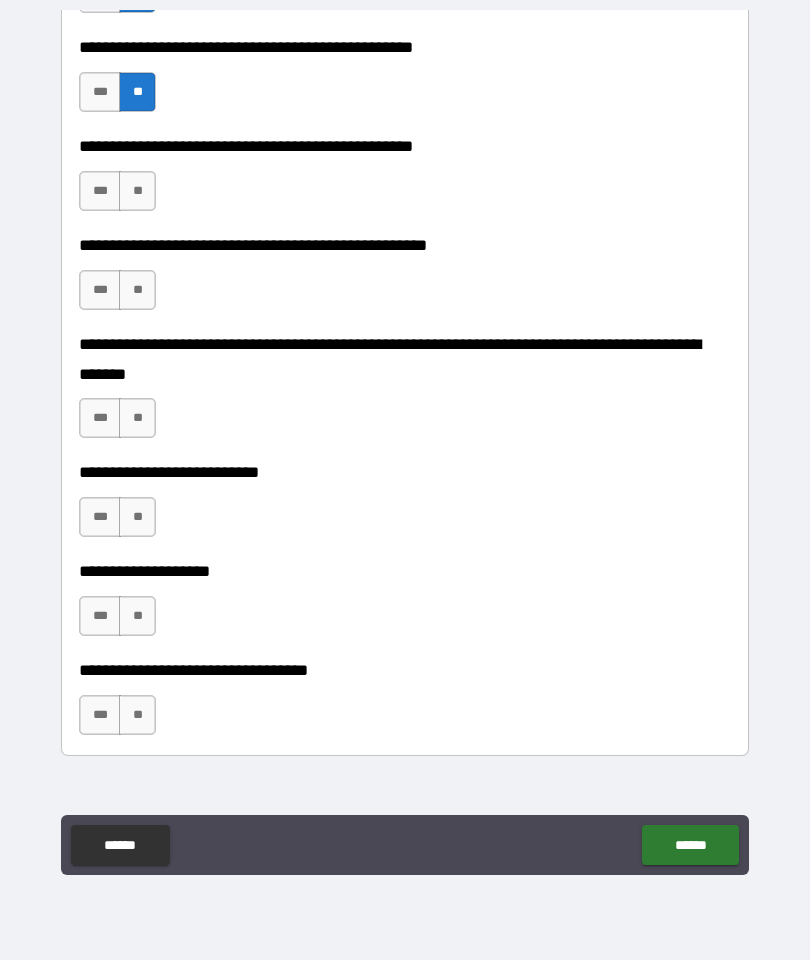 click on "**" at bounding box center (137, 191) 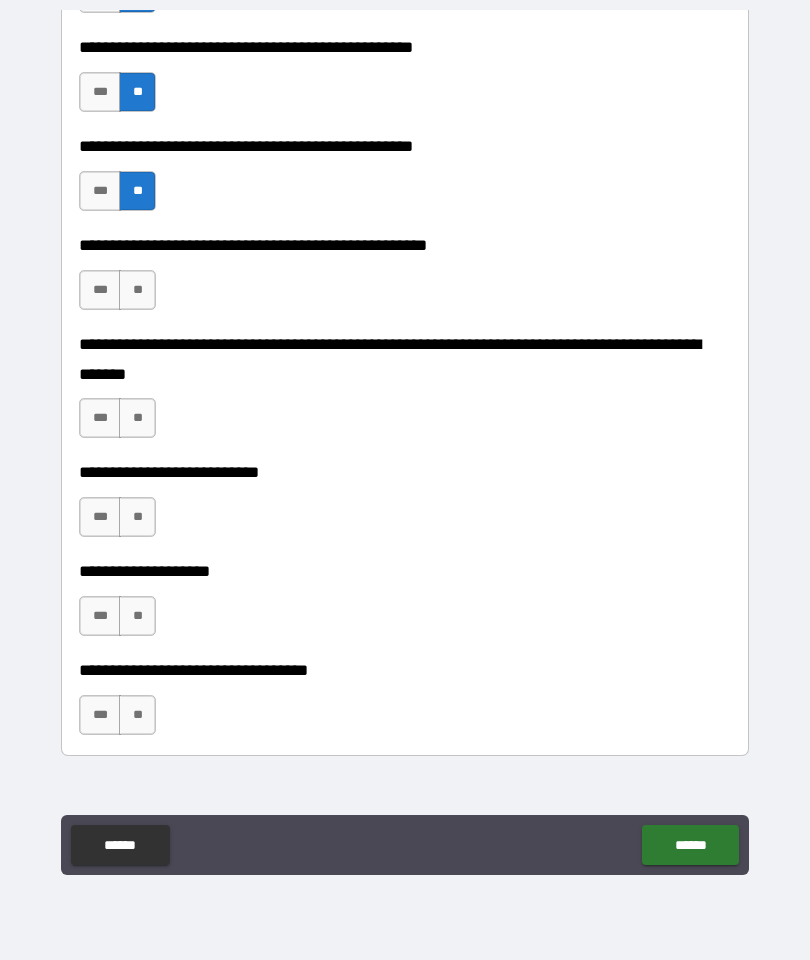 scroll, scrollTop: 698, scrollLeft: 0, axis: vertical 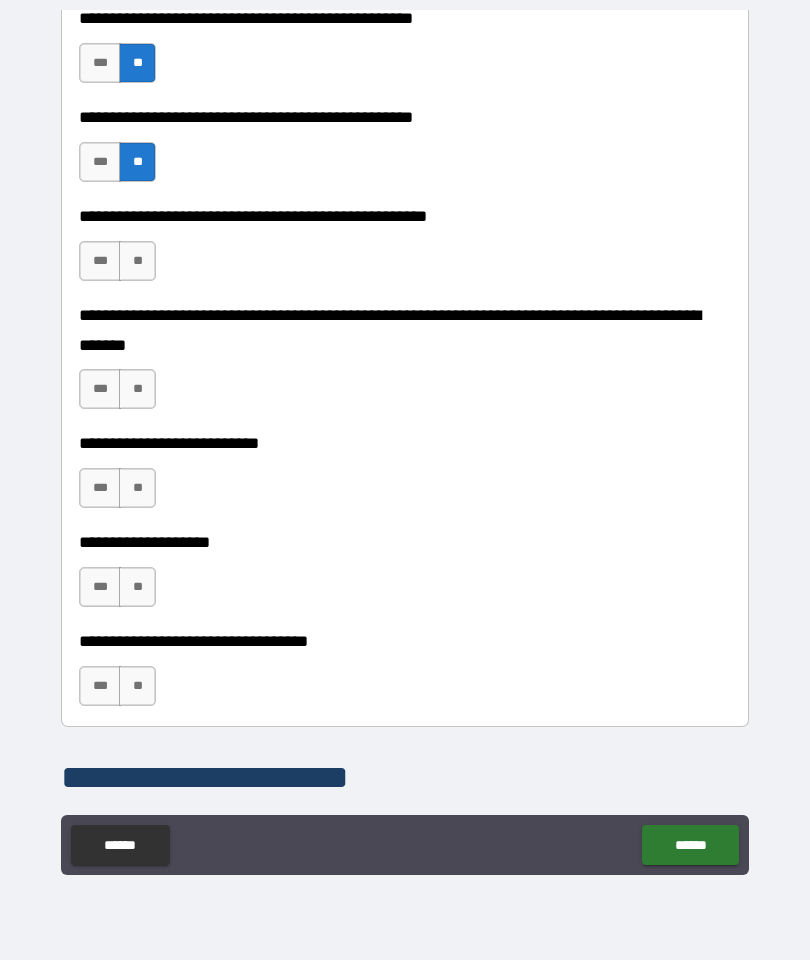 click on "**" at bounding box center [137, 261] 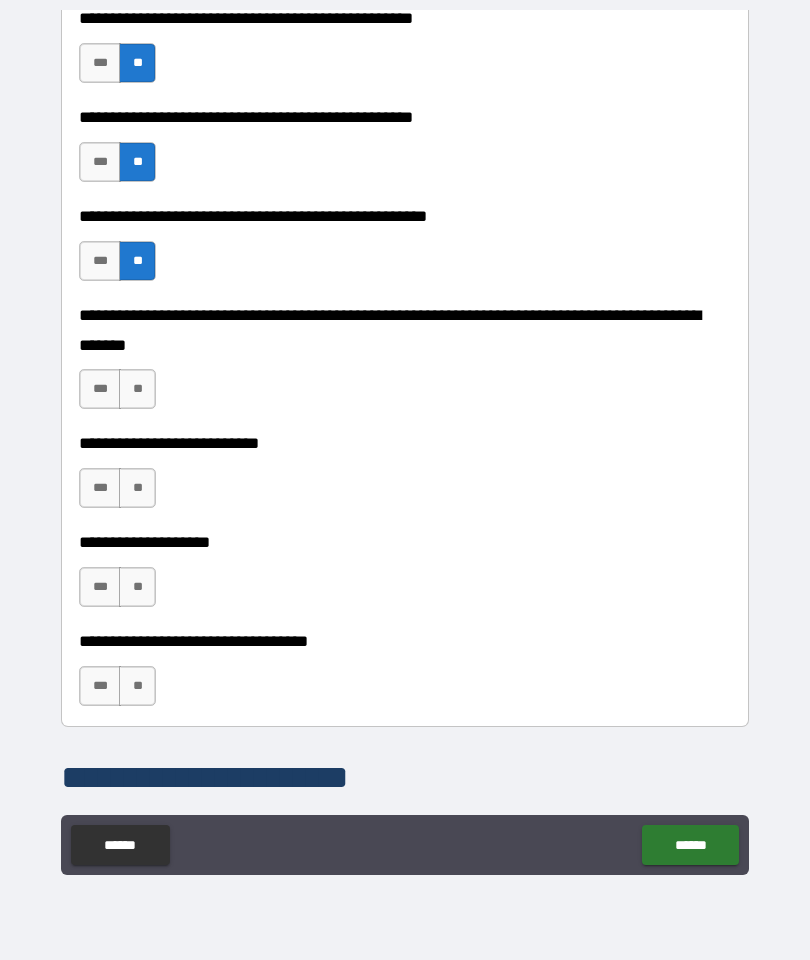 click on "**********" at bounding box center [405, 365] 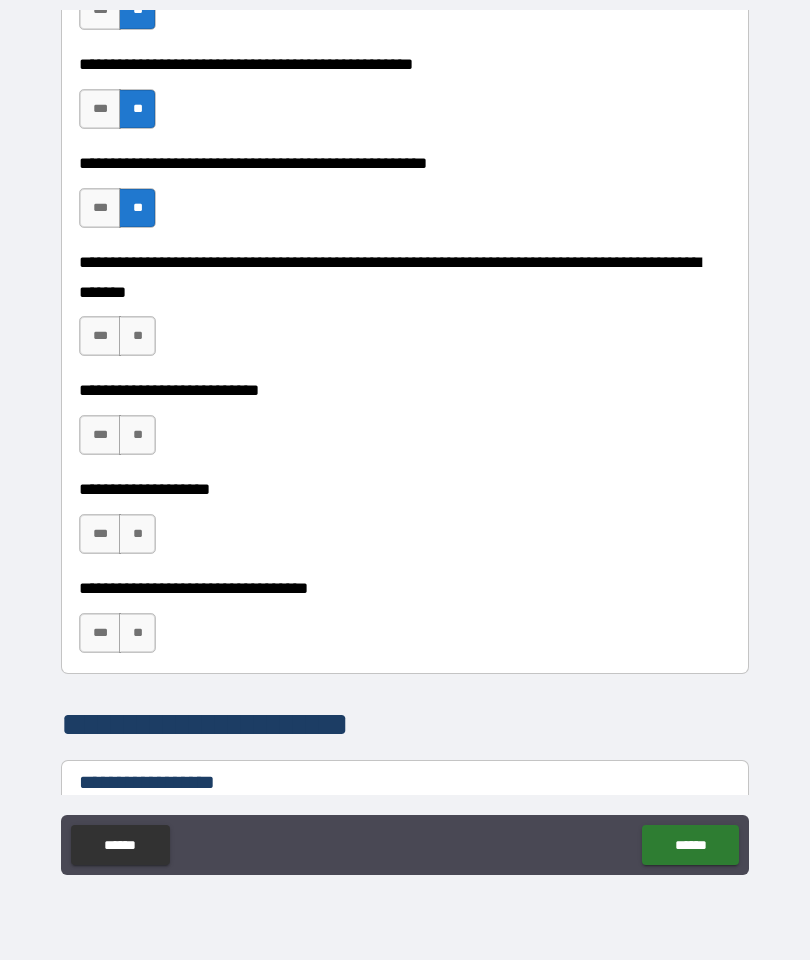 scroll, scrollTop: 750, scrollLeft: 0, axis: vertical 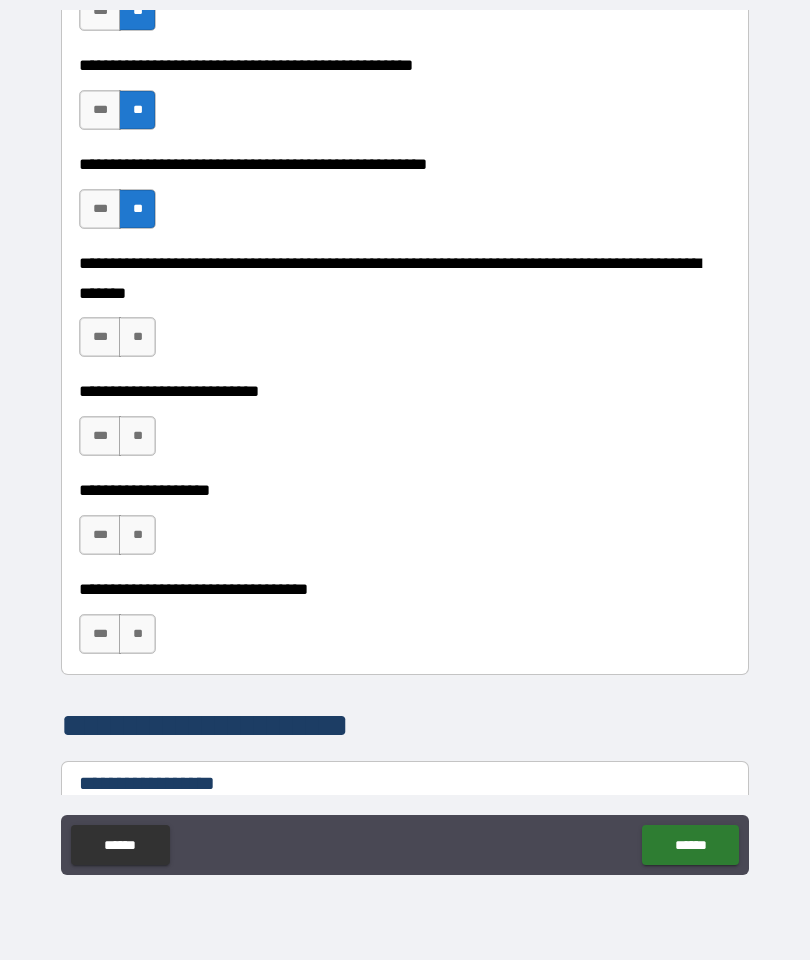 click on "**" at bounding box center [137, 337] 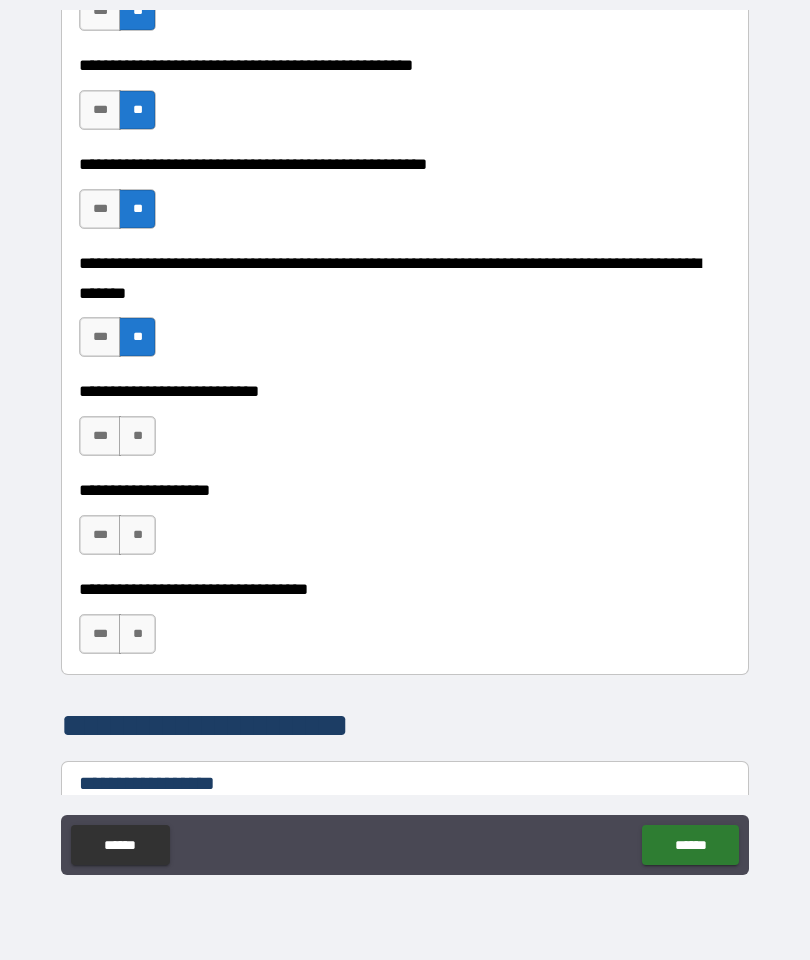 click on "**" at bounding box center (137, 436) 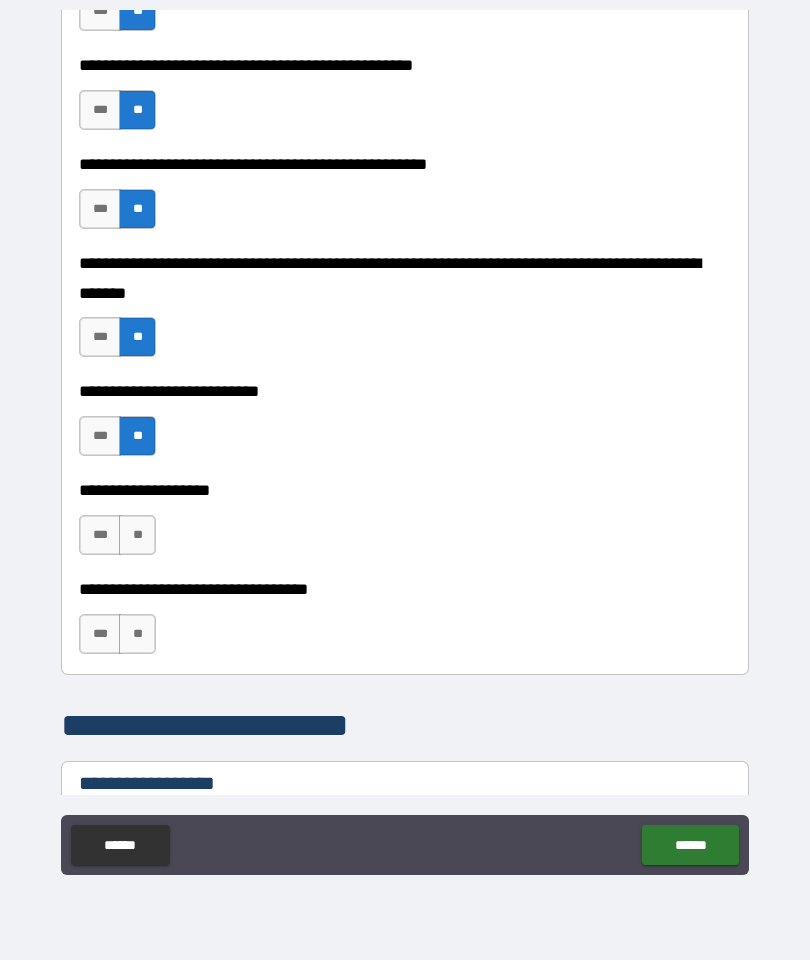 click on "**" at bounding box center (137, 535) 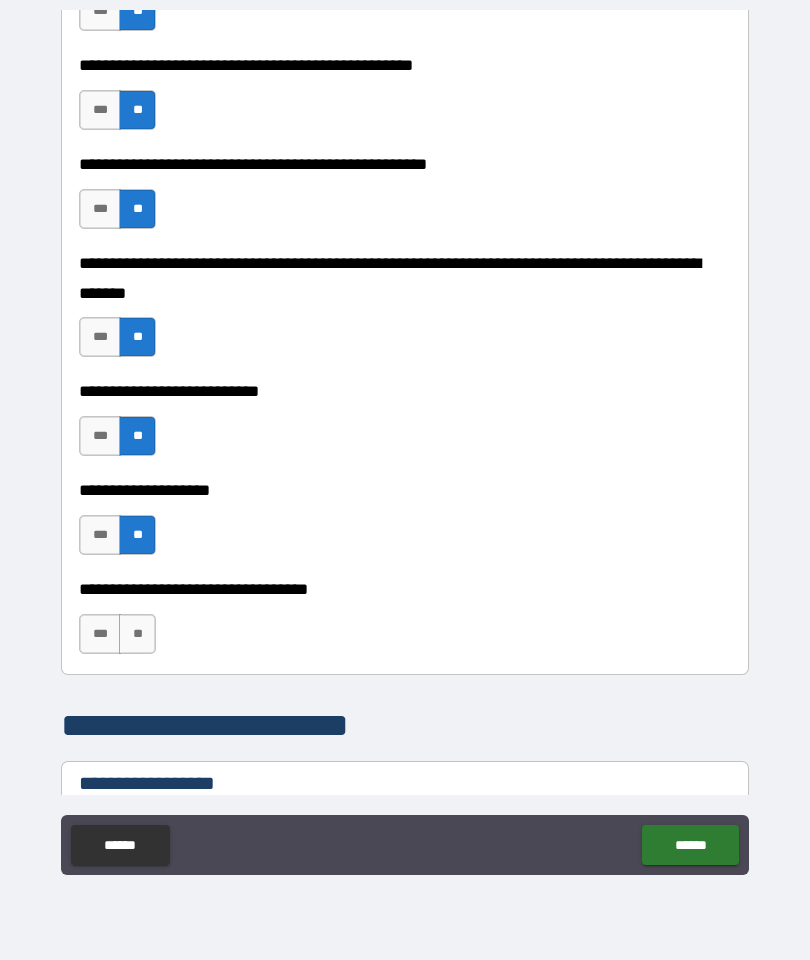 click on "**" at bounding box center (137, 634) 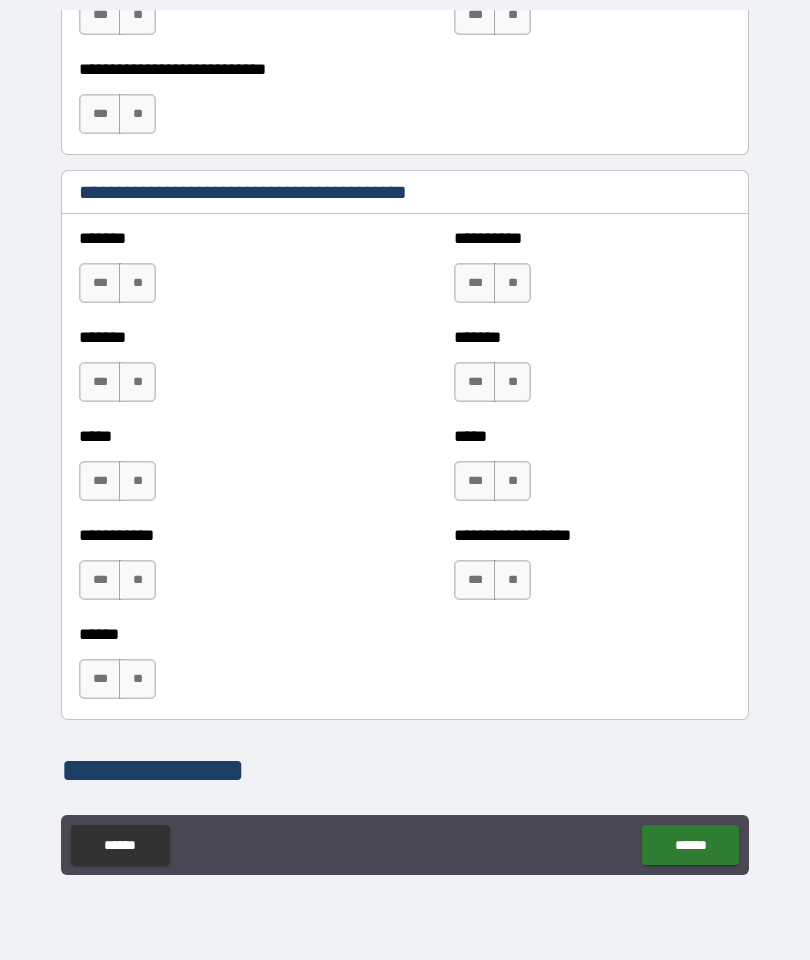 scroll, scrollTop: 1636, scrollLeft: 0, axis: vertical 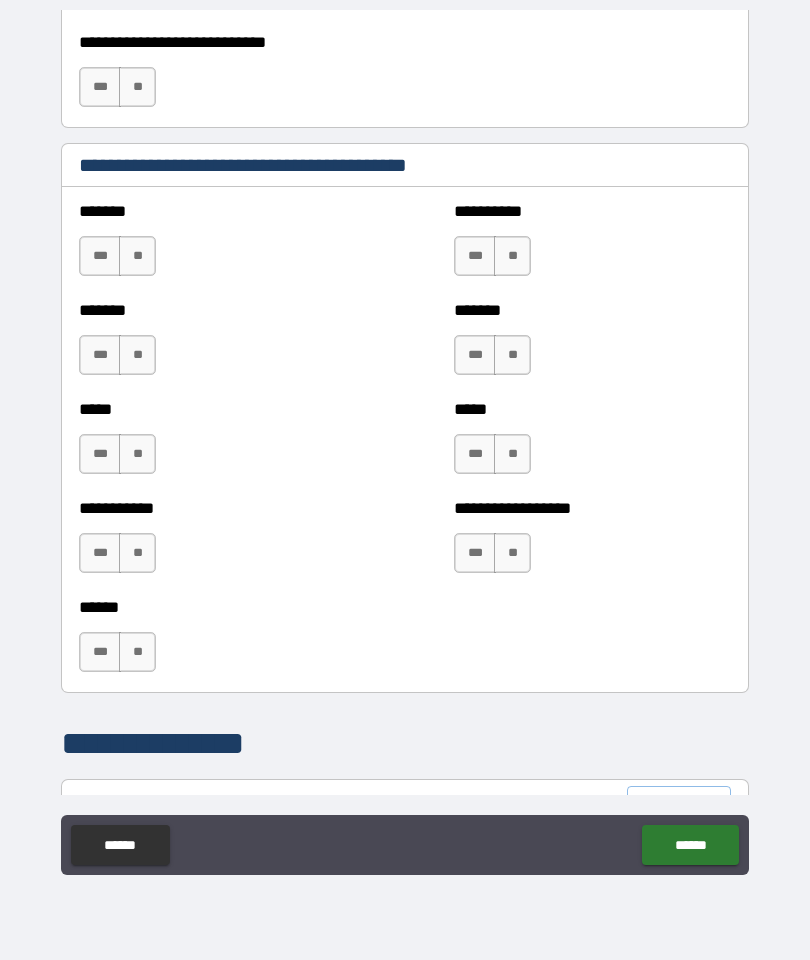 click on "**" at bounding box center (137, 256) 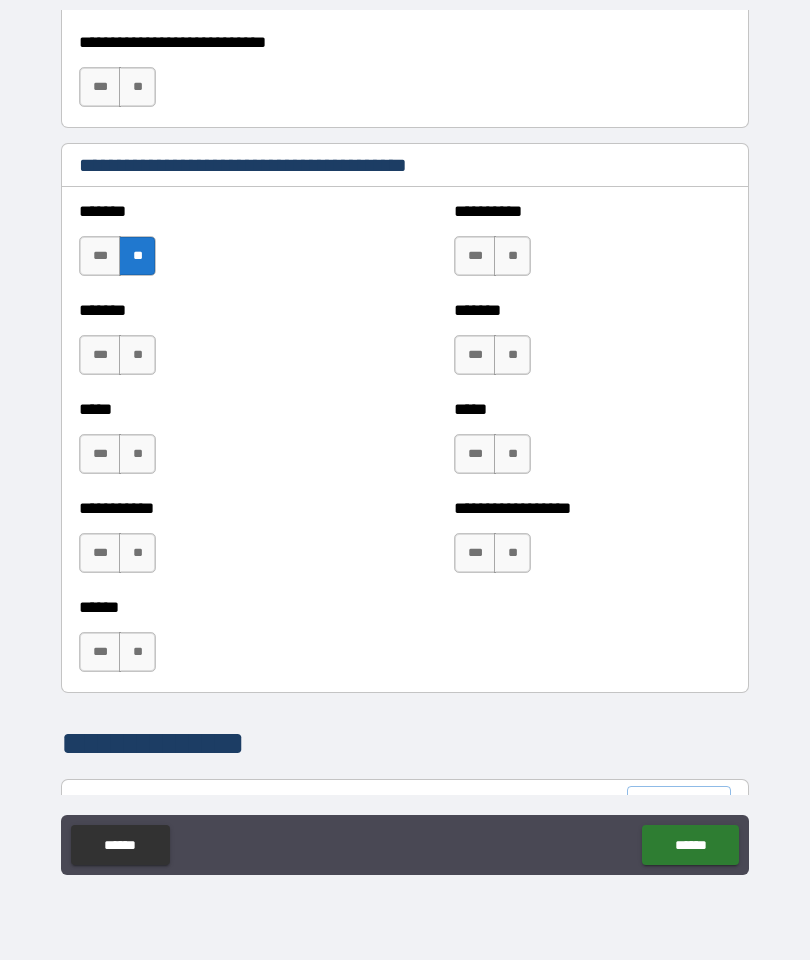 click on "**" at bounding box center [137, 355] 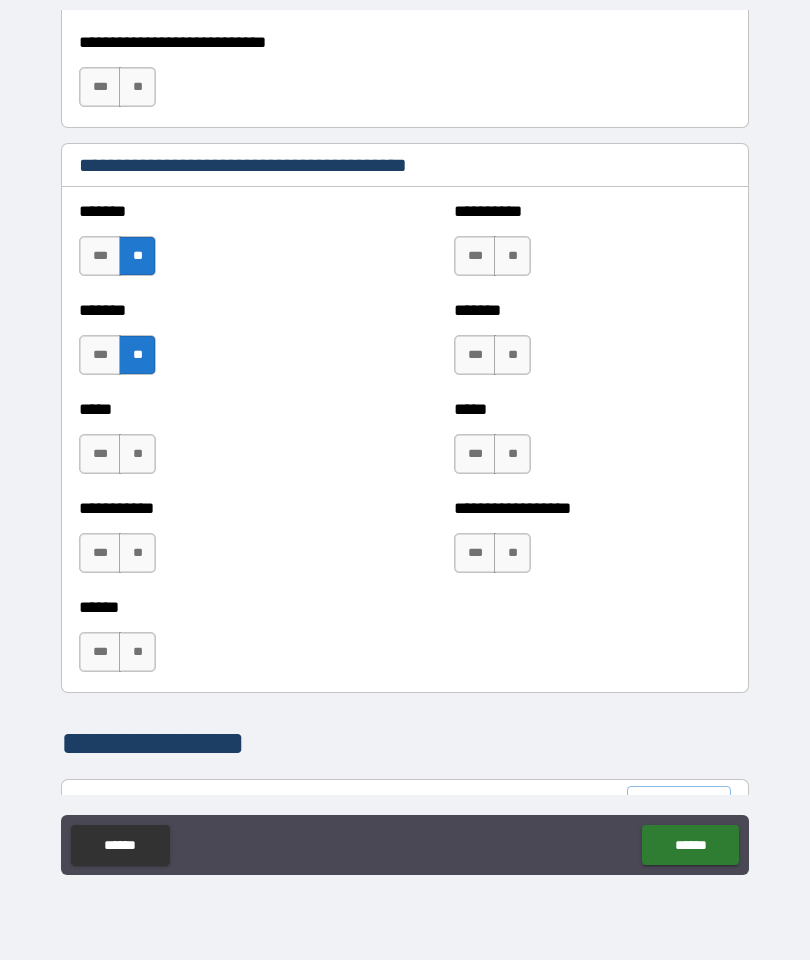 click on "**" at bounding box center (137, 454) 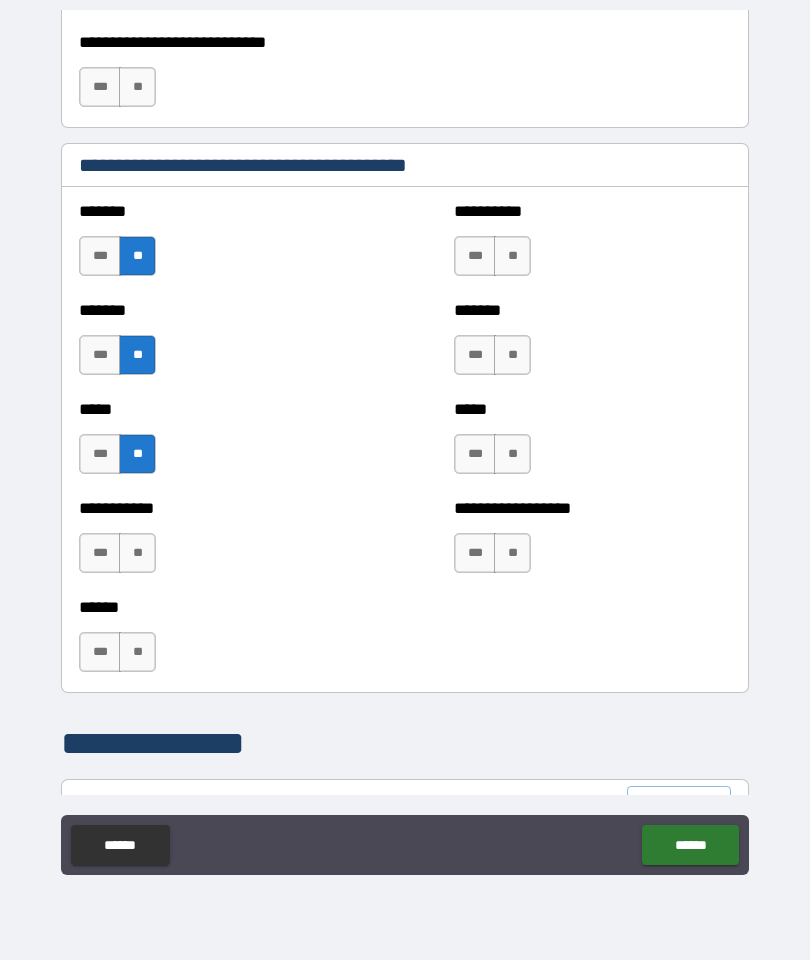 click on "**" at bounding box center (137, 553) 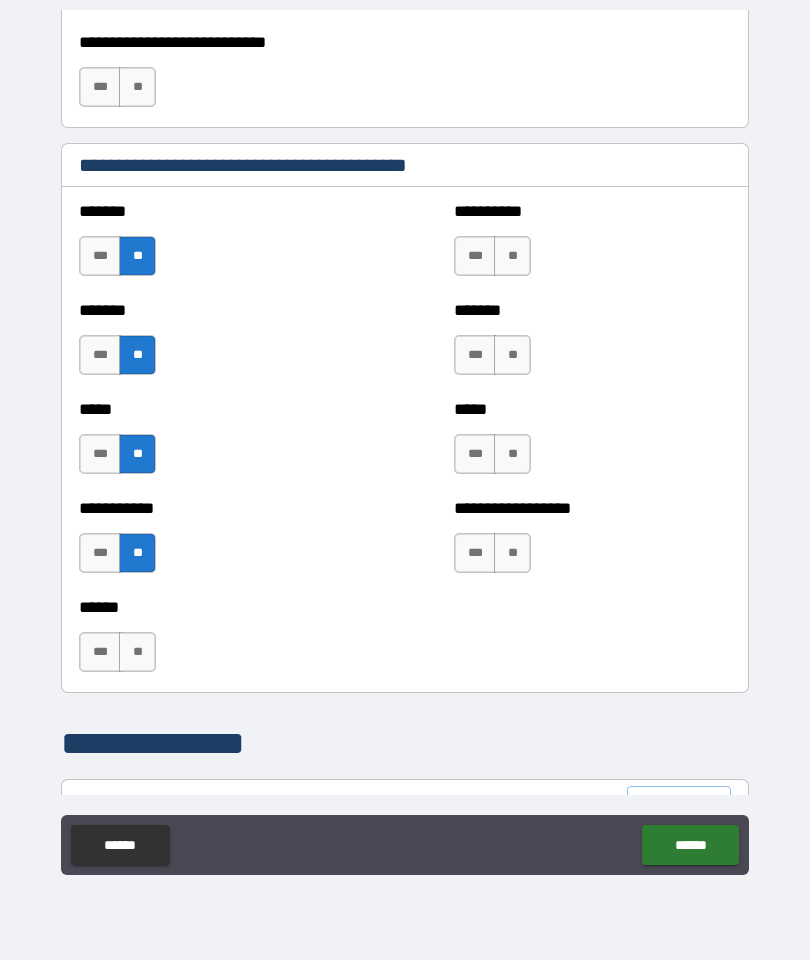 click on "**" at bounding box center (137, 652) 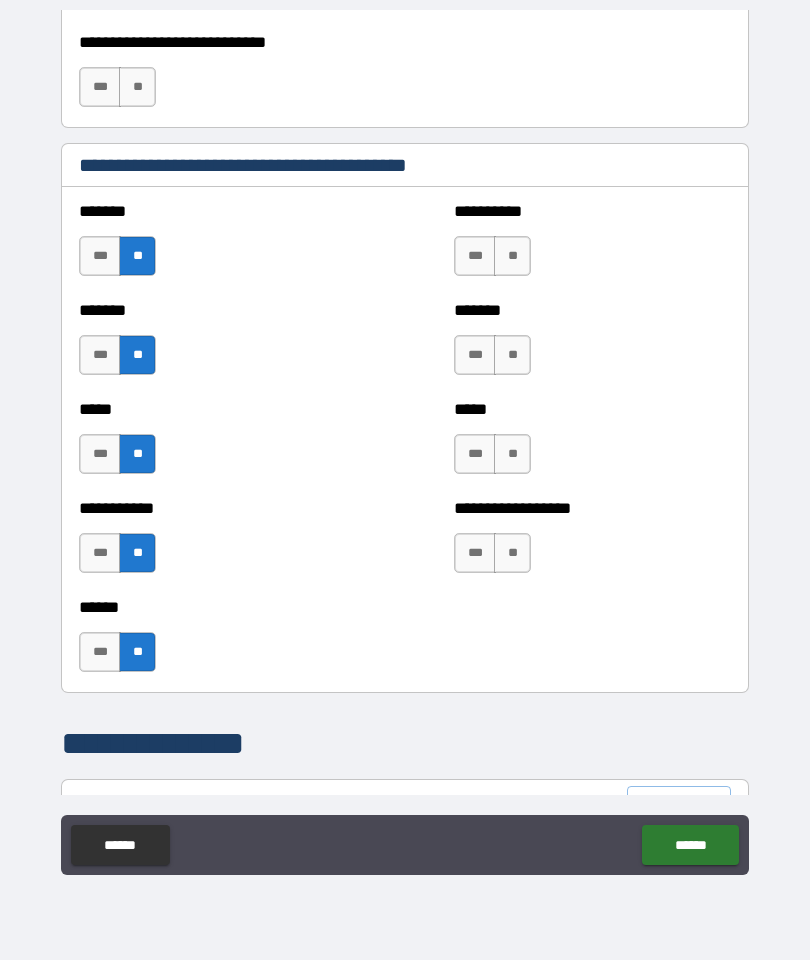 click on "**" at bounding box center [512, 256] 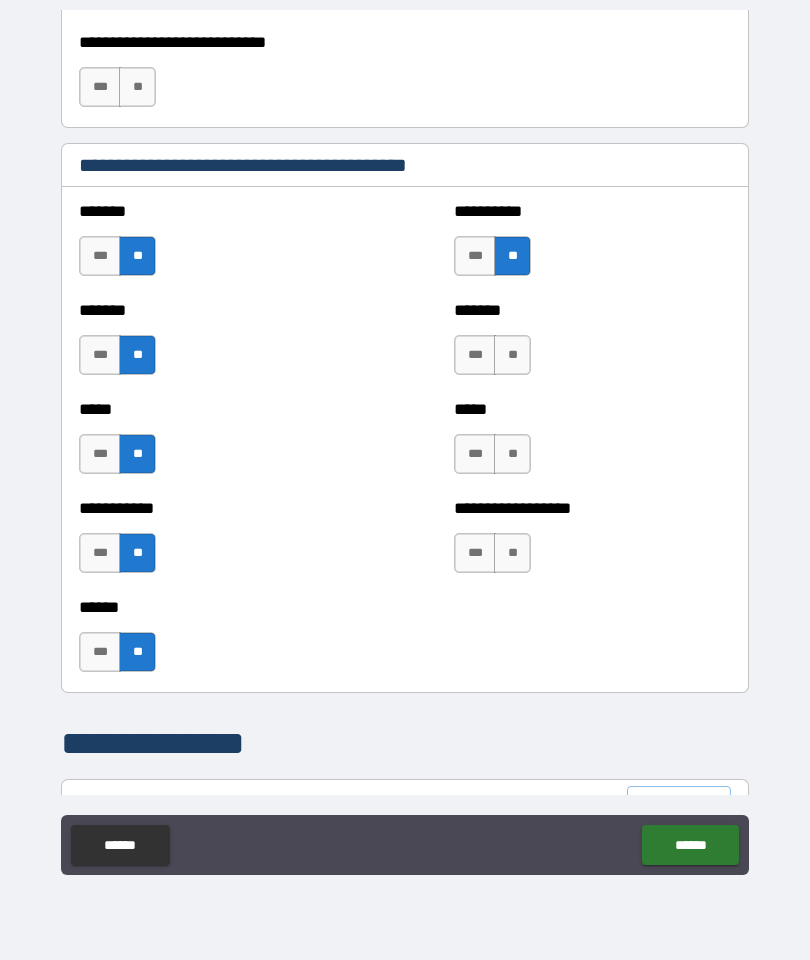click on "**" at bounding box center [512, 355] 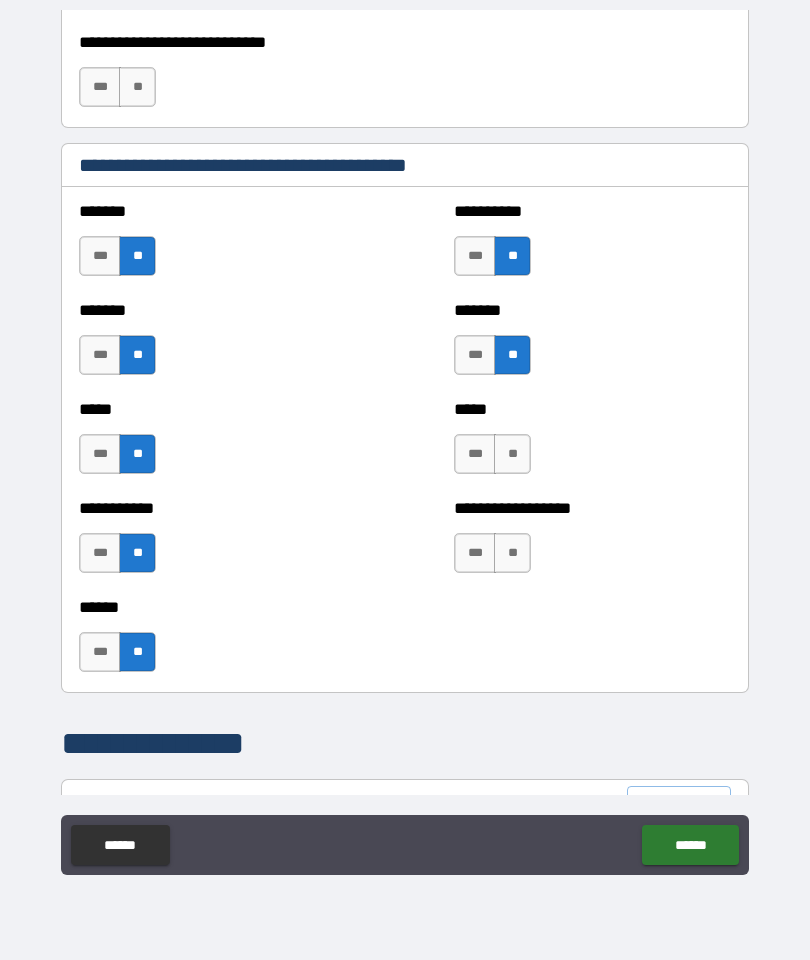 click on "**" at bounding box center (512, 454) 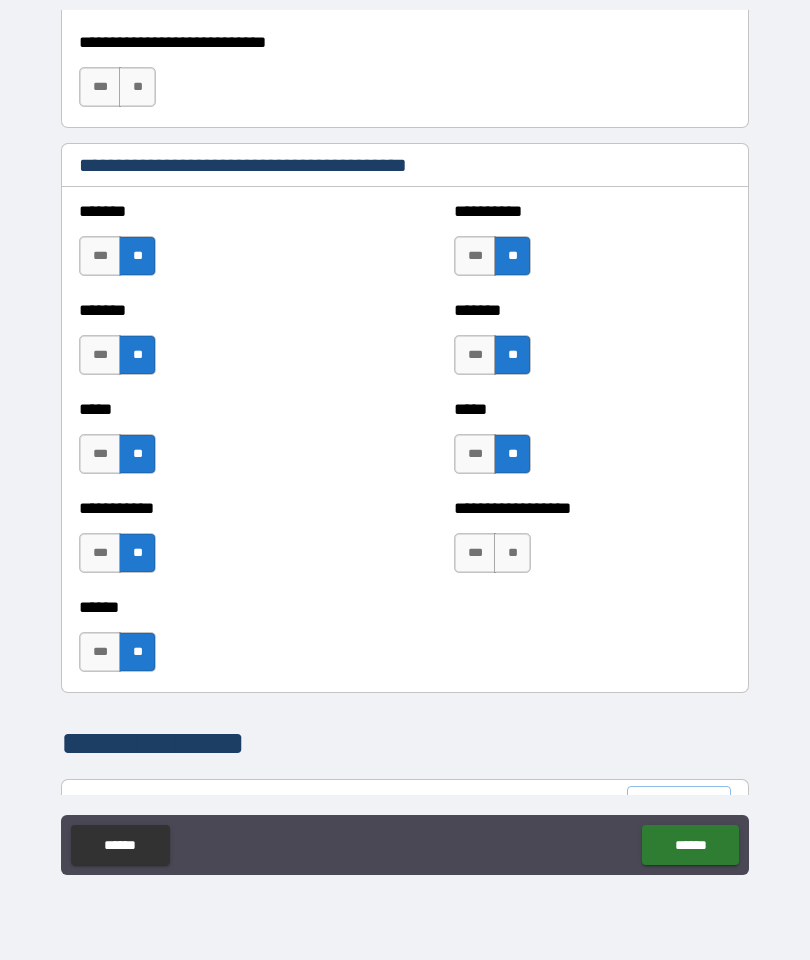 click on "**" at bounding box center [512, 553] 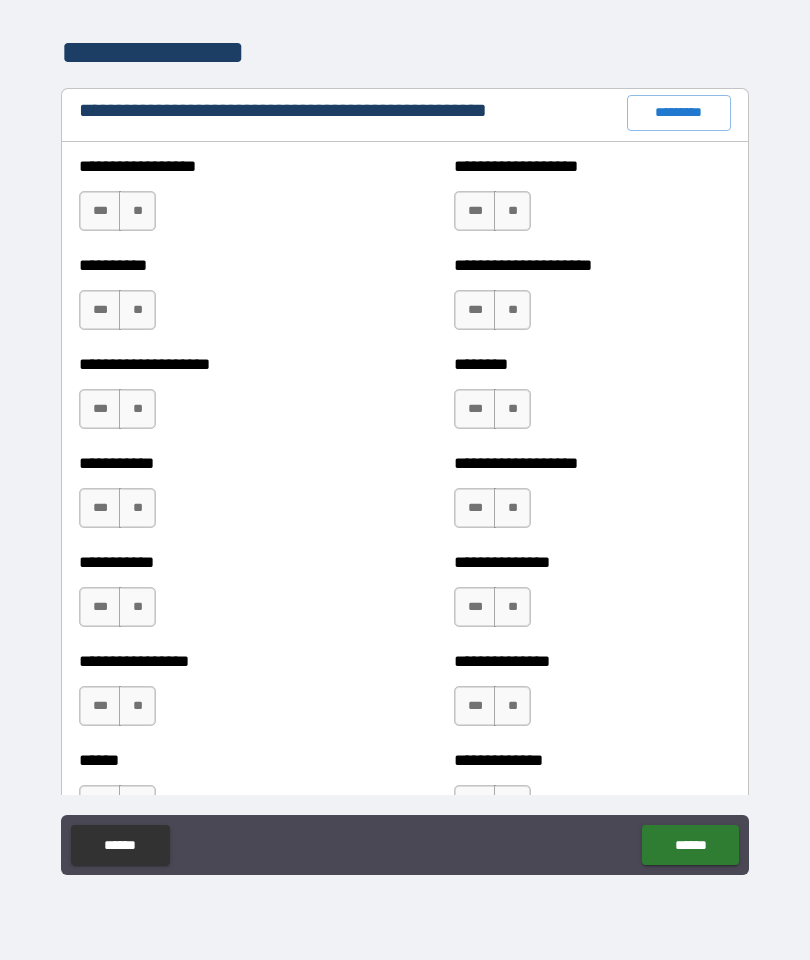 scroll, scrollTop: 2328, scrollLeft: 0, axis: vertical 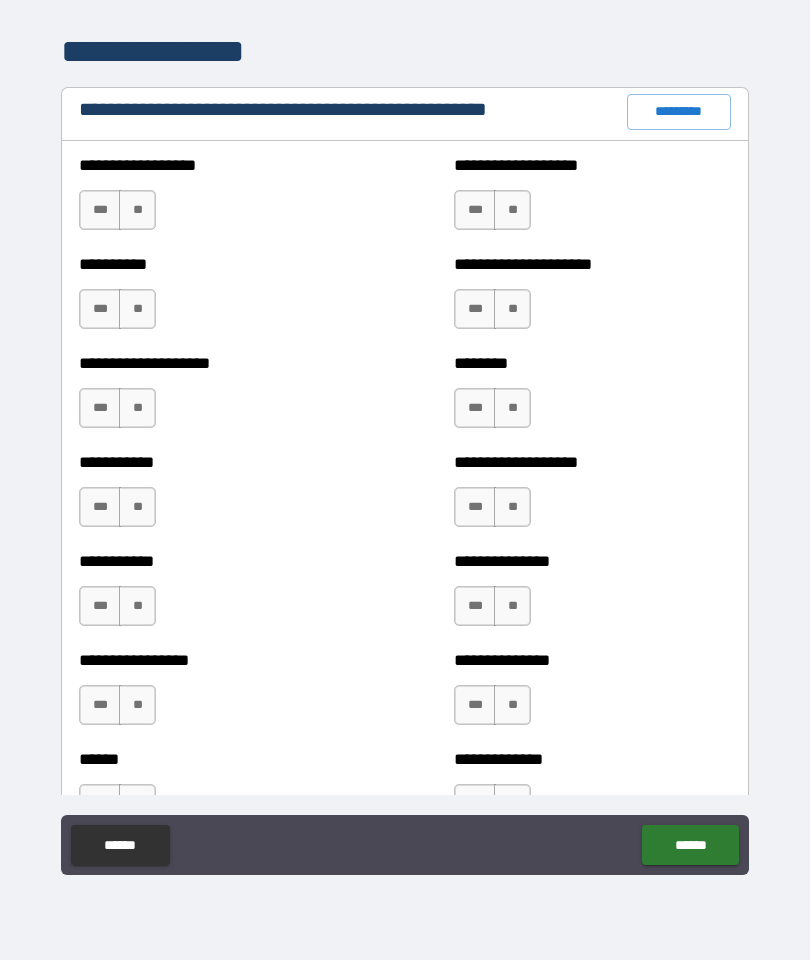 click on "**" at bounding box center (137, 210) 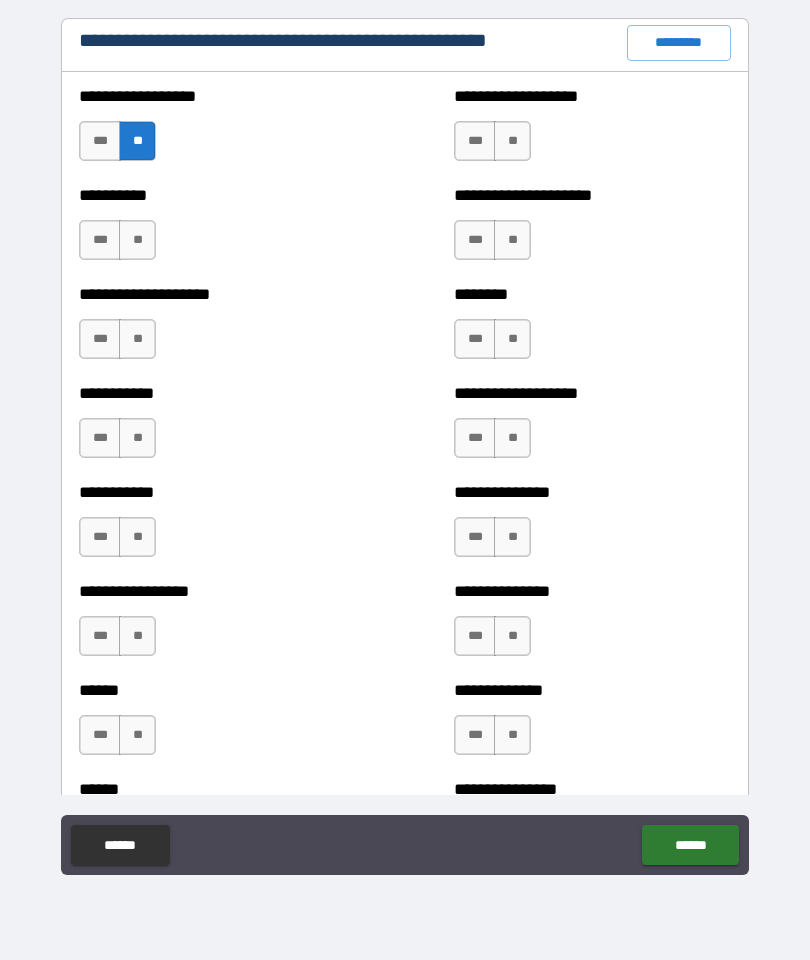 scroll, scrollTop: 2398, scrollLeft: 0, axis: vertical 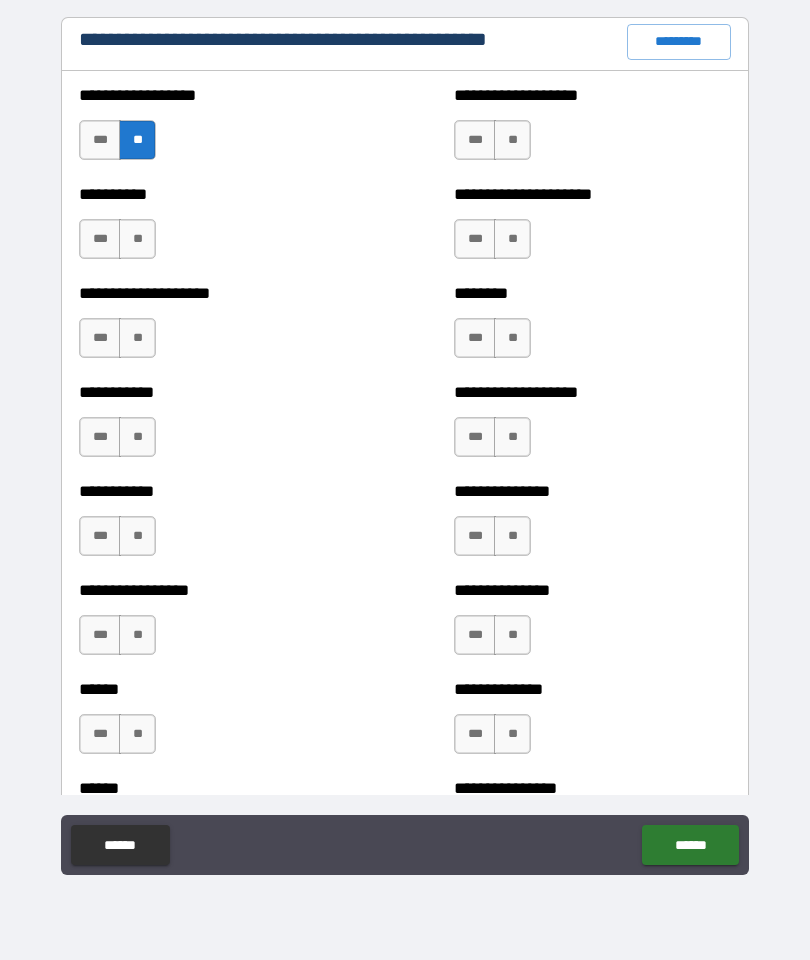 click on "**" at bounding box center [137, 239] 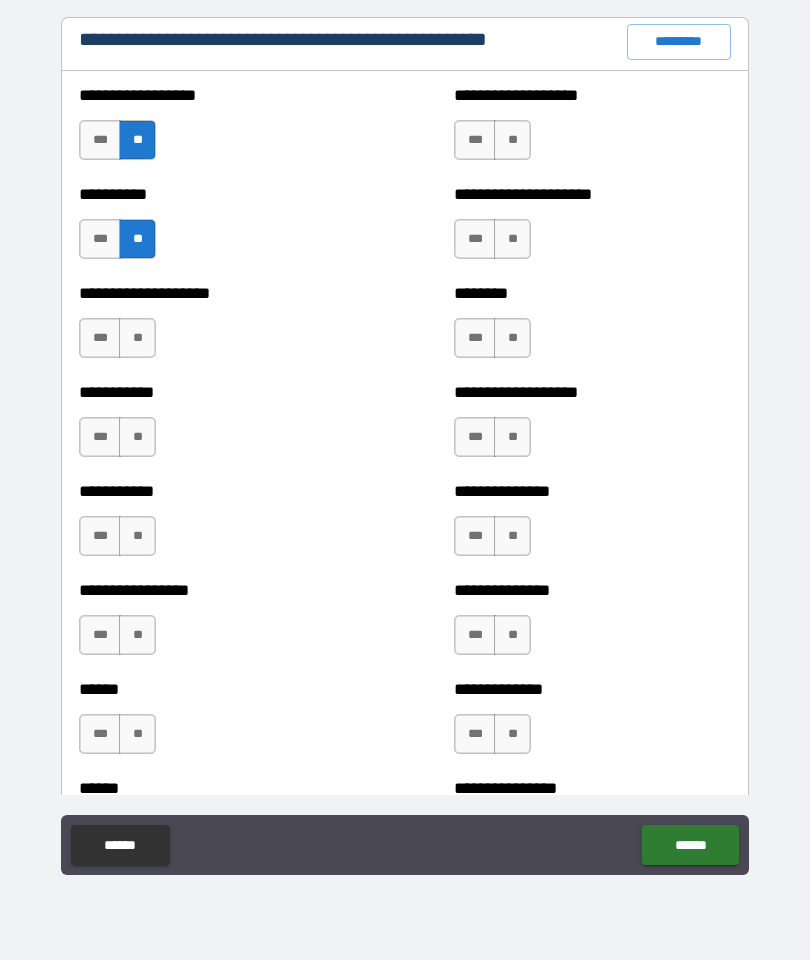click on "**" at bounding box center (137, 338) 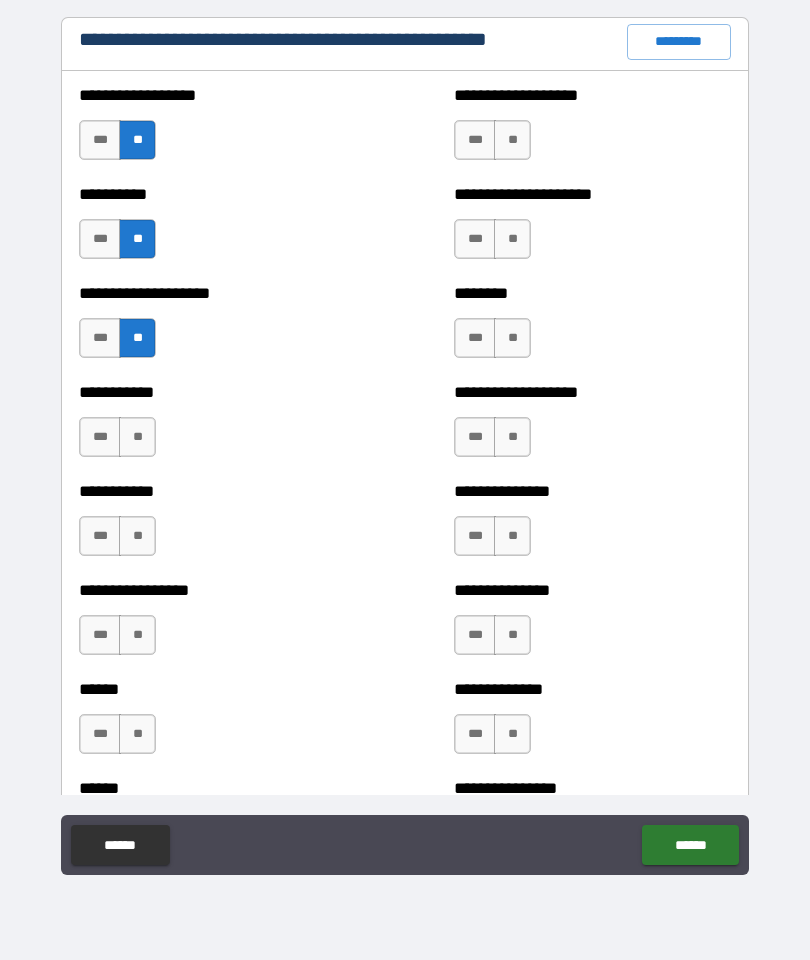 click on "**" at bounding box center (137, 437) 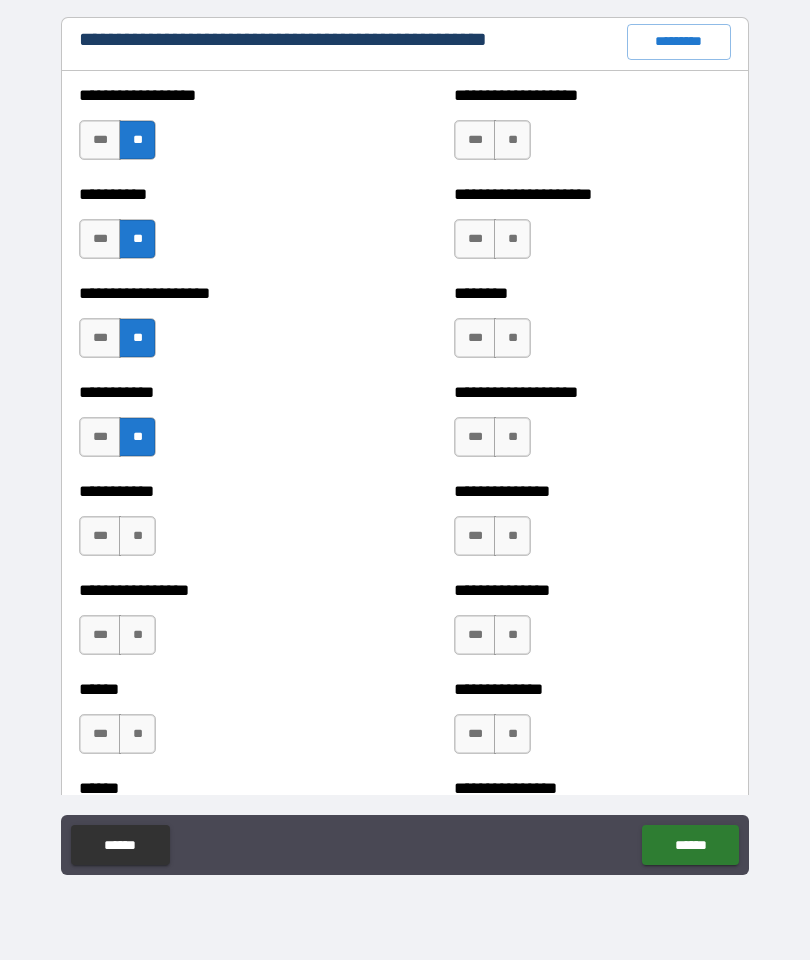click on "**" at bounding box center (137, 536) 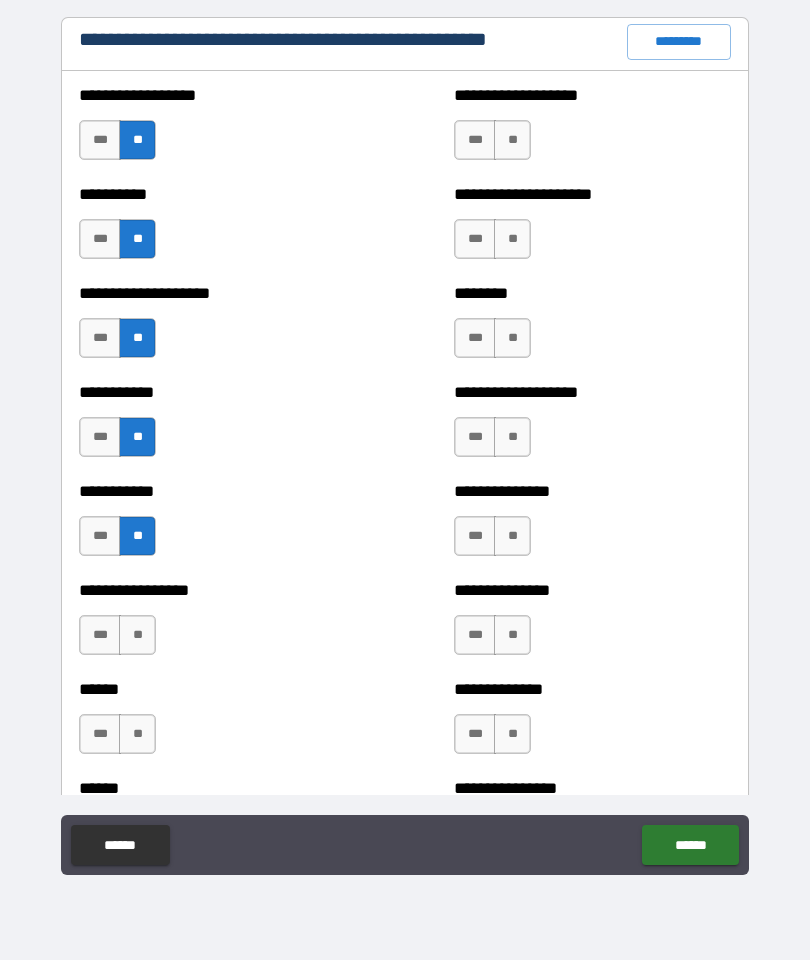 click on "**" at bounding box center (137, 635) 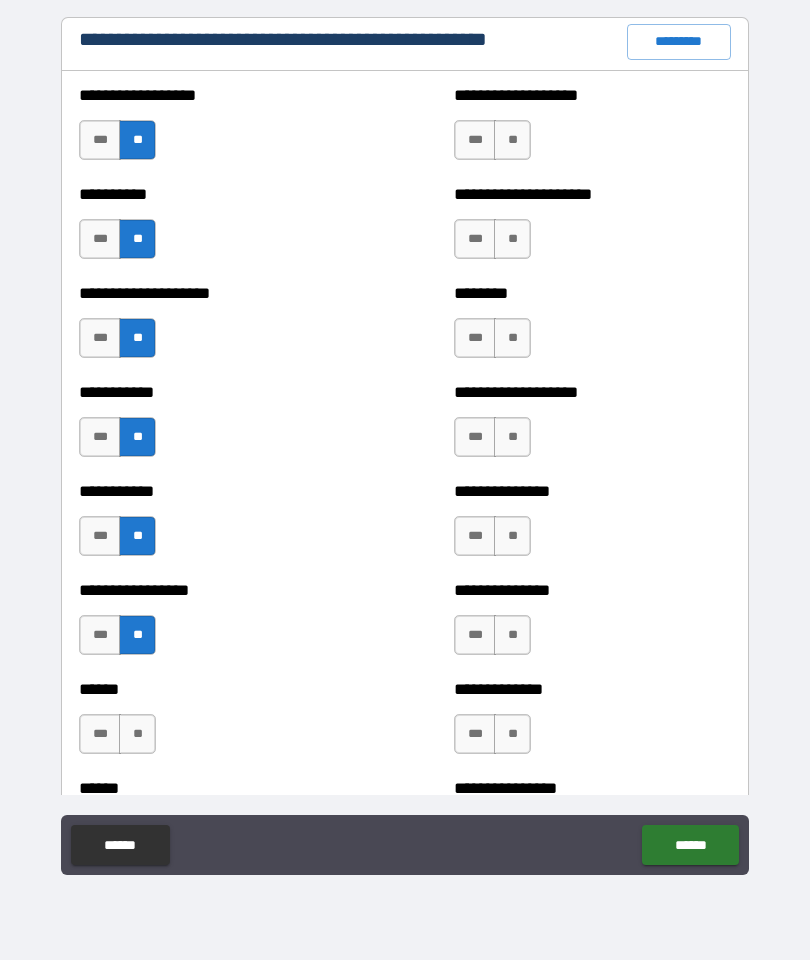 click on "**" at bounding box center (137, 734) 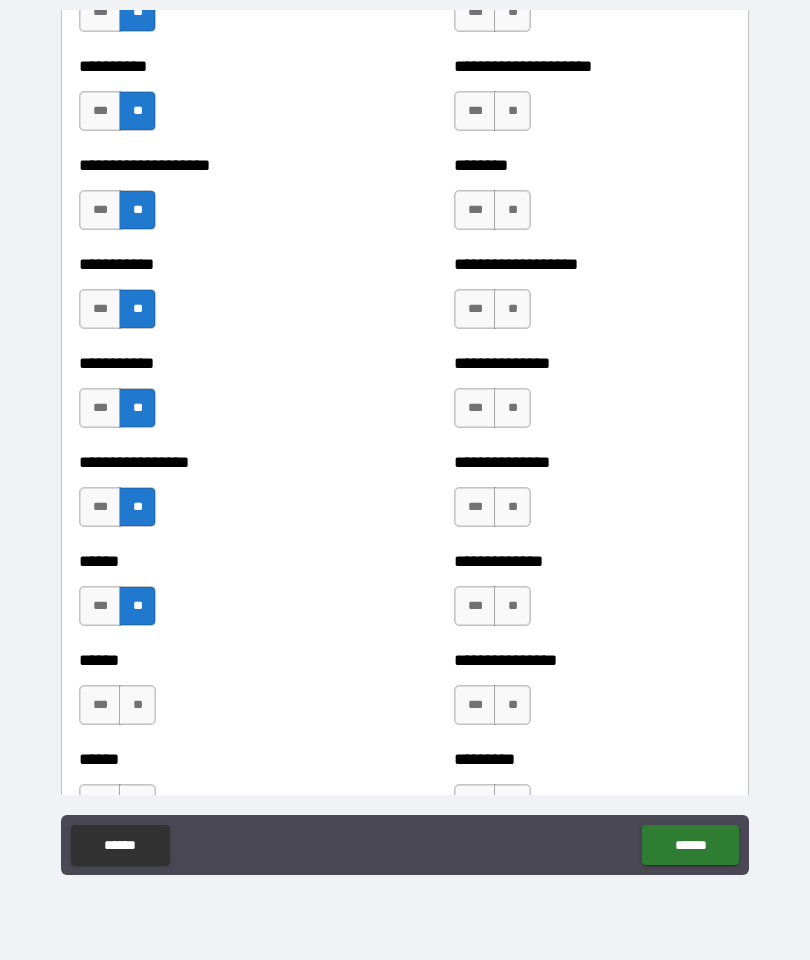 click on "**" at bounding box center [137, 705] 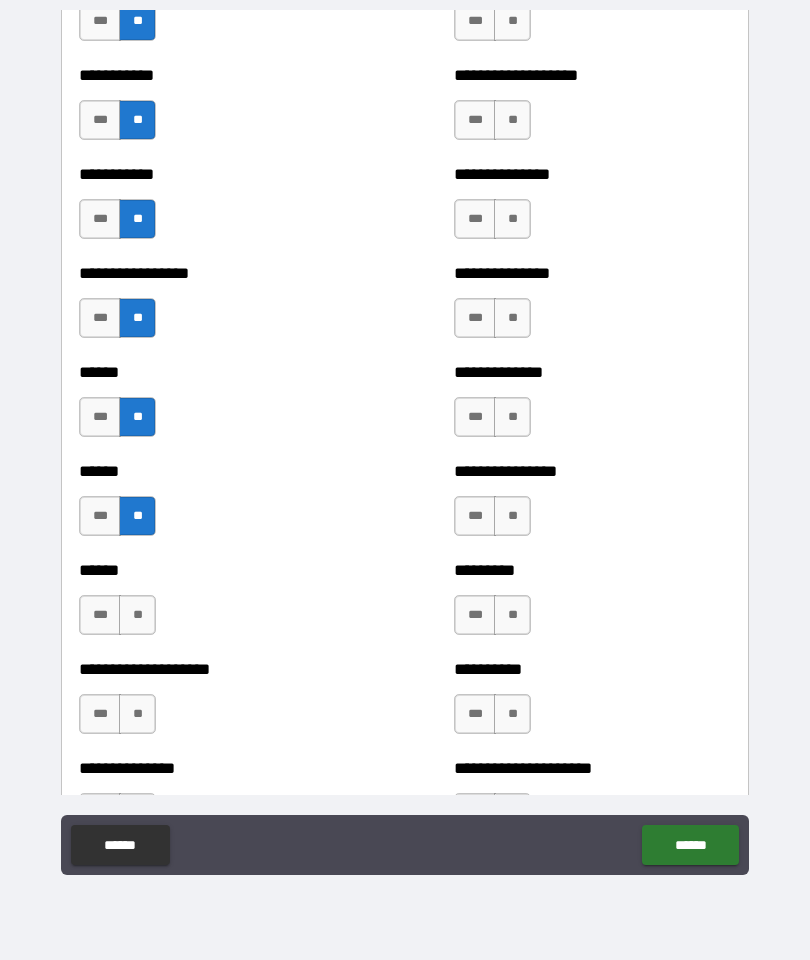scroll, scrollTop: 2742, scrollLeft: 0, axis: vertical 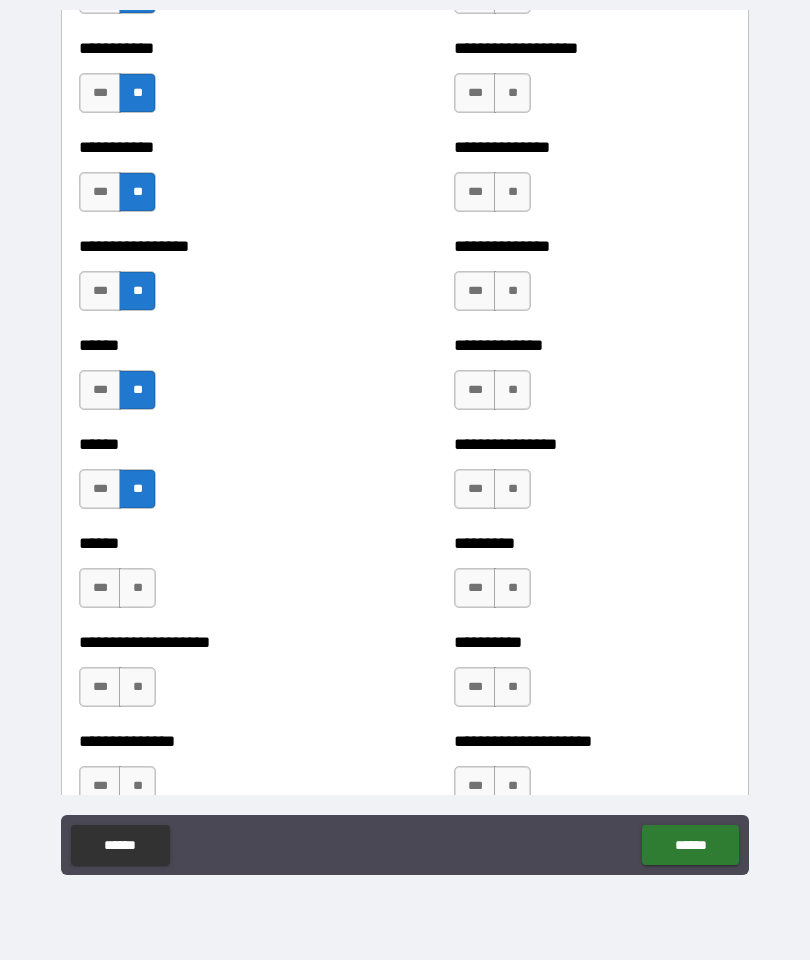 click on "**" at bounding box center [137, 588] 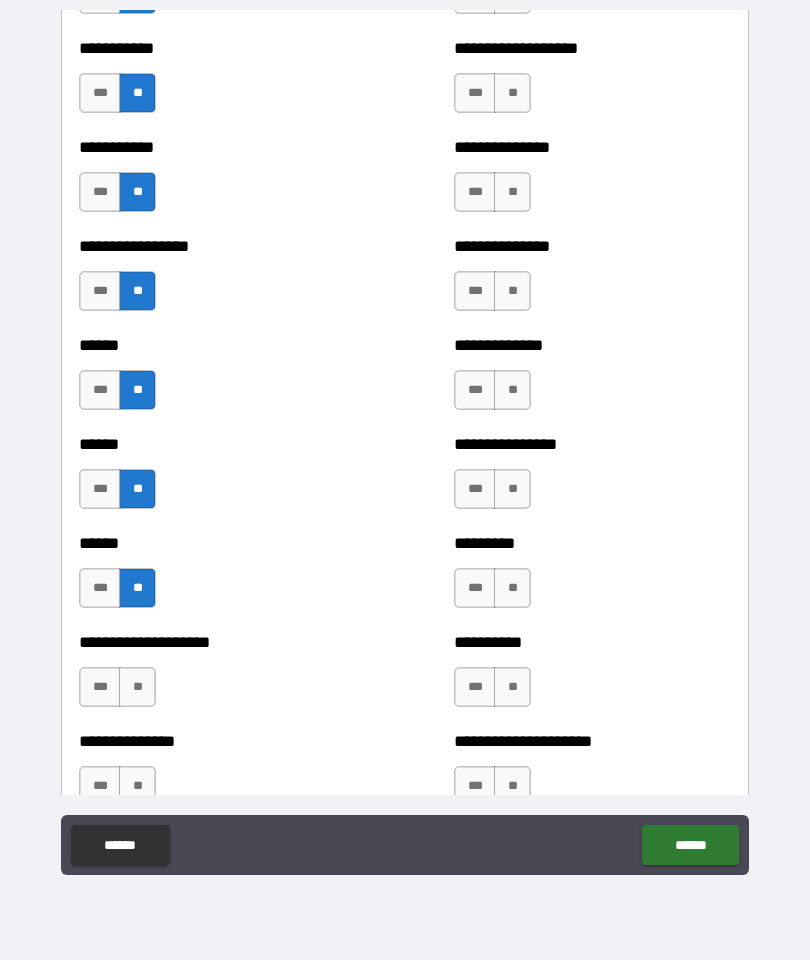 click on "**" at bounding box center (137, 687) 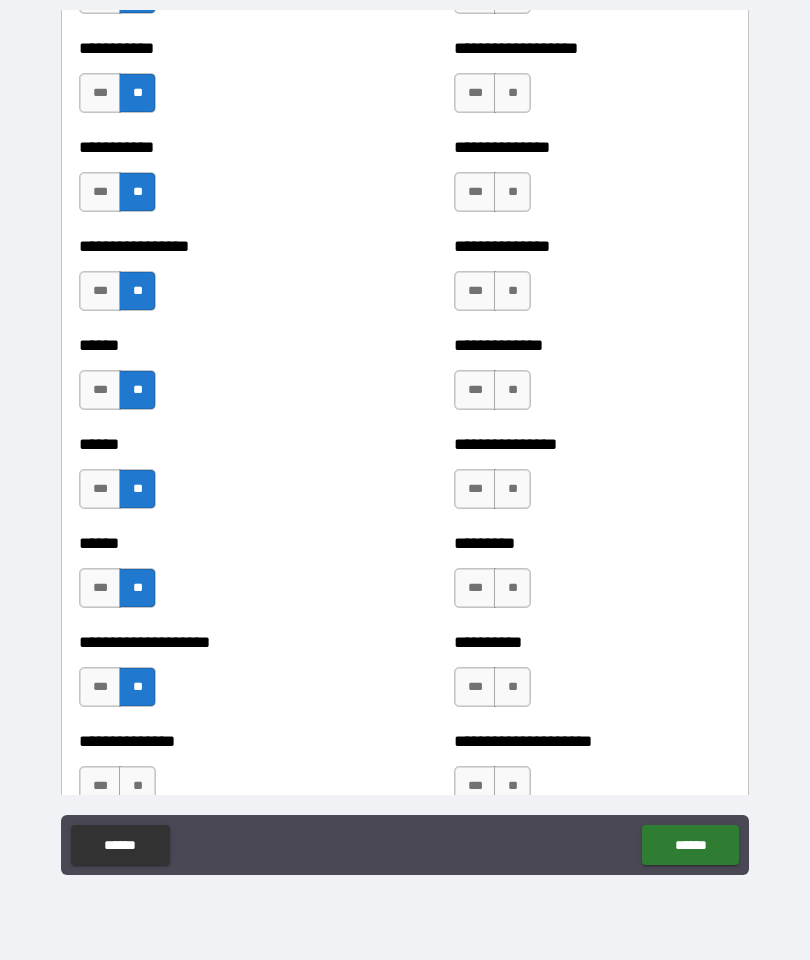 click on "**" at bounding box center (137, 786) 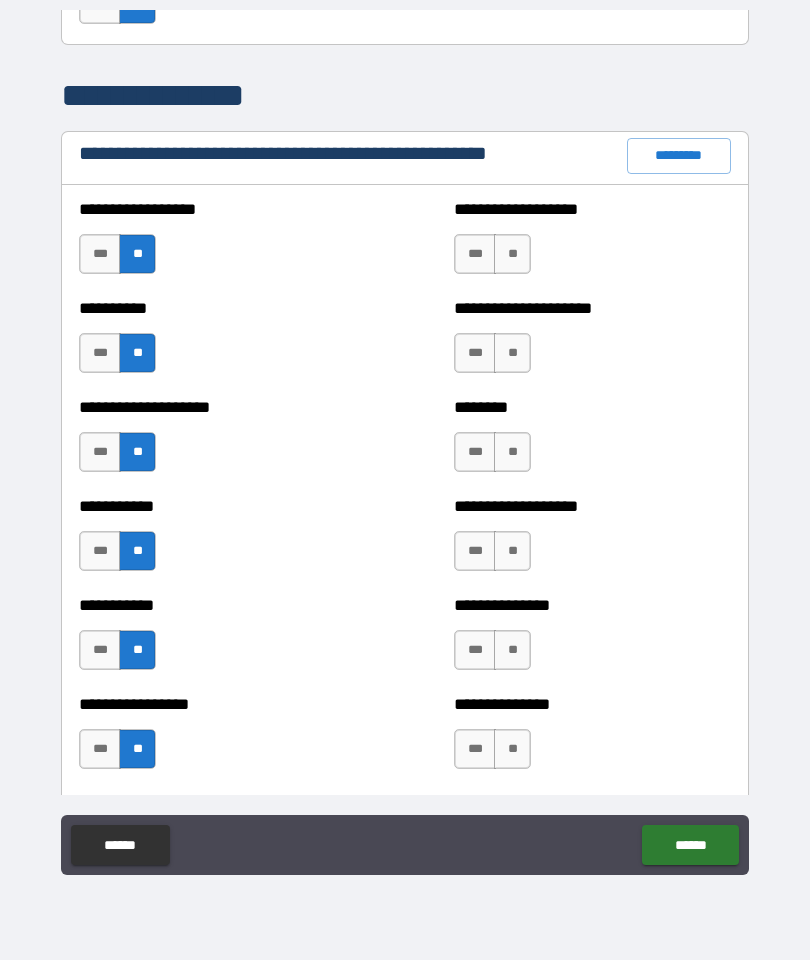 scroll, scrollTop: 2285, scrollLeft: 0, axis: vertical 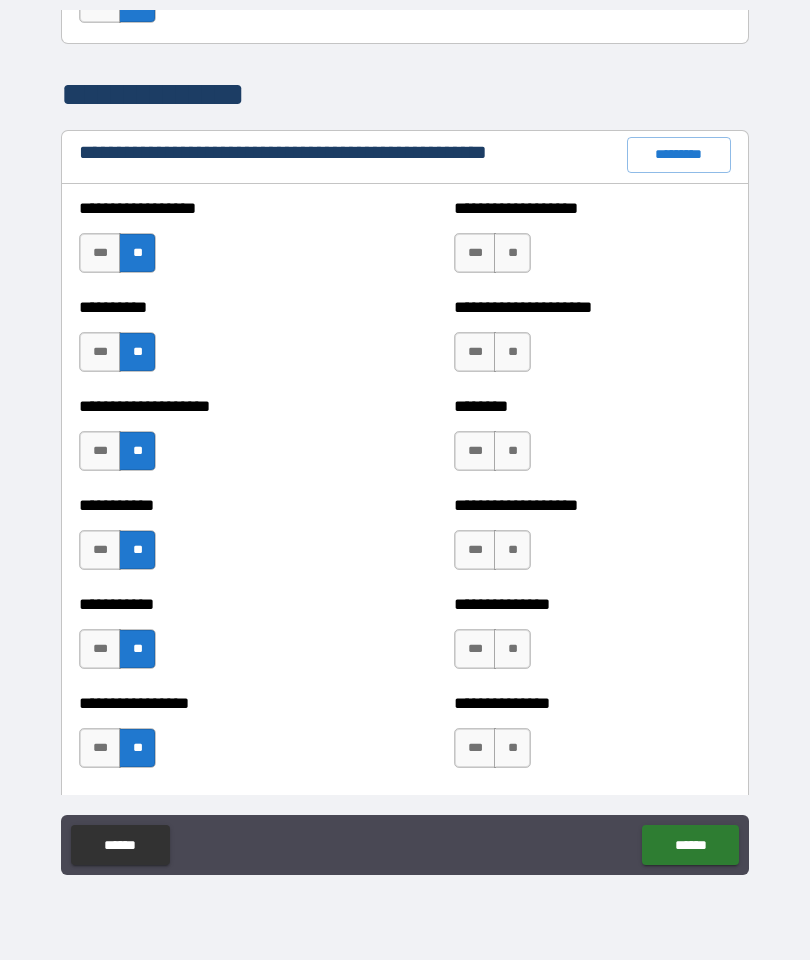 click on "**" at bounding box center (512, 253) 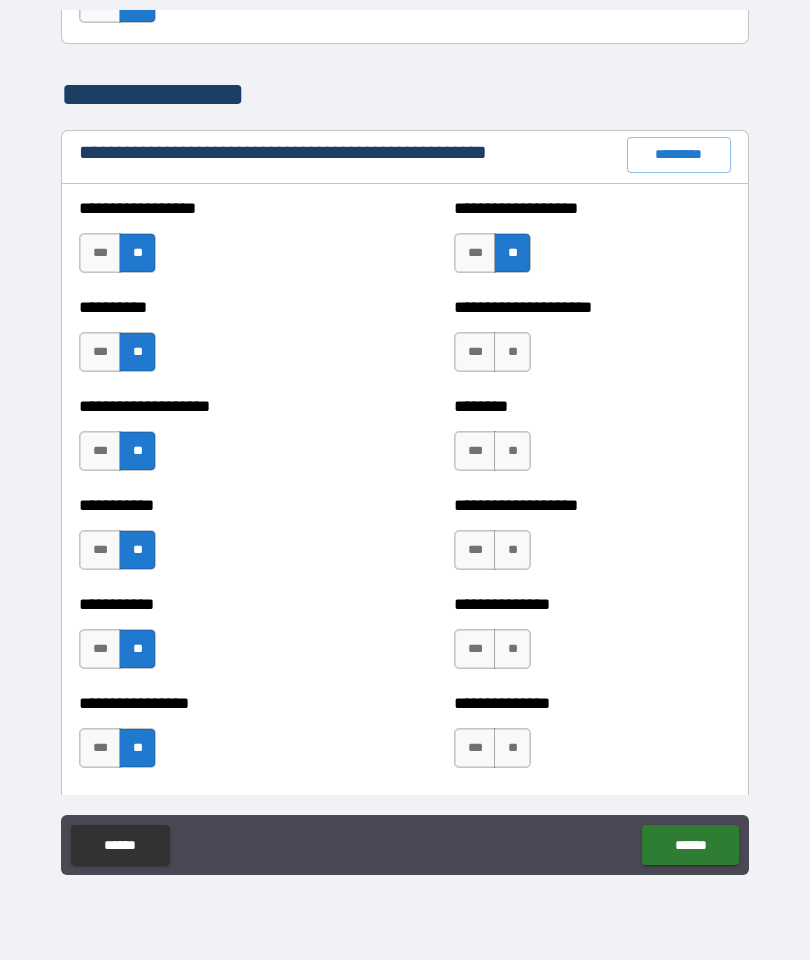 click on "**" at bounding box center (512, 352) 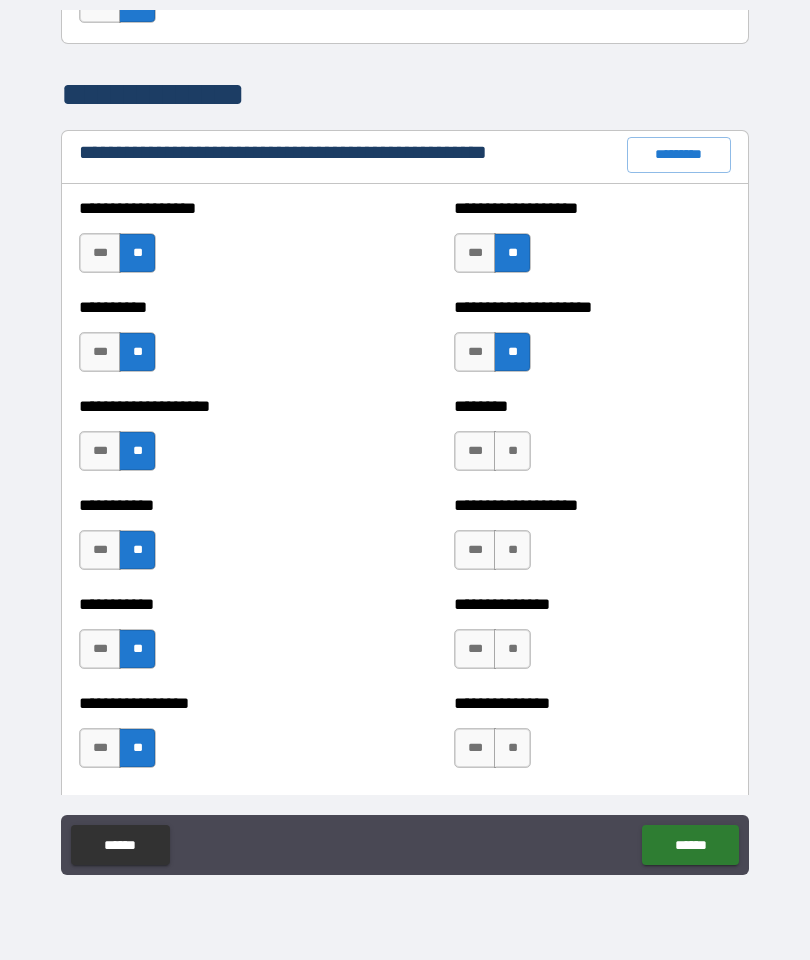 click on "**" at bounding box center [512, 451] 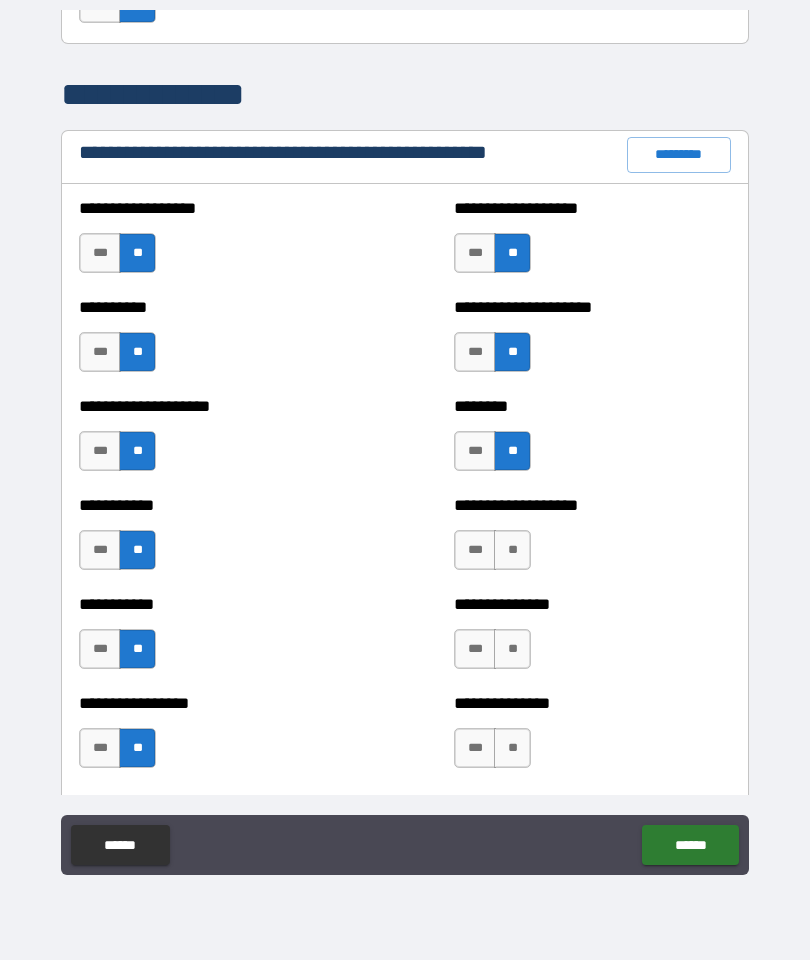 click on "**" at bounding box center [512, 550] 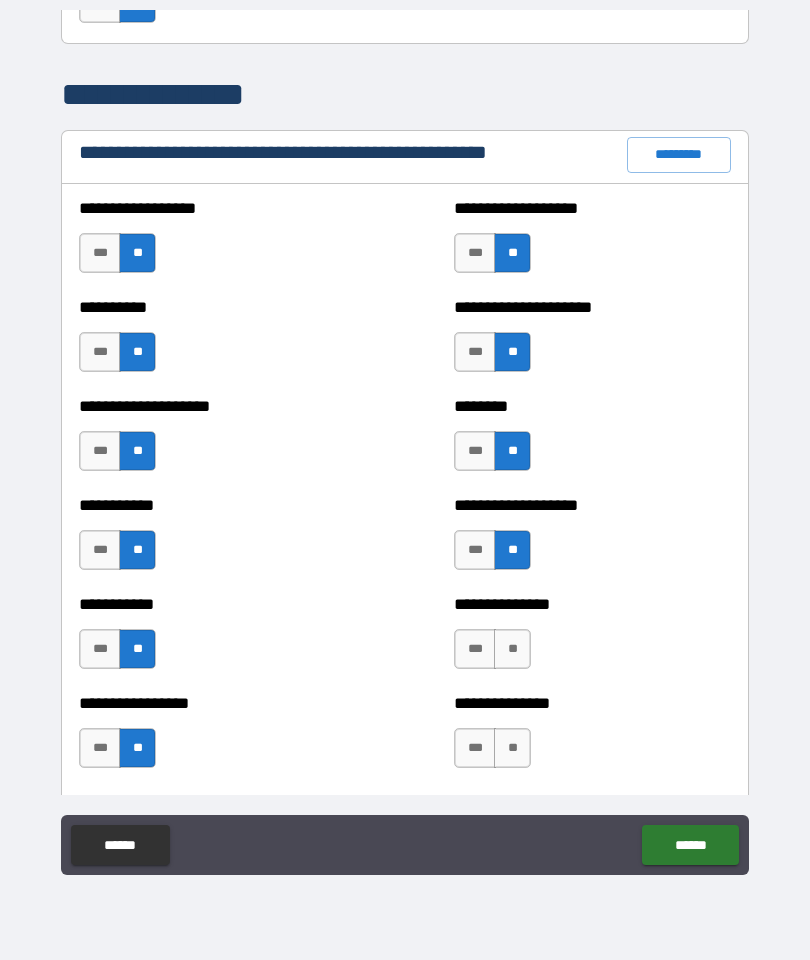 click on "**" at bounding box center [512, 649] 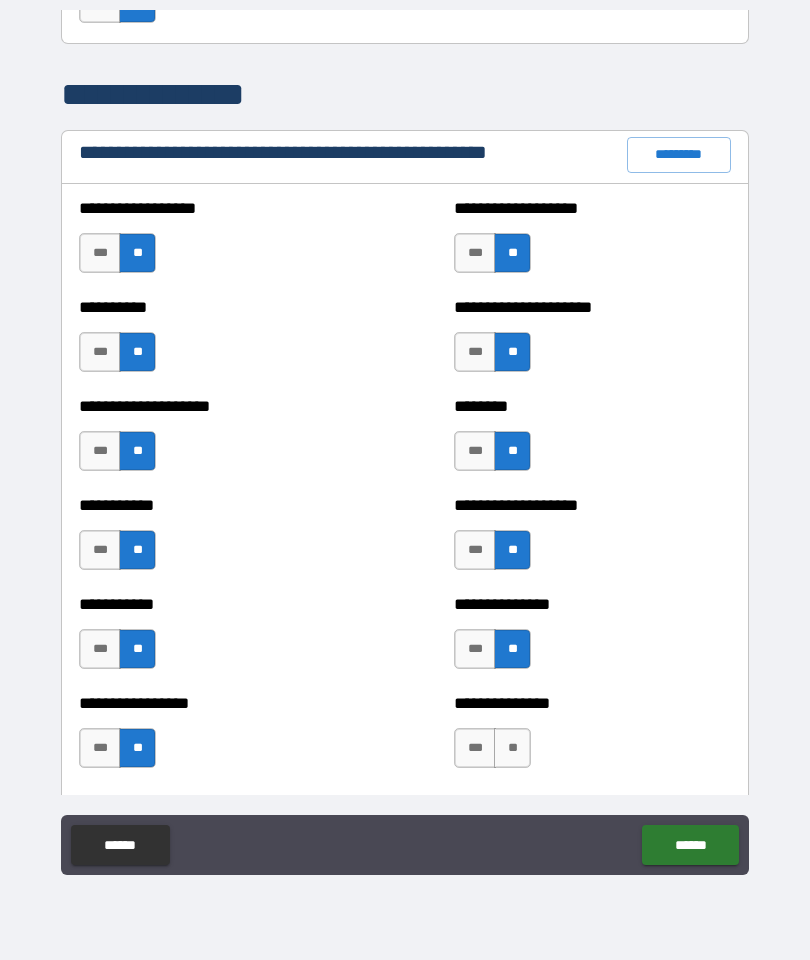 click on "**" at bounding box center (512, 748) 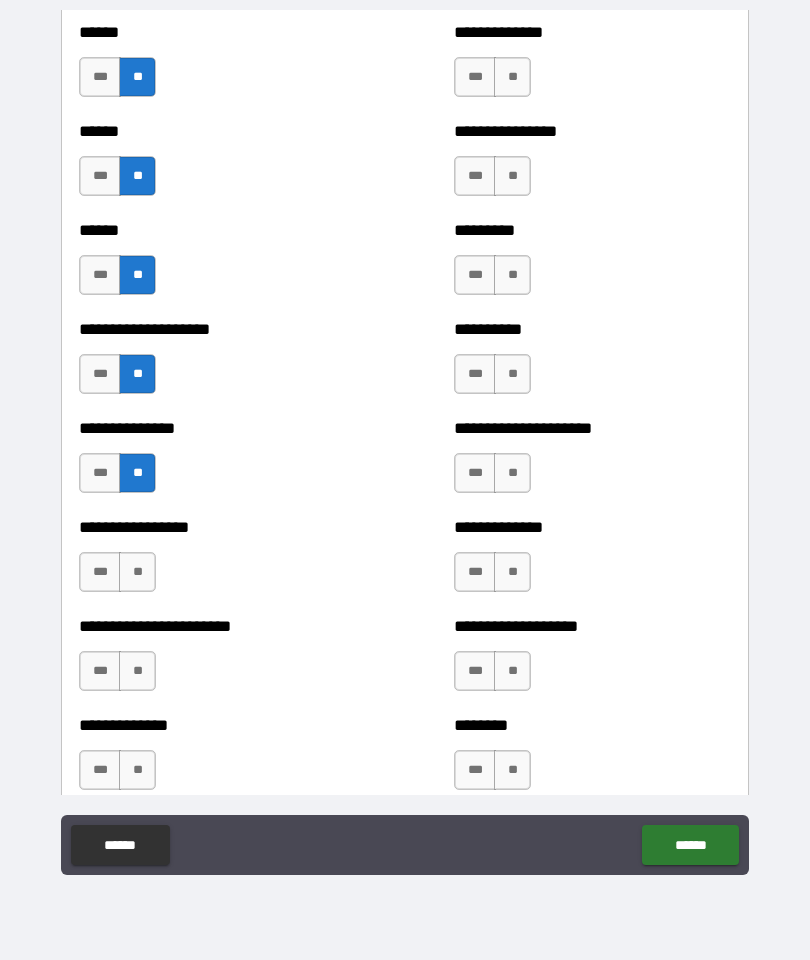scroll, scrollTop: 3052, scrollLeft: 0, axis: vertical 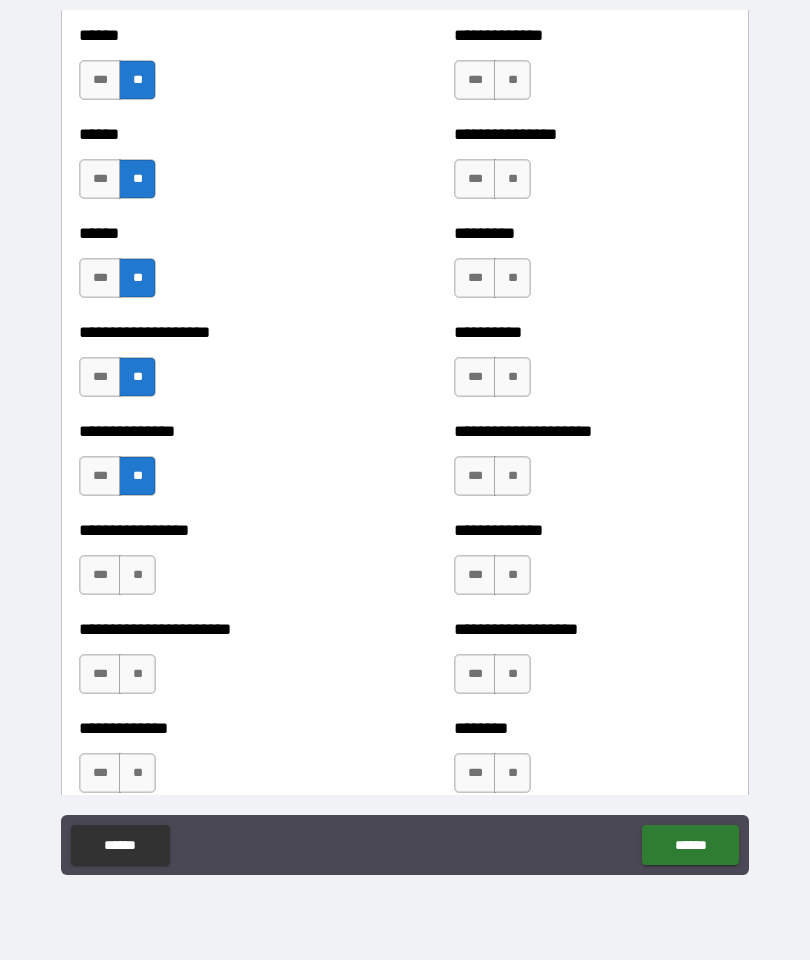 click on "**" at bounding box center [512, 80] 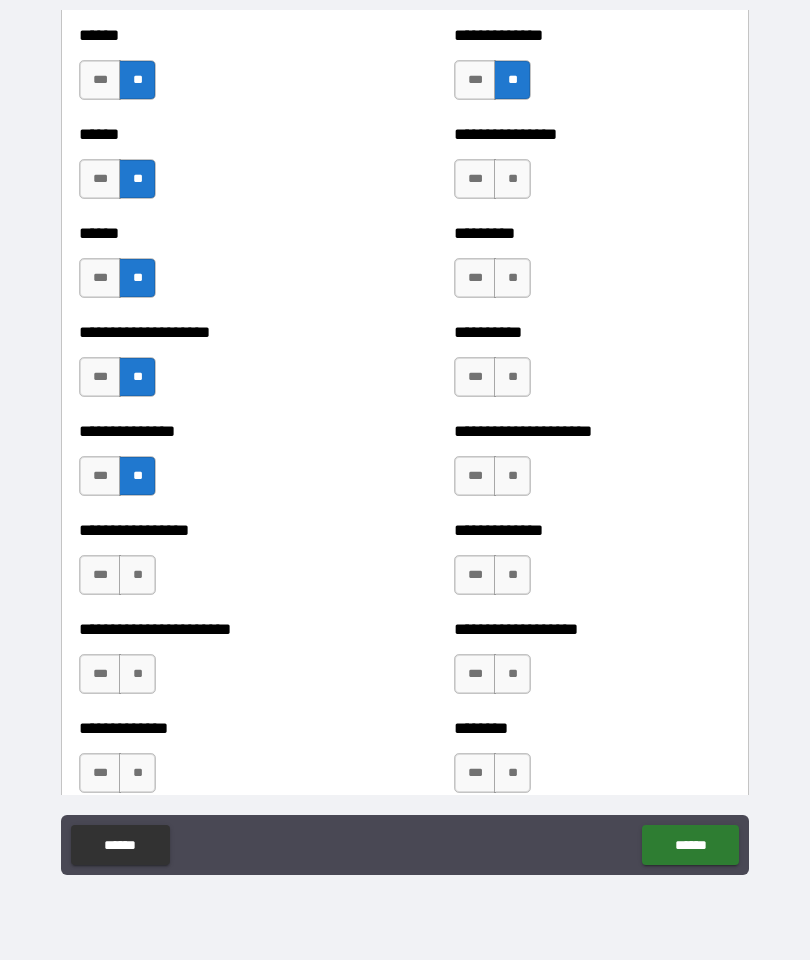 click on "**" at bounding box center (512, 179) 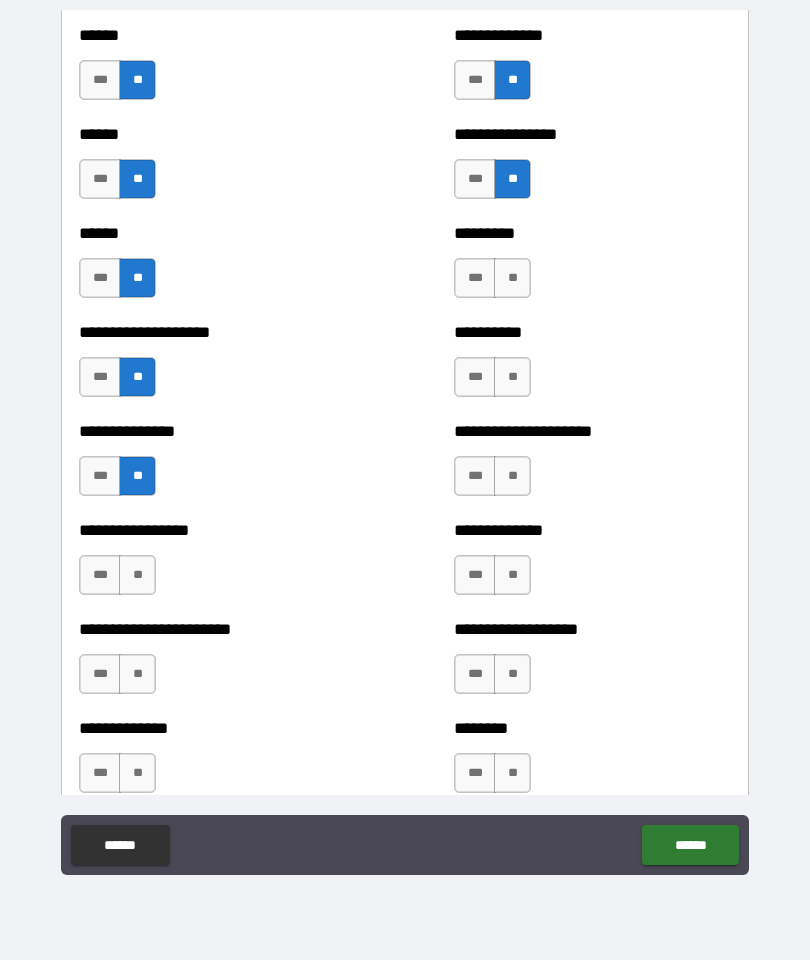 click on "**" at bounding box center [512, 278] 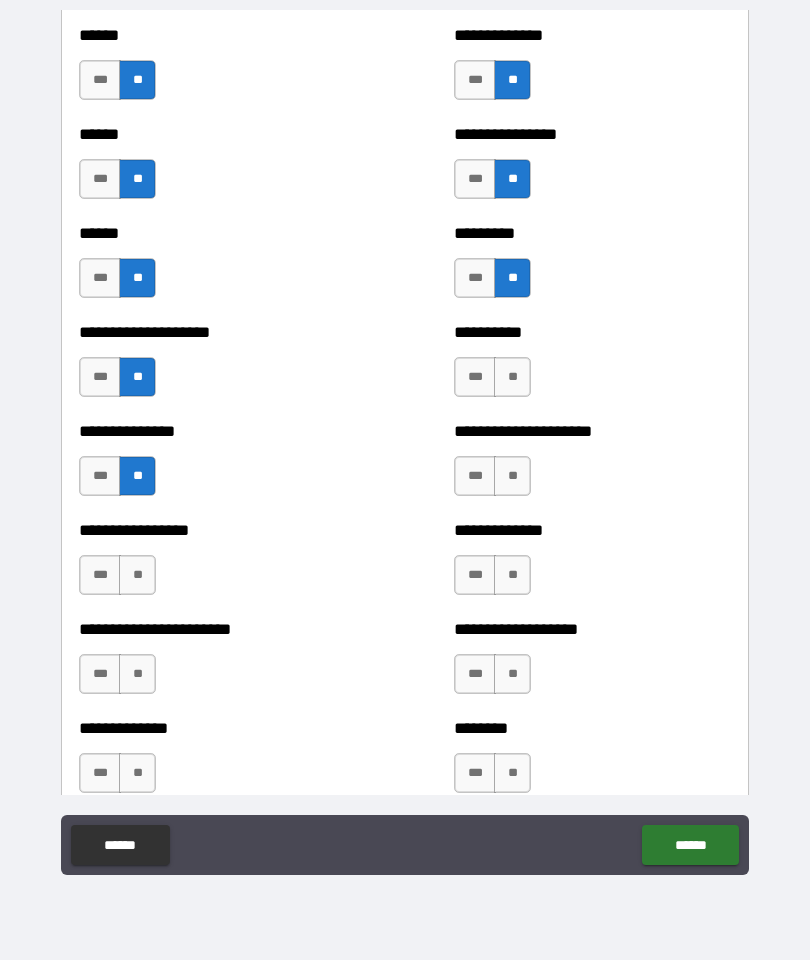 click on "**" at bounding box center [512, 377] 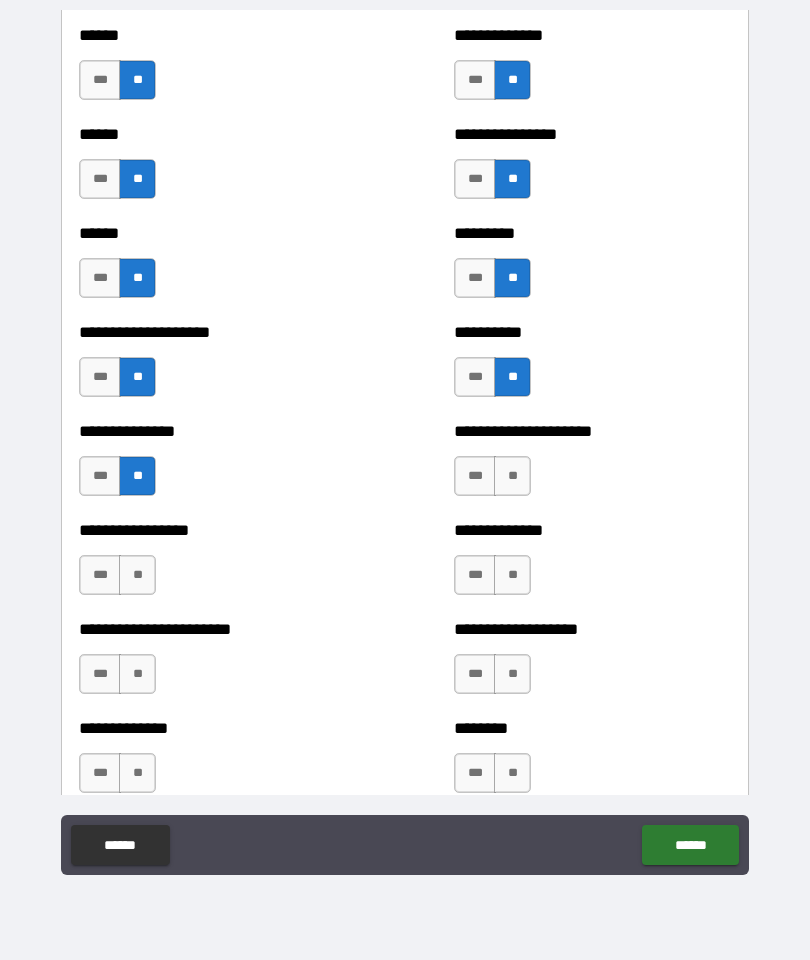 click on "**" at bounding box center (512, 476) 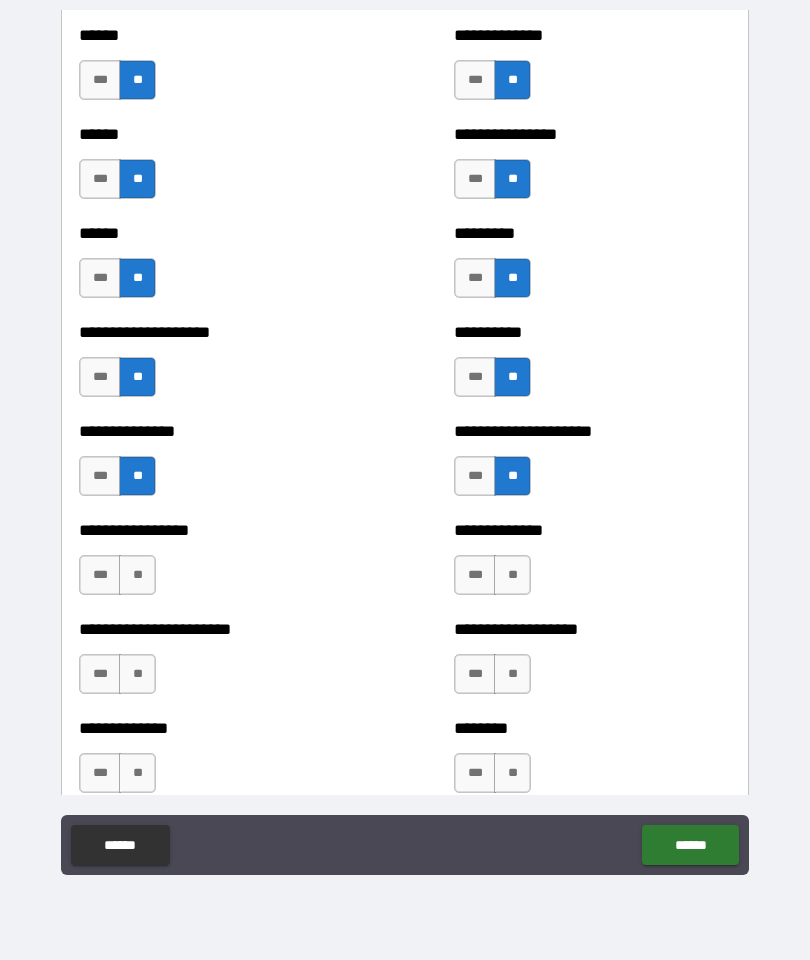click on "**" at bounding box center (512, 575) 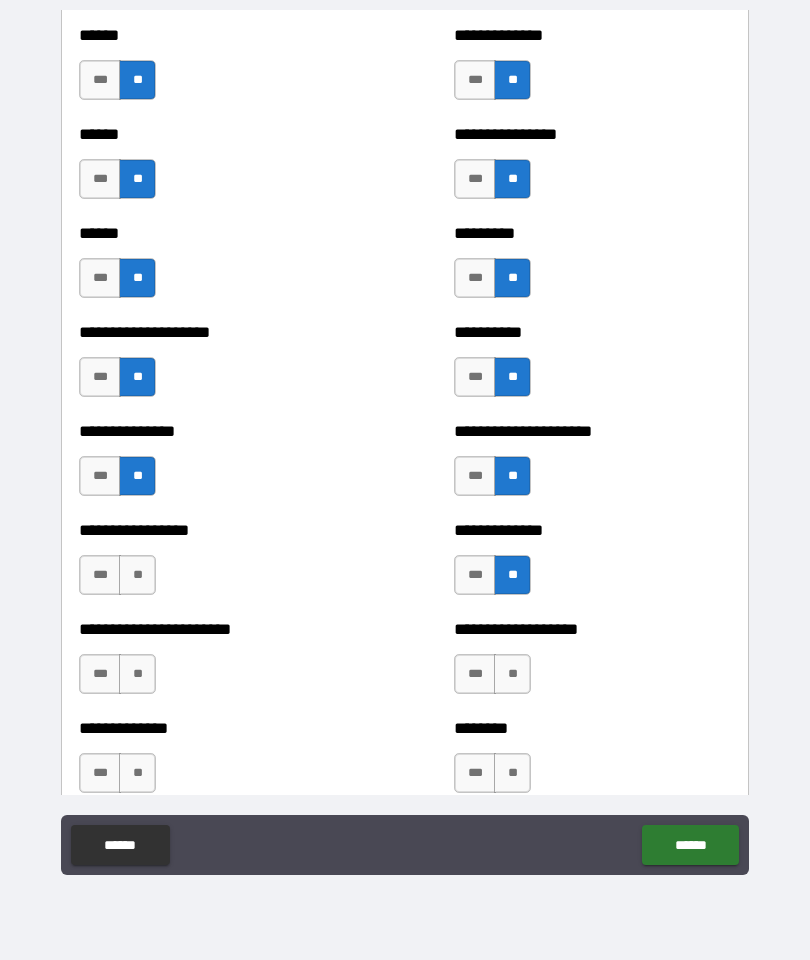 click on "**" at bounding box center [137, 575] 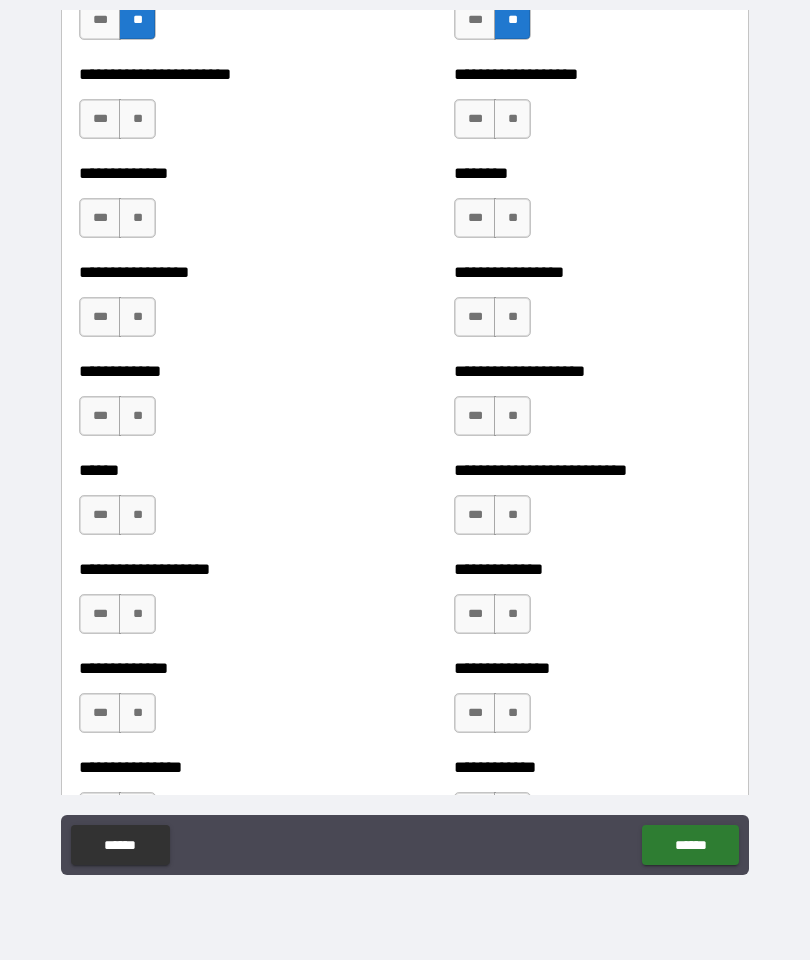 scroll, scrollTop: 3609, scrollLeft: 0, axis: vertical 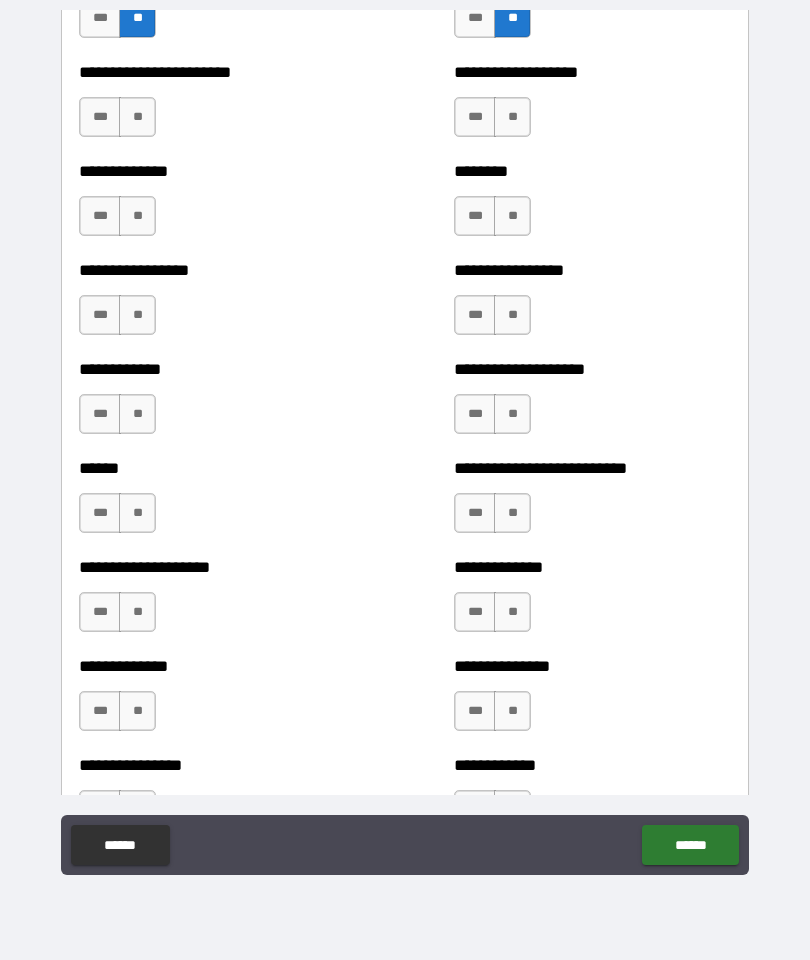 click on "**" at bounding box center (512, 117) 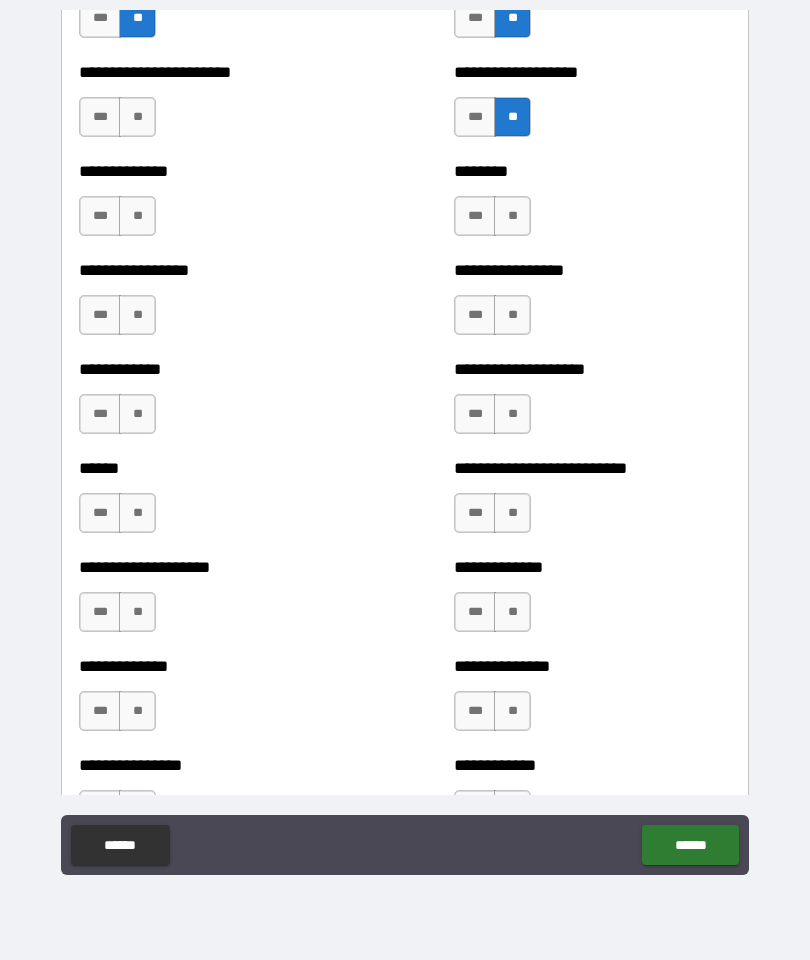 click on "**" at bounding box center (137, 117) 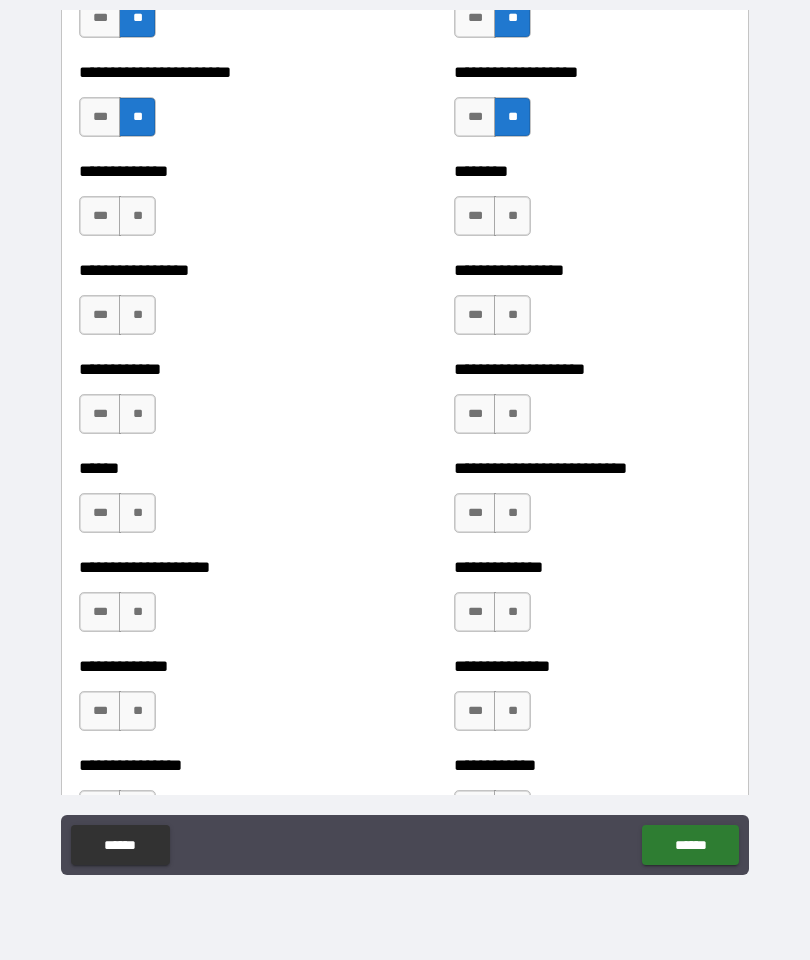 click on "**********" at bounding box center [217, 206] 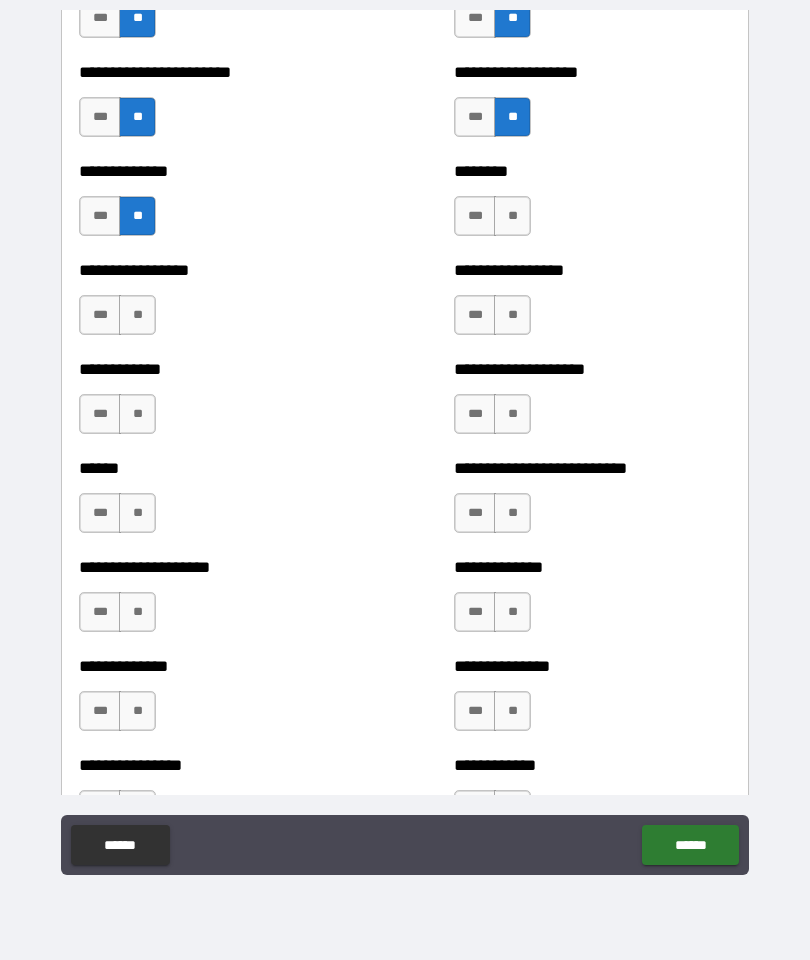 click on "**" at bounding box center [137, 315] 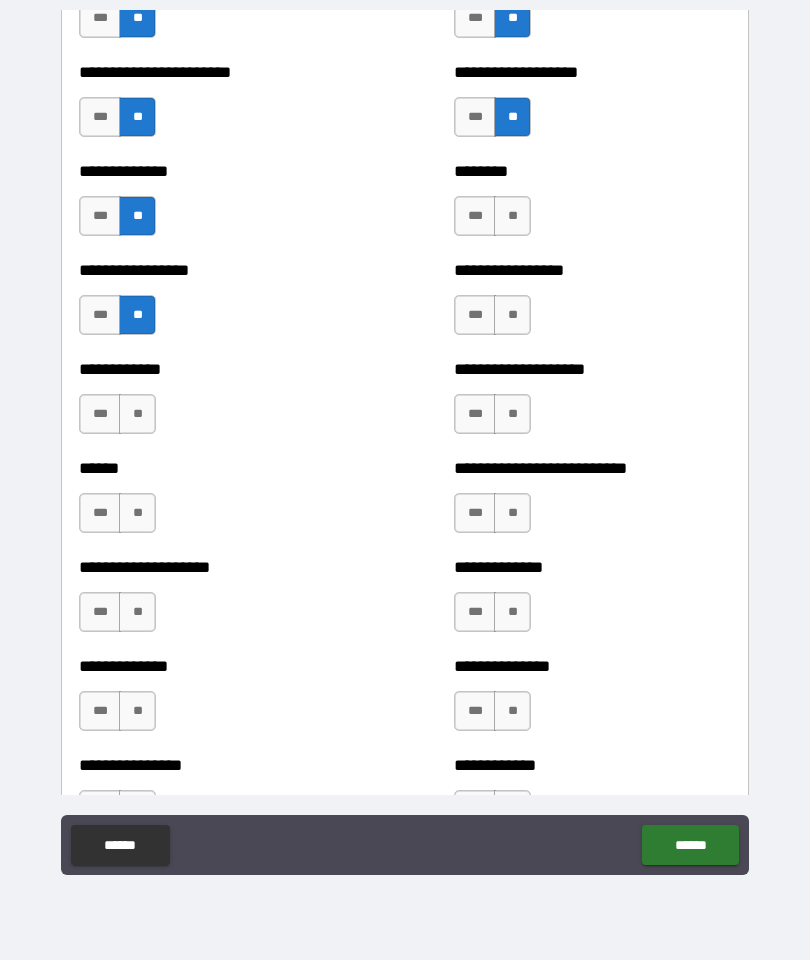 click on "**" at bounding box center [137, 414] 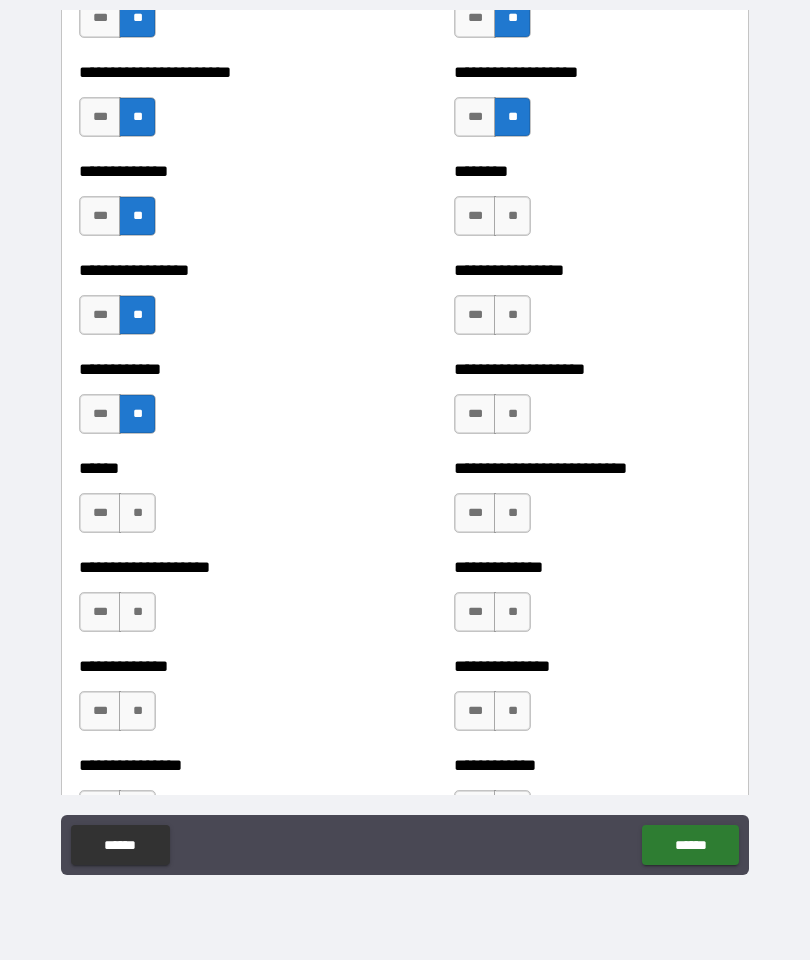 click on "**" at bounding box center [137, 513] 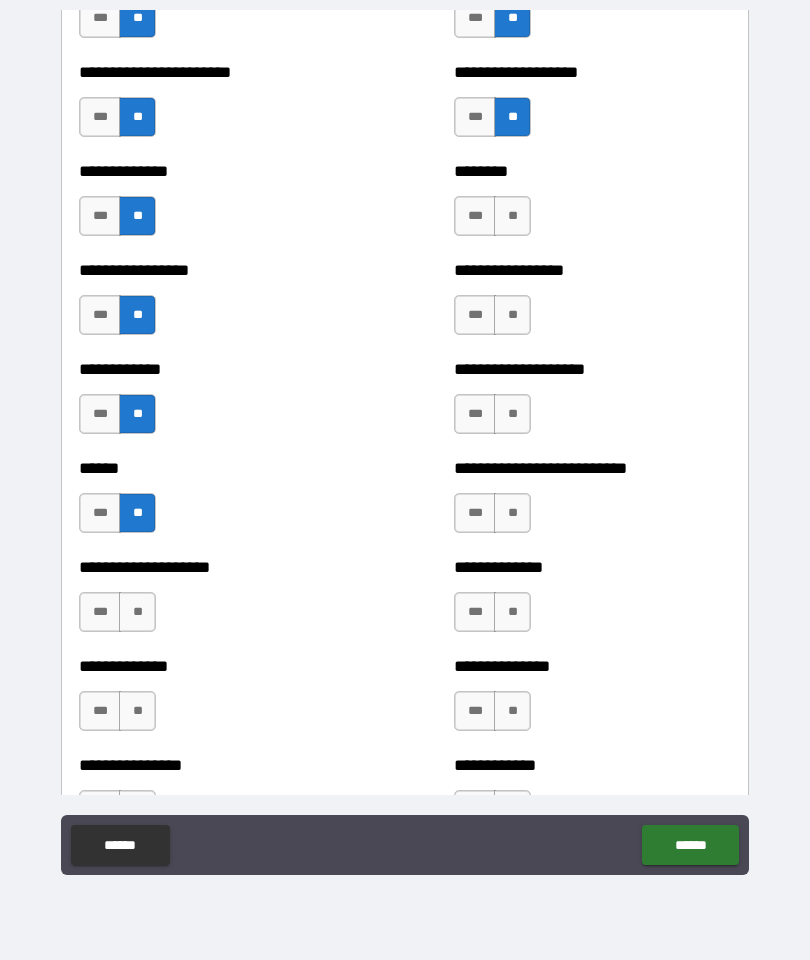 click on "**" at bounding box center [137, 612] 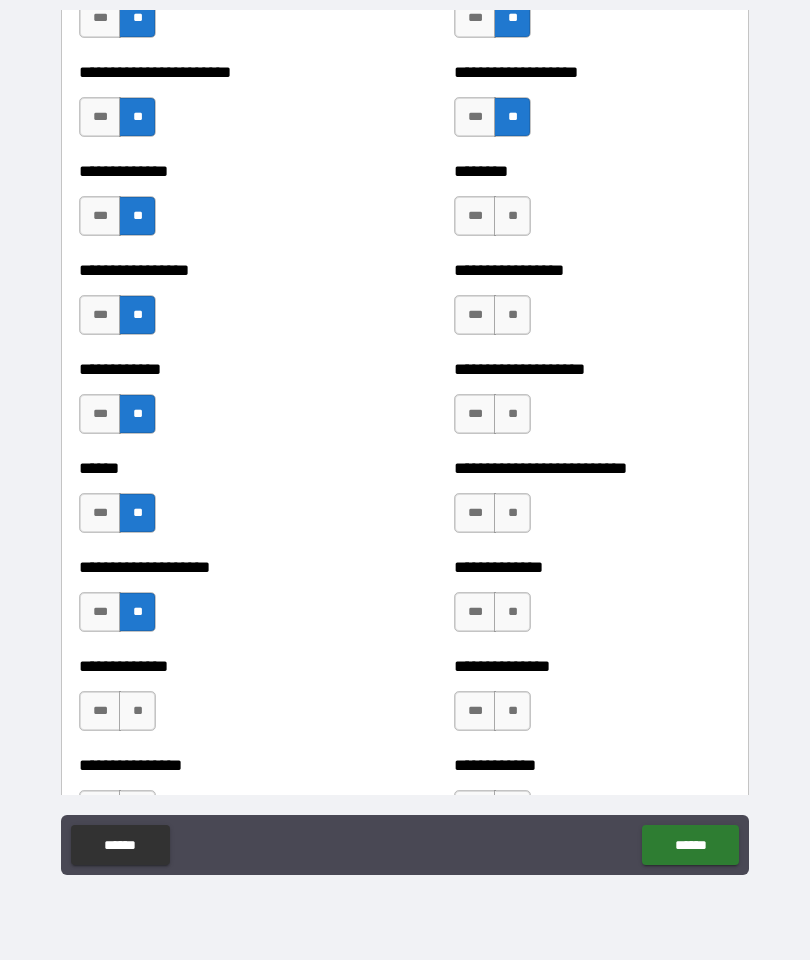 click on "**" at bounding box center [137, 711] 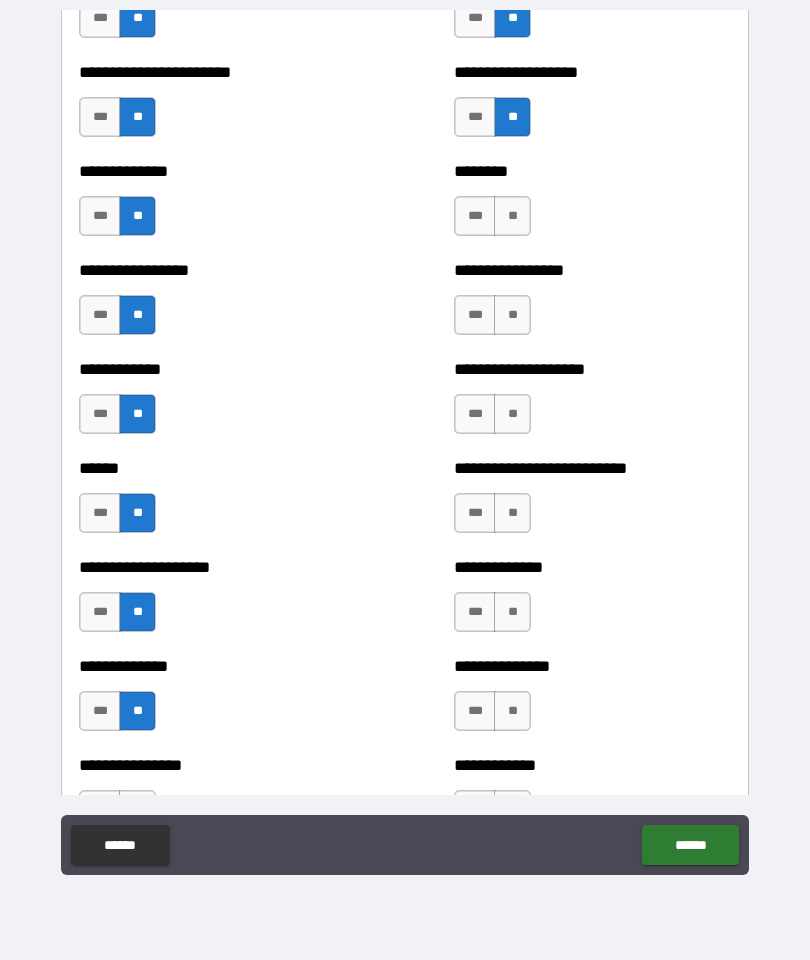 click on "**" at bounding box center (512, 216) 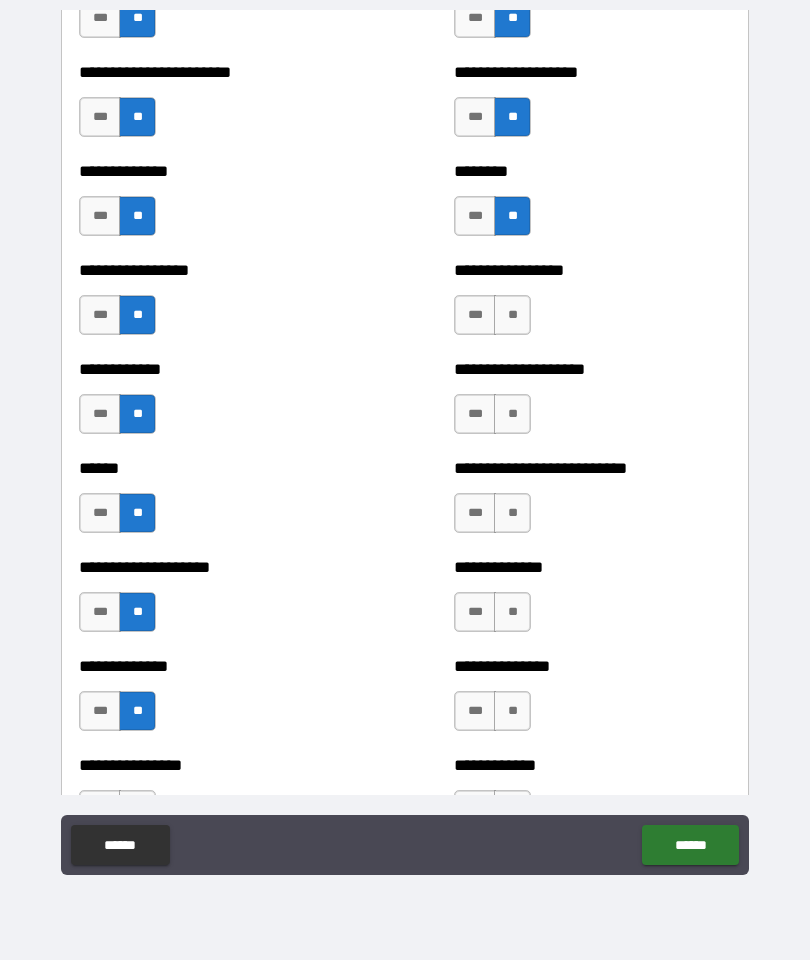click on "**" at bounding box center [512, 315] 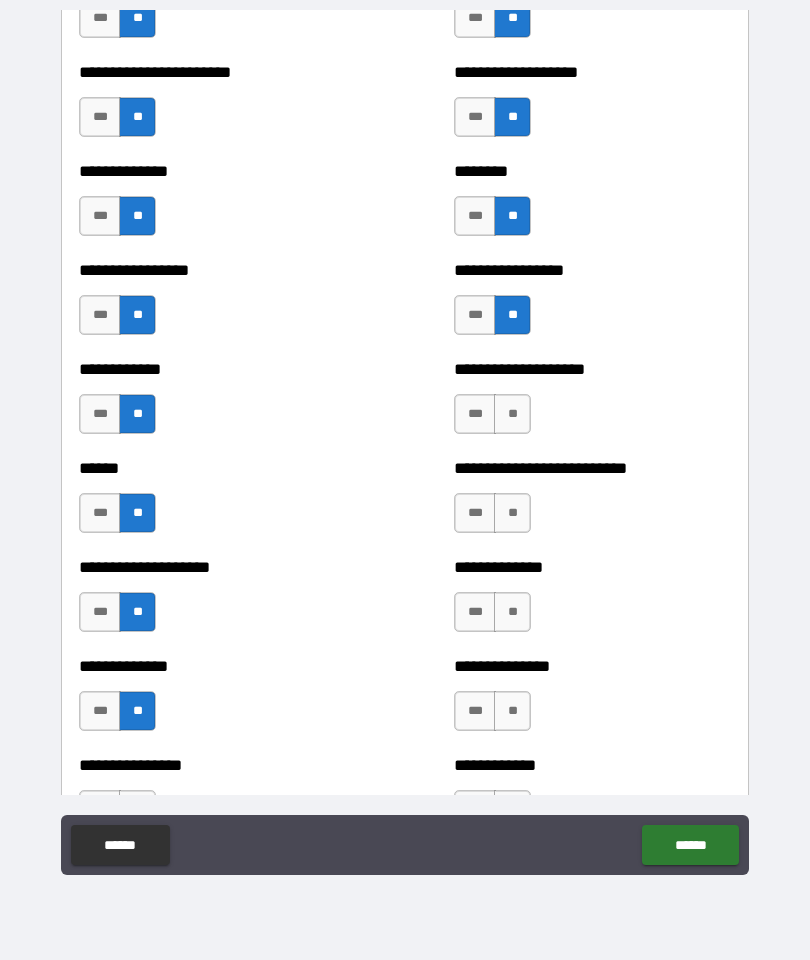 click on "**" at bounding box center (512, 414) 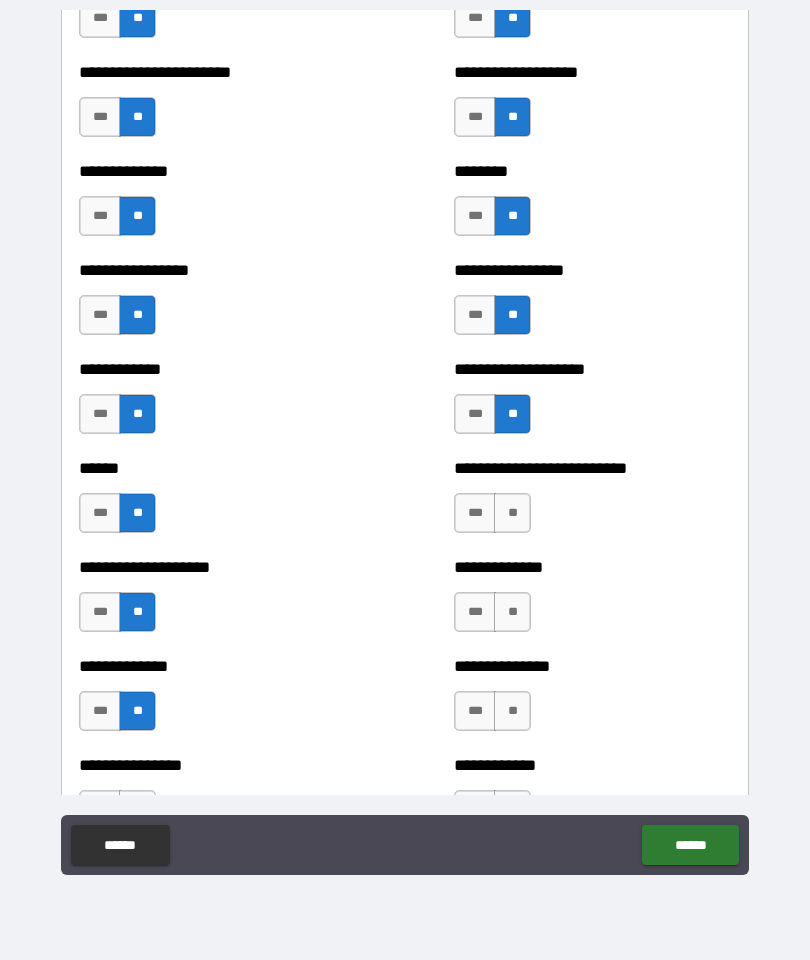 click on "**" at bounding box center (512, 513) 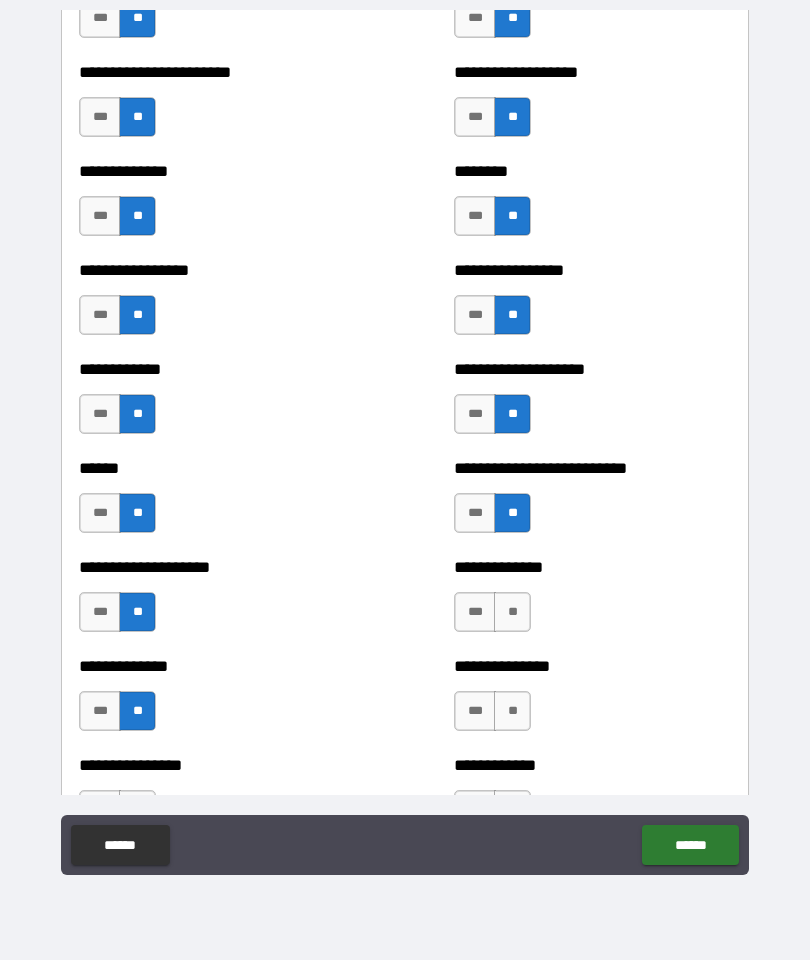 click on "**" at bounding box center (512, 612) 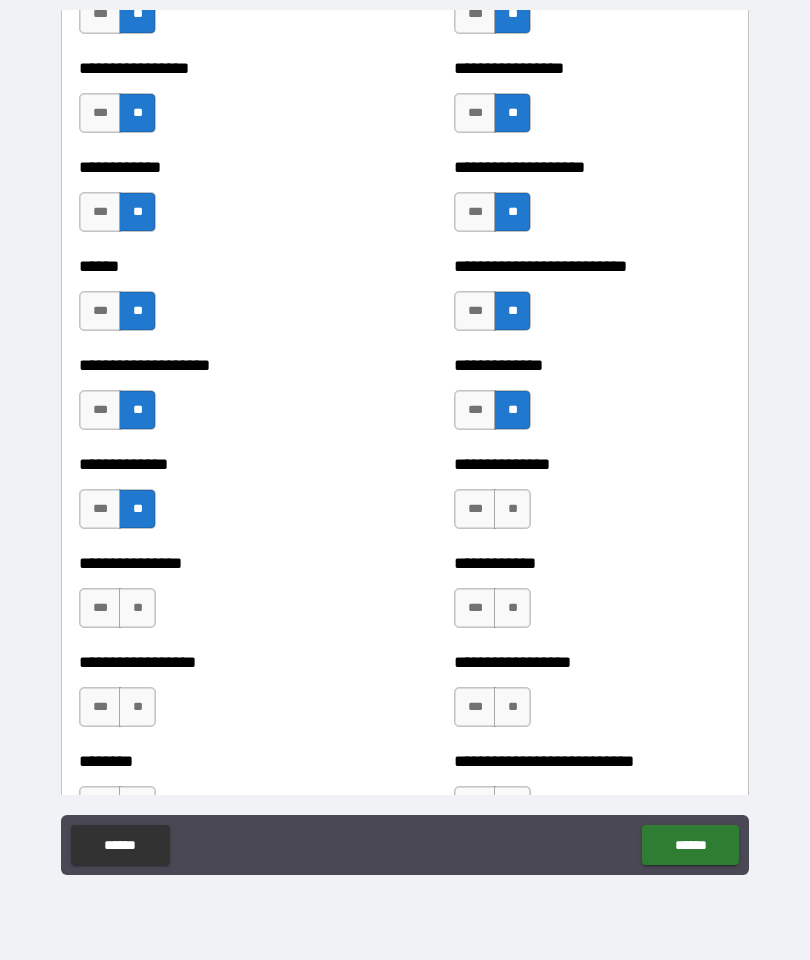scroll, scrollTop: 3829, scrollLeft: 0, axis: vertical 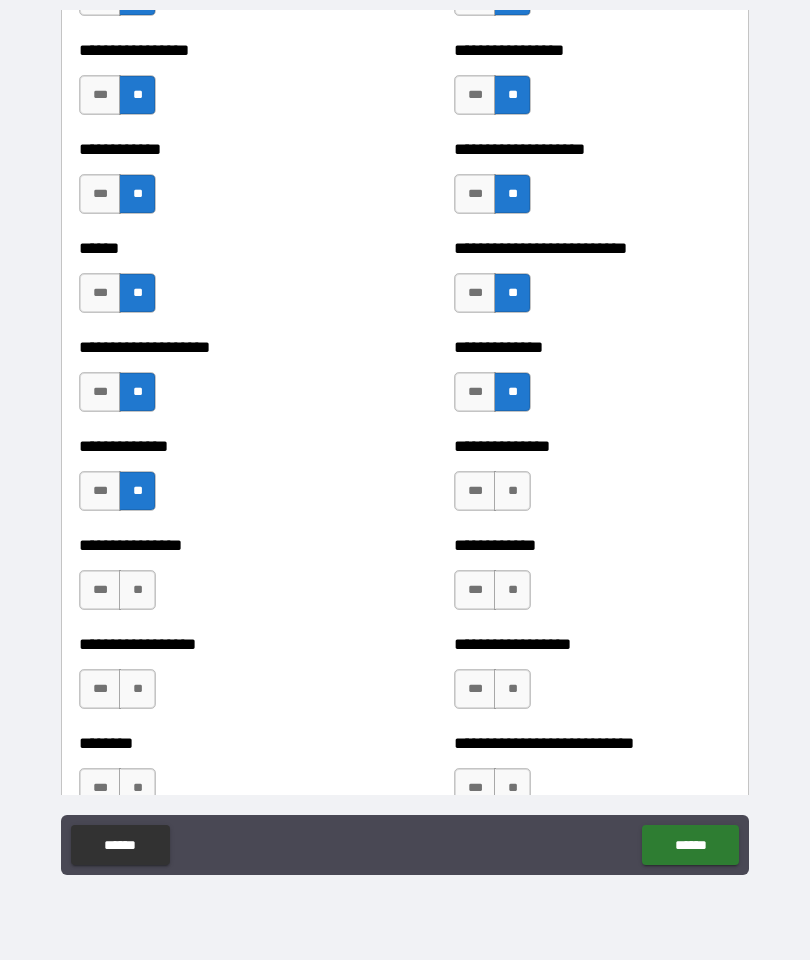 click on "**" at bounding box center (512, 491) 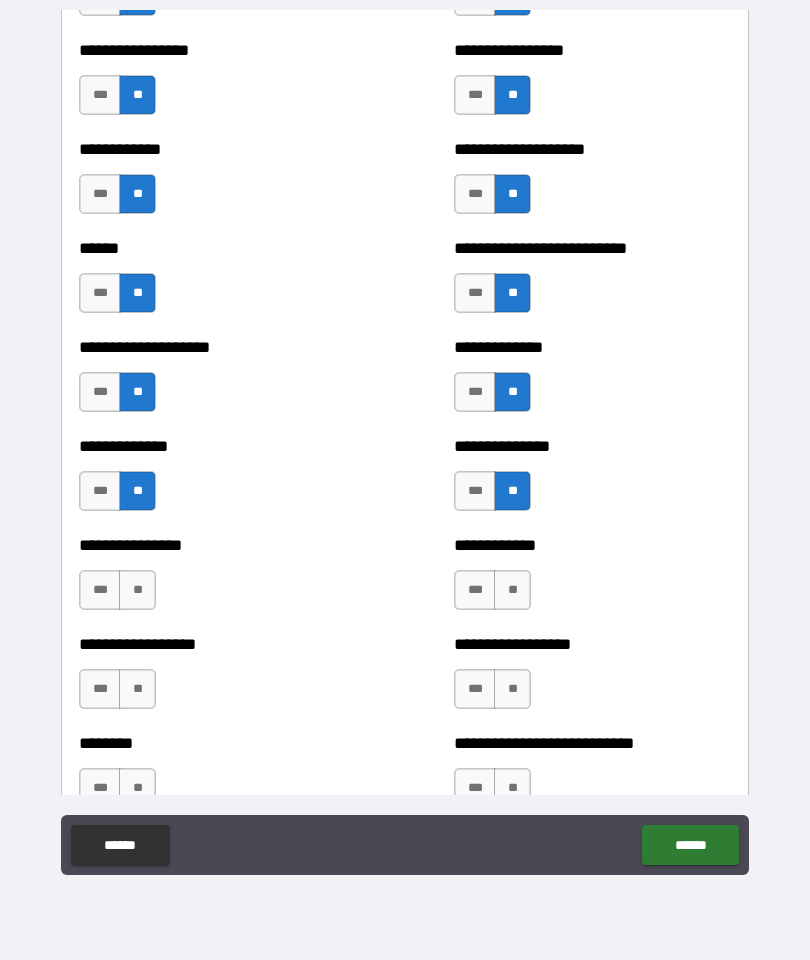 click on "**" at bounding box center [512, 590] 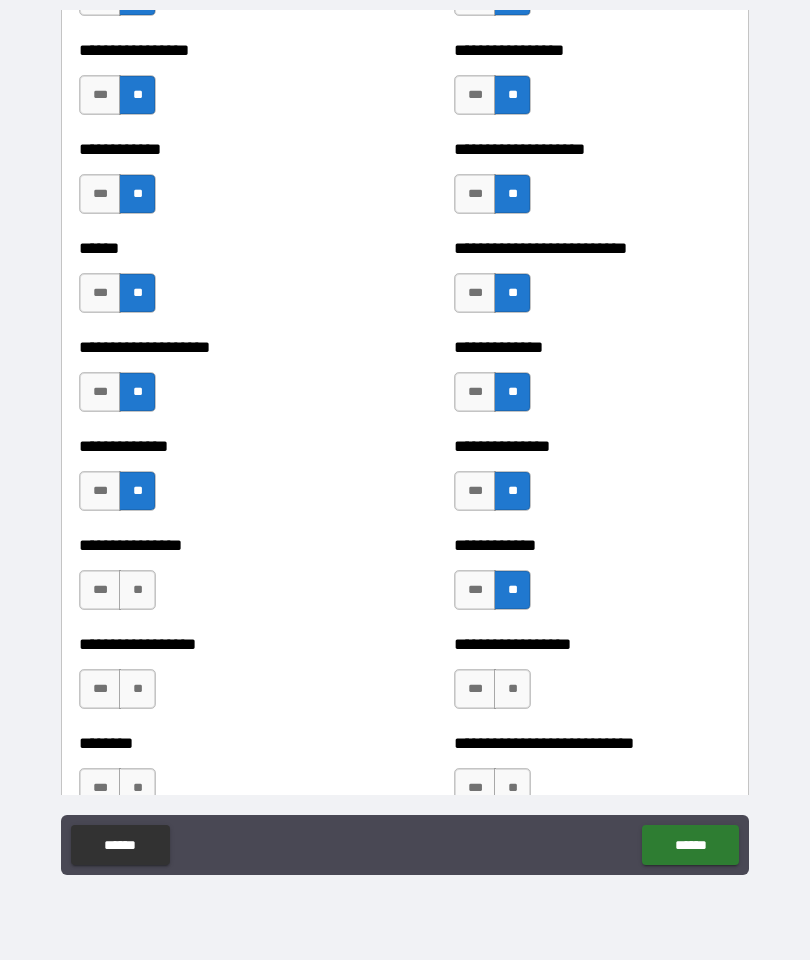 click on "**" at bounding box center [137, 590] 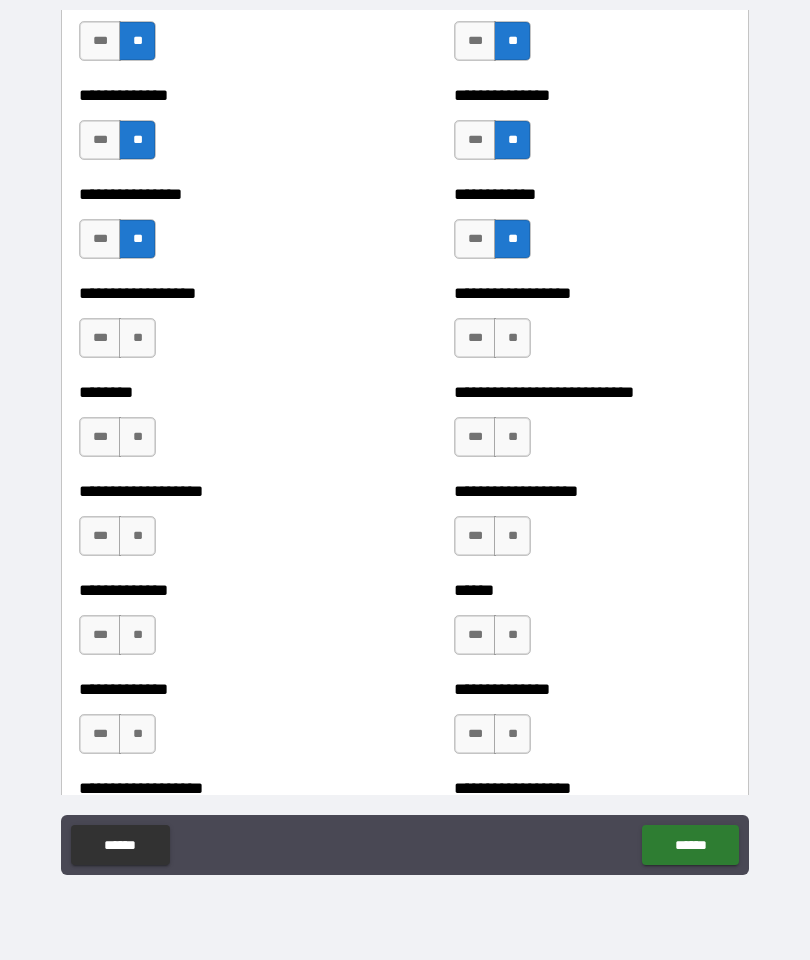 scroll, scrollTop: 4177, scrollLeft: 0, axis: vertical 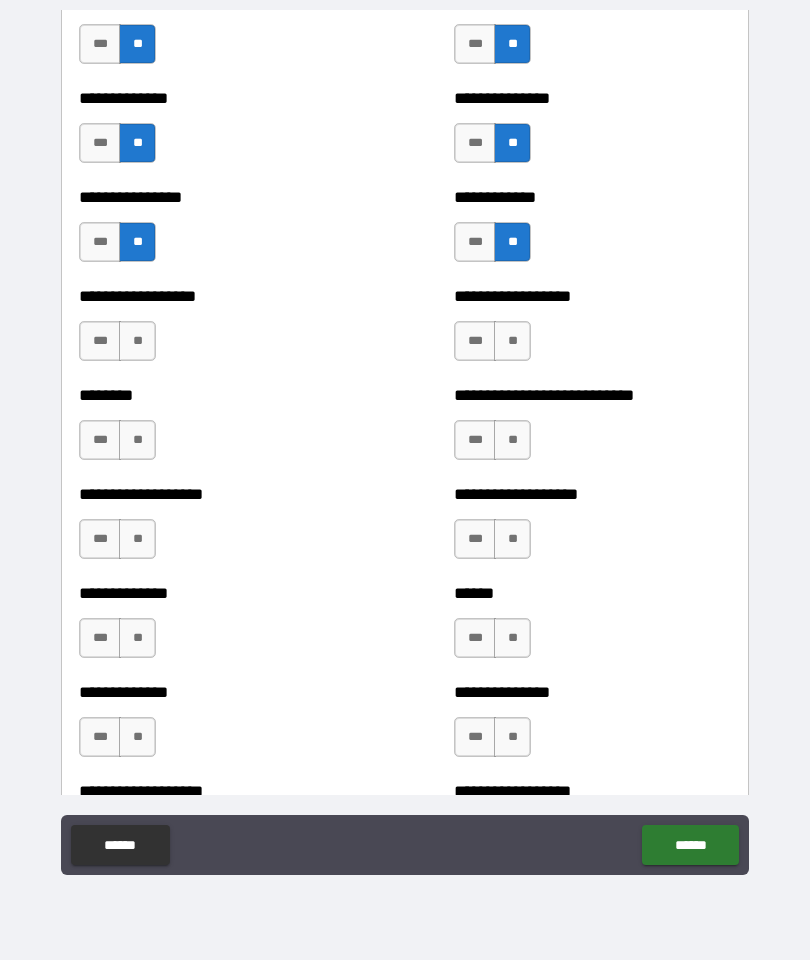 click on "**" at bounding box center (137, 341) 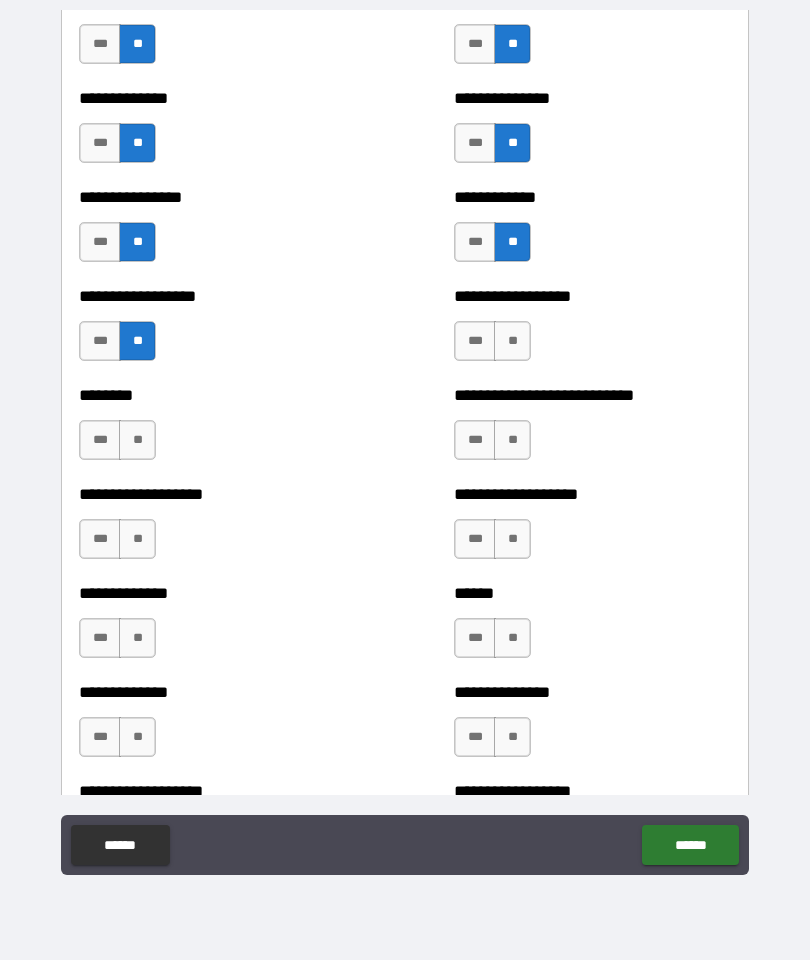 click on "**" at bounding box center (512, 341) 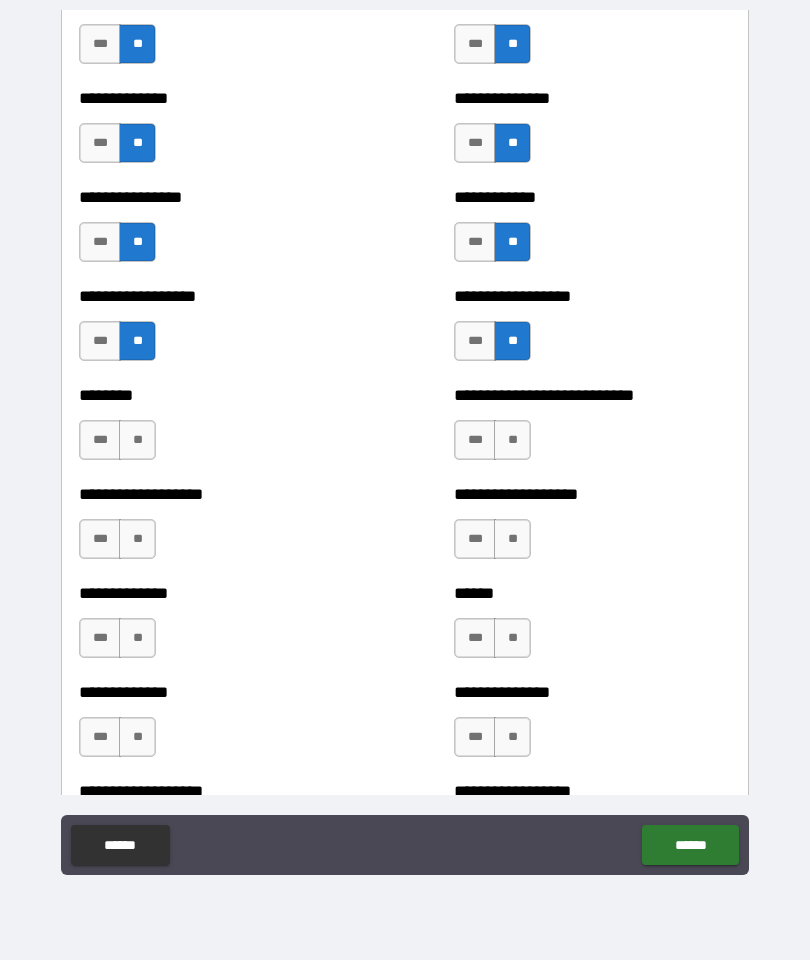 click on "**" at bounding box center (512, 440) 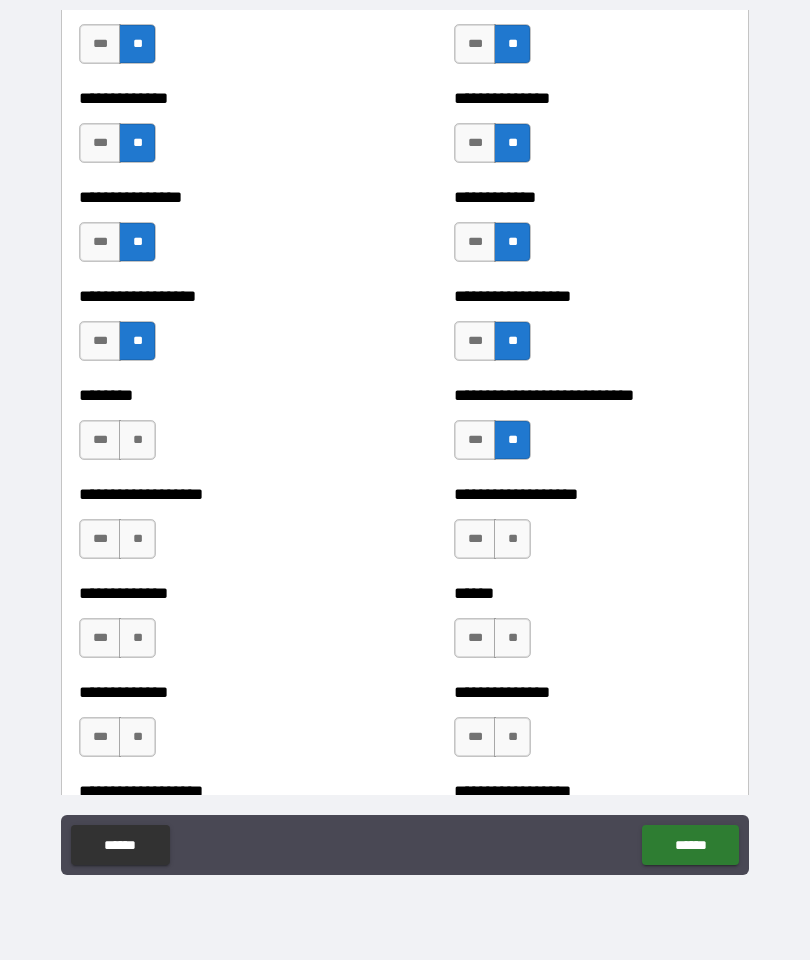 click on "**" at bounding box center [137, 440] 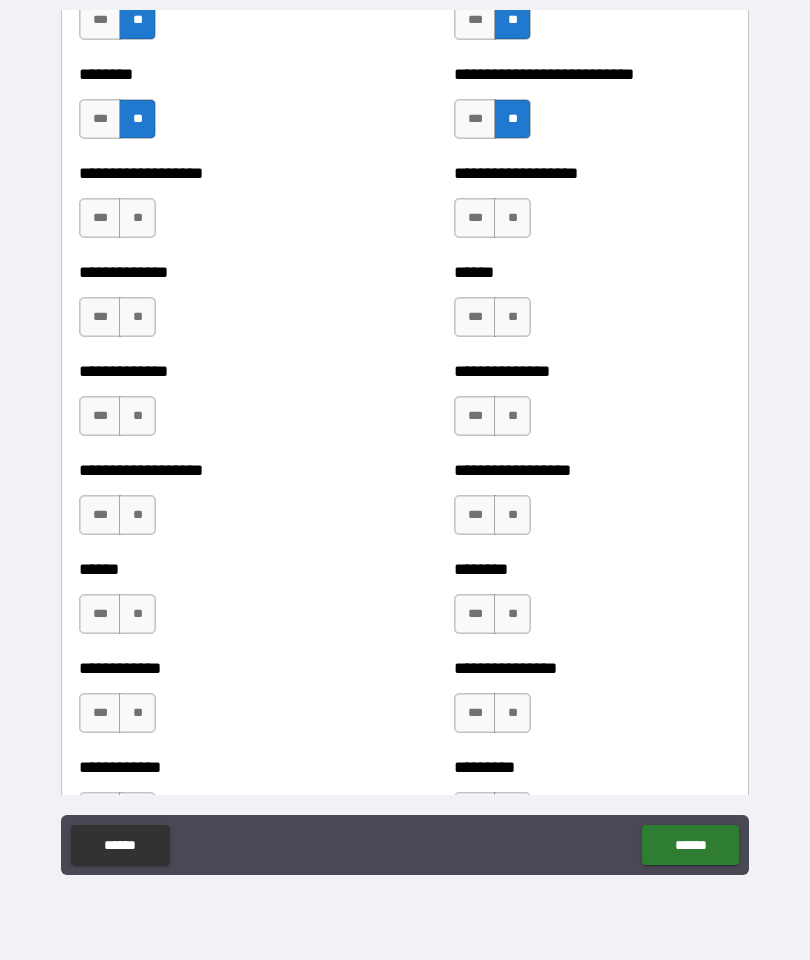 scroll, scrollTop: 4501, scrollLeft: 0, axis: vertical 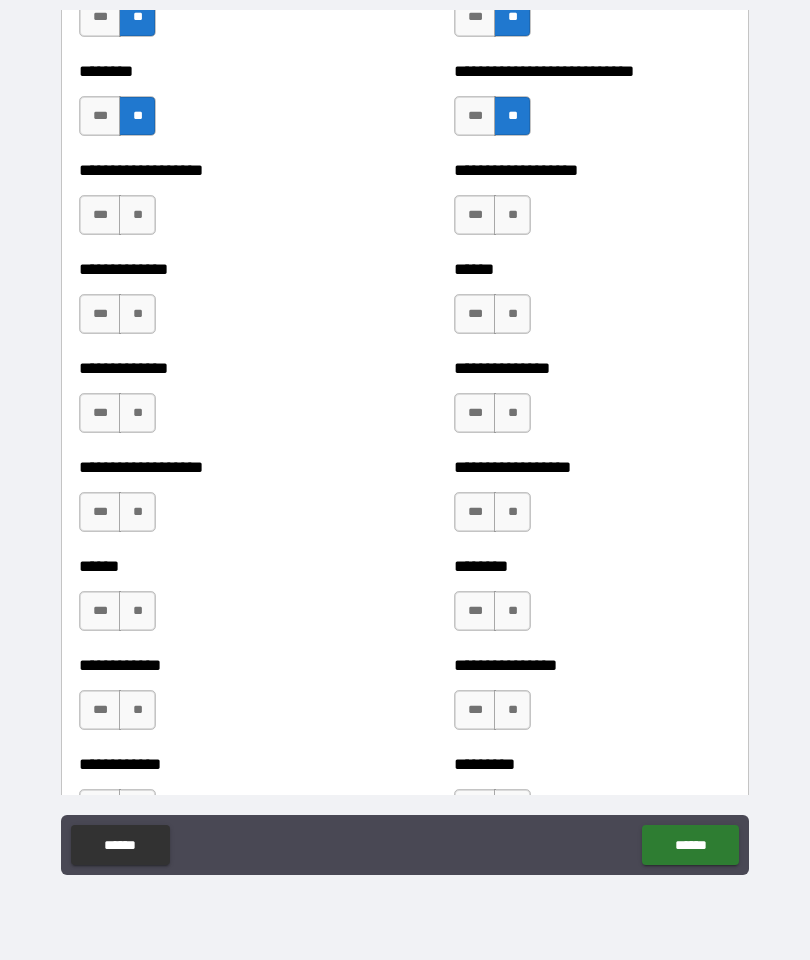 click on "**" at bounding box center [137, 215] 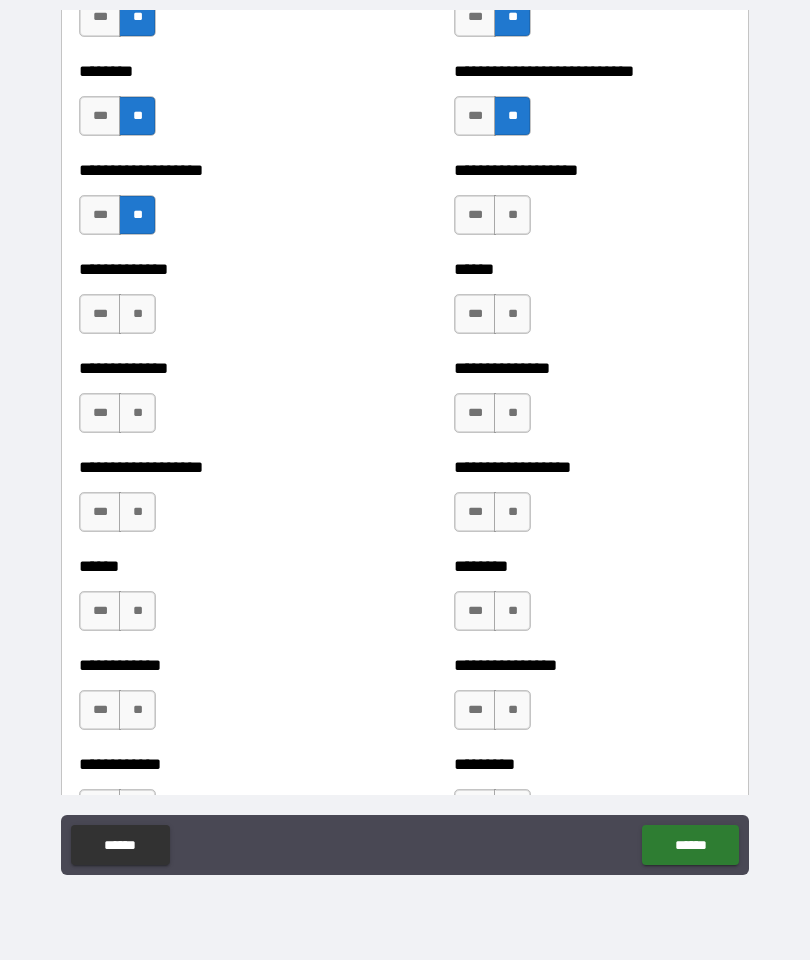 click on "**" at bounding box center [137, 314] 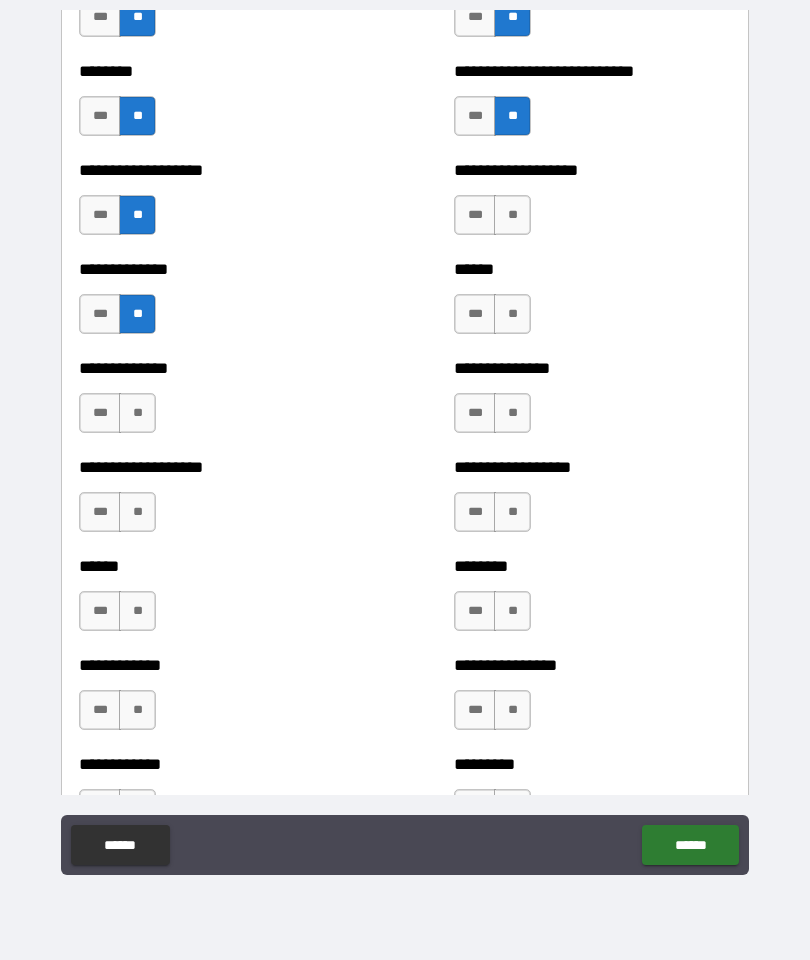click on "**" at bounding box center (137, 413) 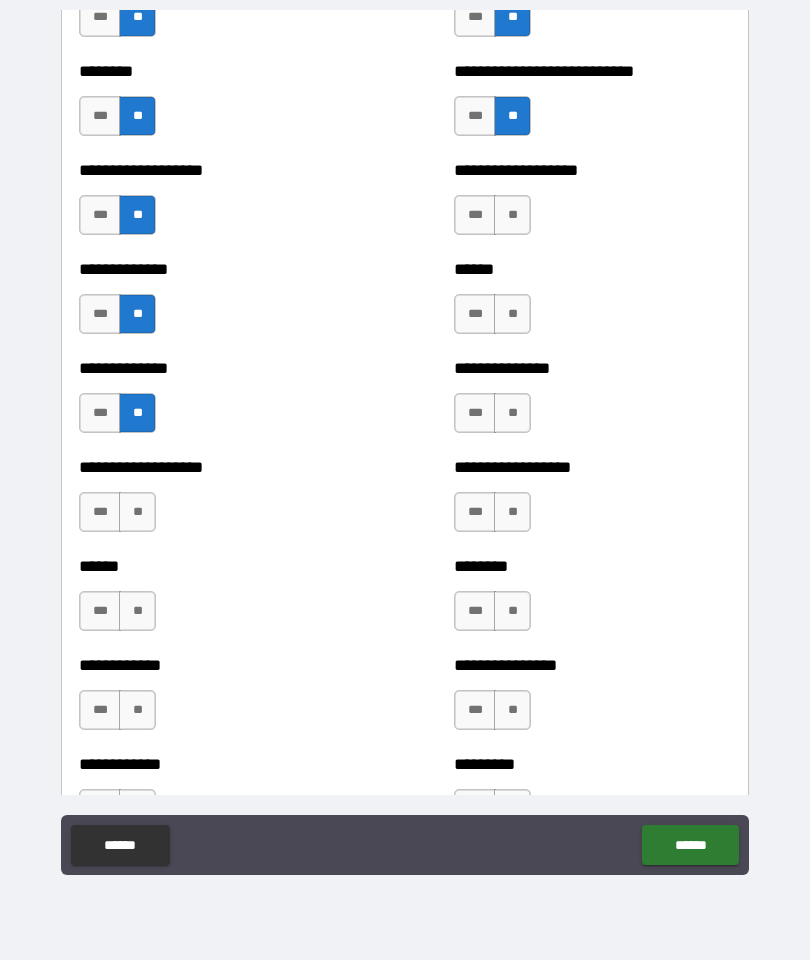 click on "**" at bounding box center [137, 512] 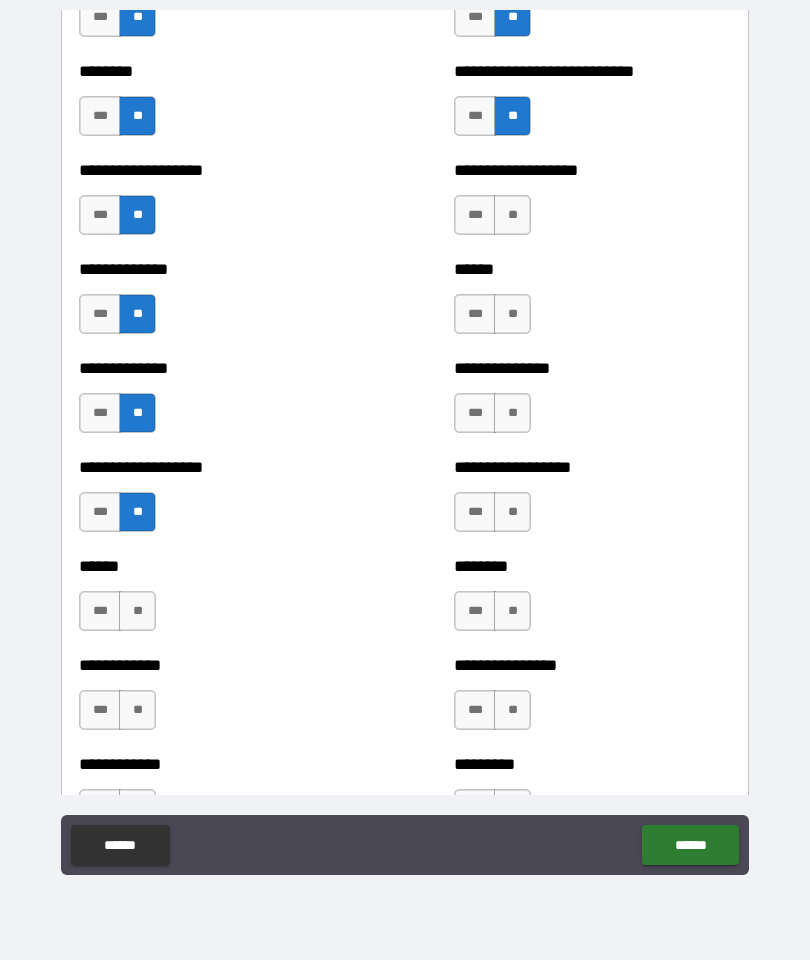 click on "**" at bounding box center (512, 314) 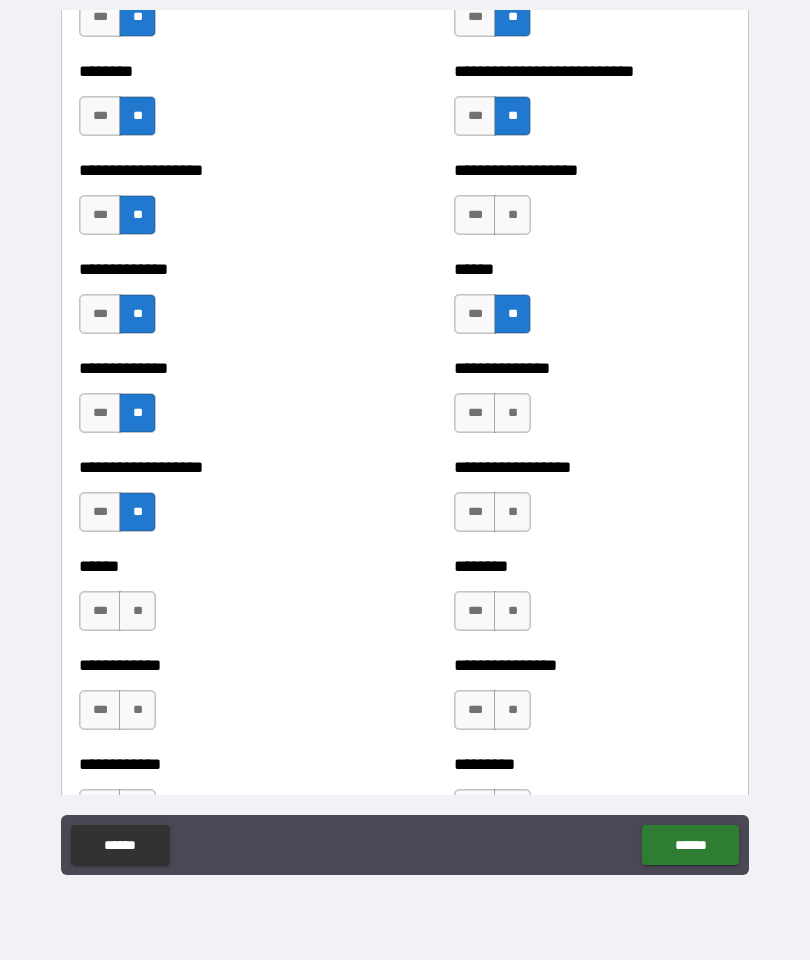 scroll, scrollTop: 4500, scrollLeft: 0, axis: vertical 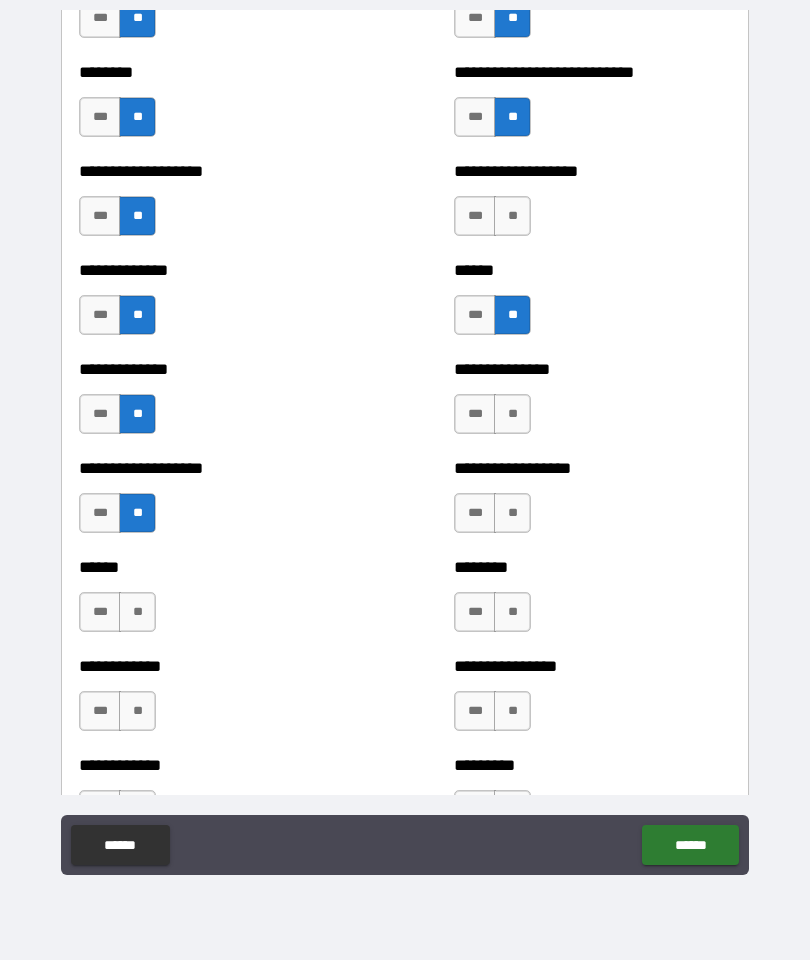 click on "**" at bounding box center [512, 216] 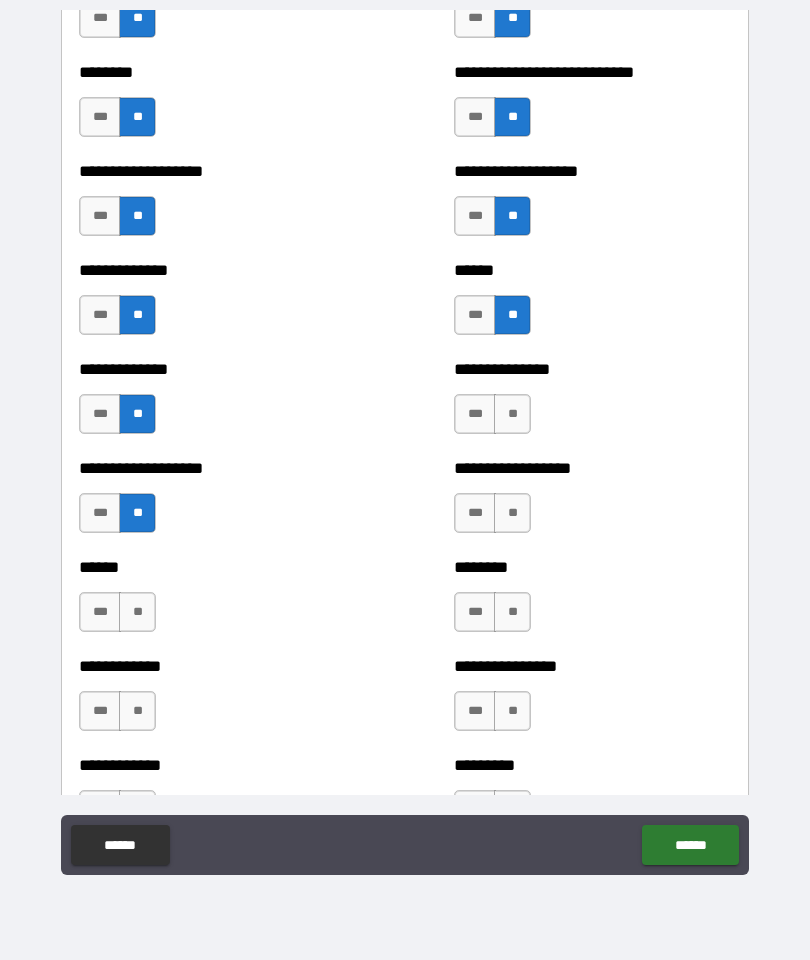 click on "**" at bounding box center [512, 414] 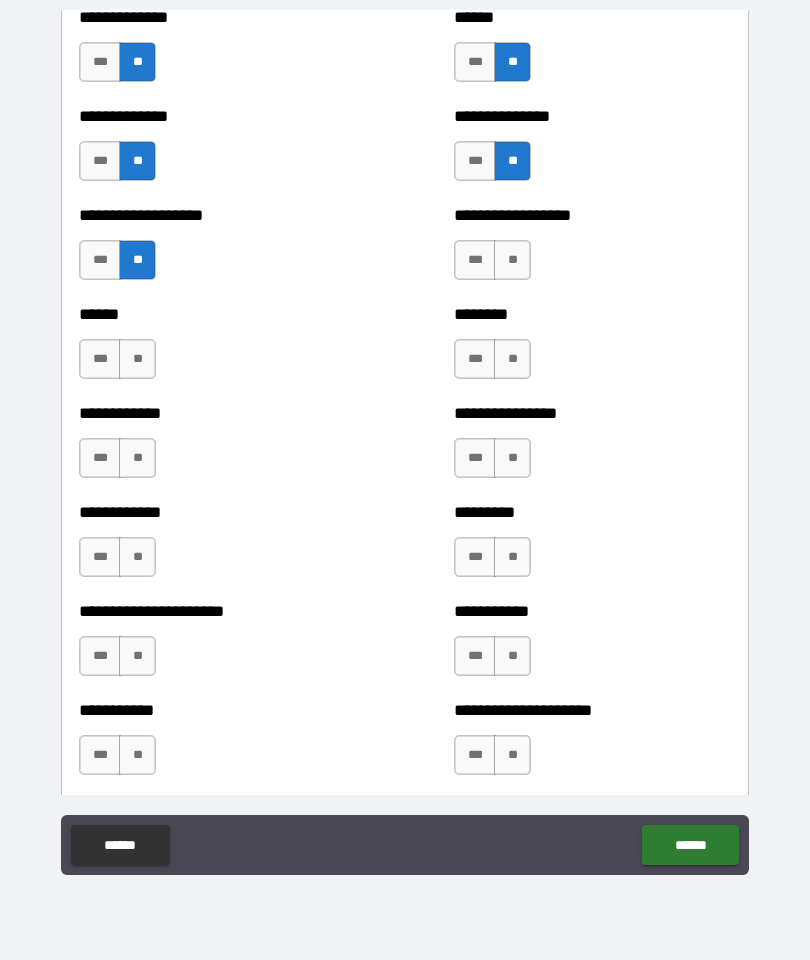 click on "**" at bounding box center [512, 260] 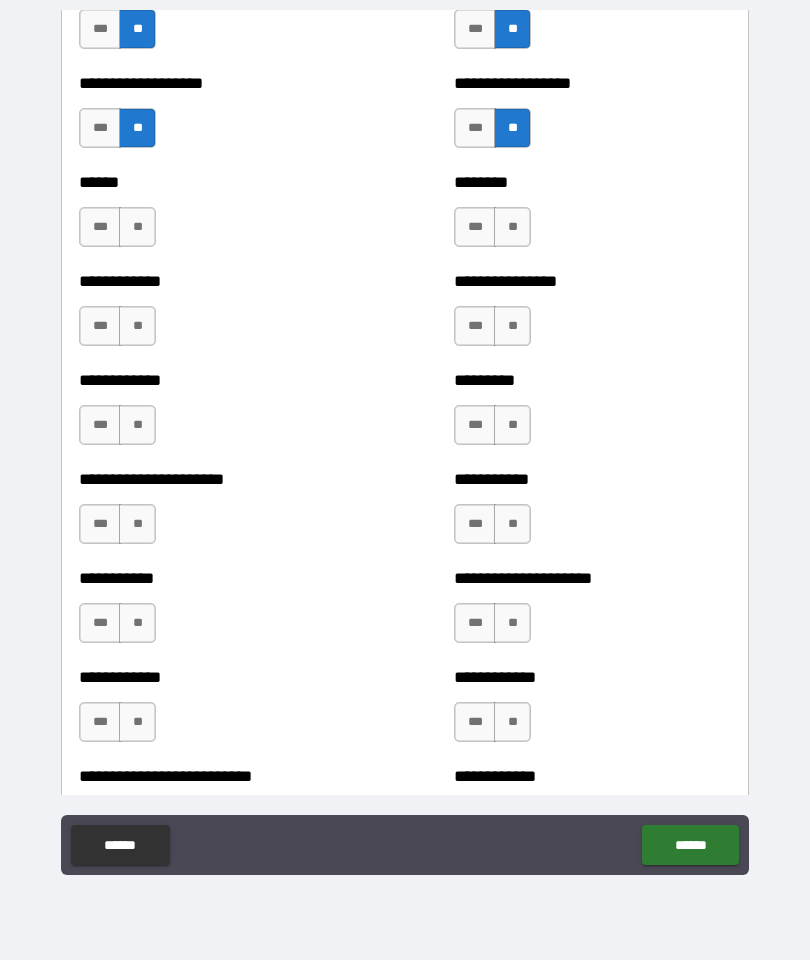 scroll, scrollTop: 4886, scrollLeft: 0, axis: vertical 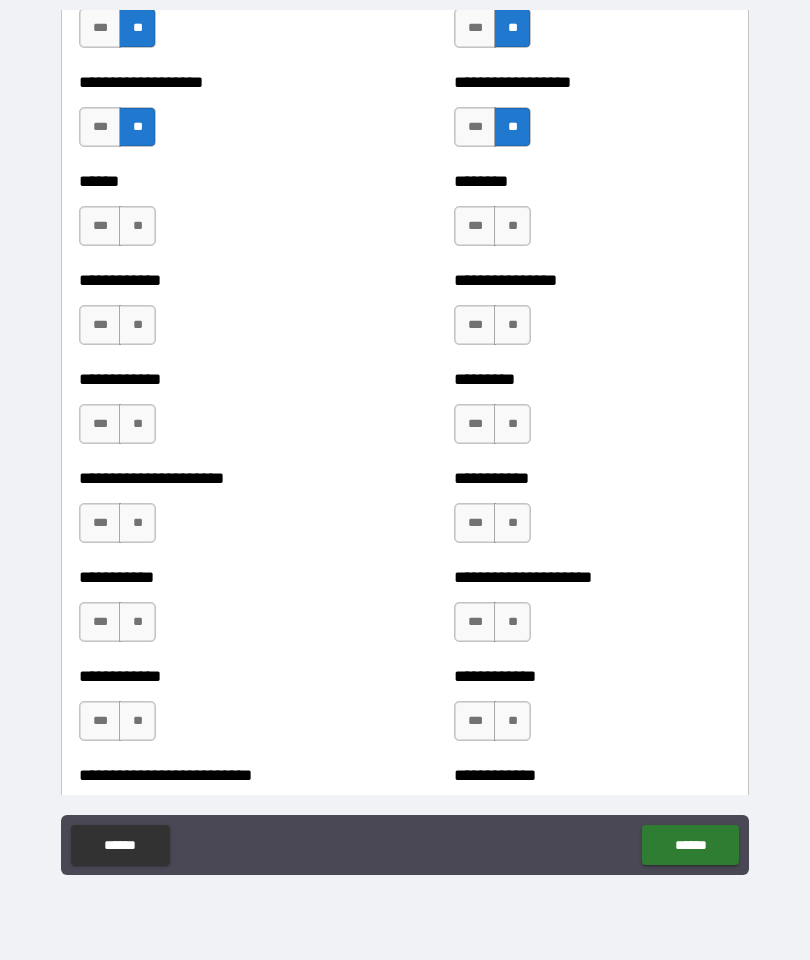 click on "**" at bounding box center [512, 226] 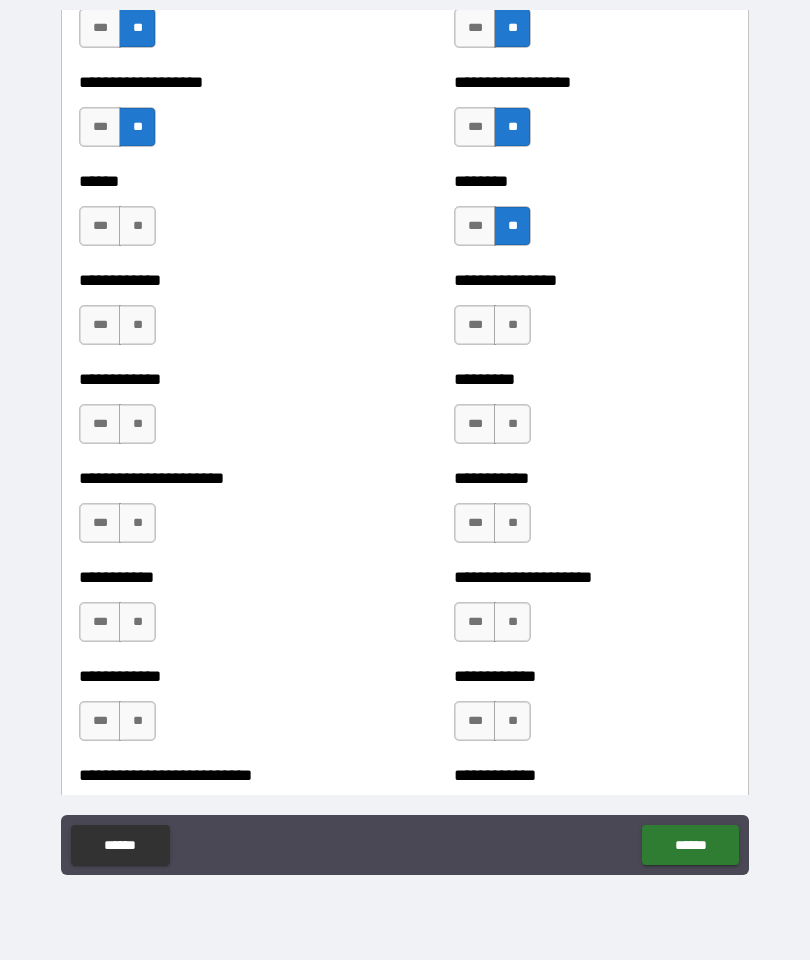 click on "**" at bounding box center [137, 226] 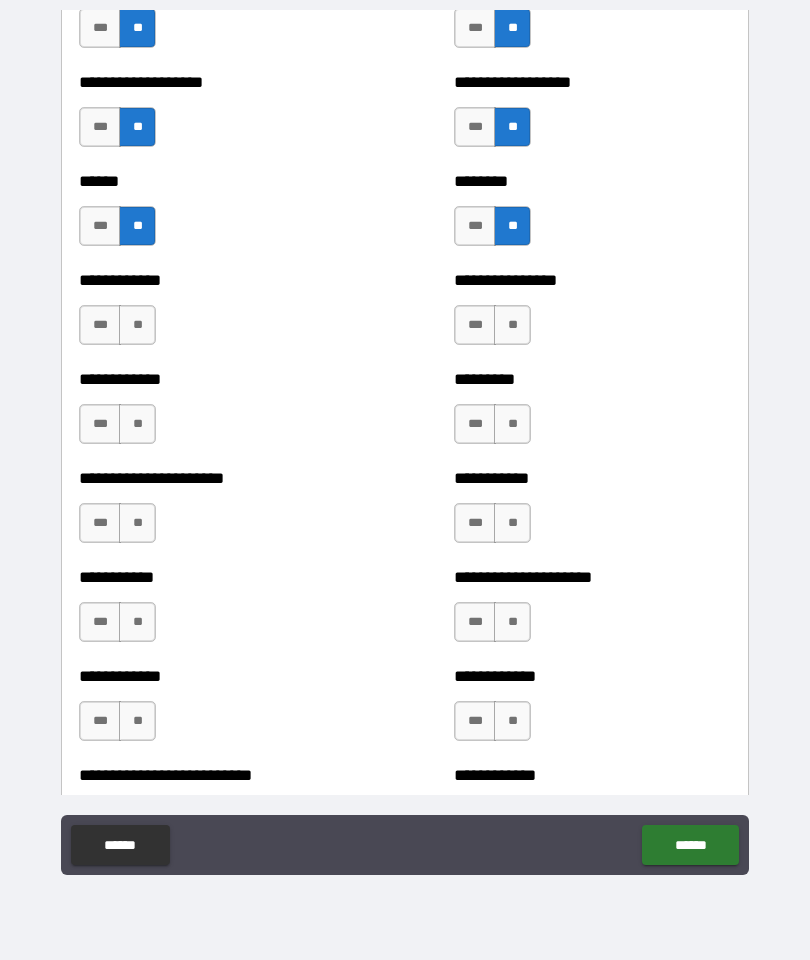 click on "**" at bounding box center (137, 325) 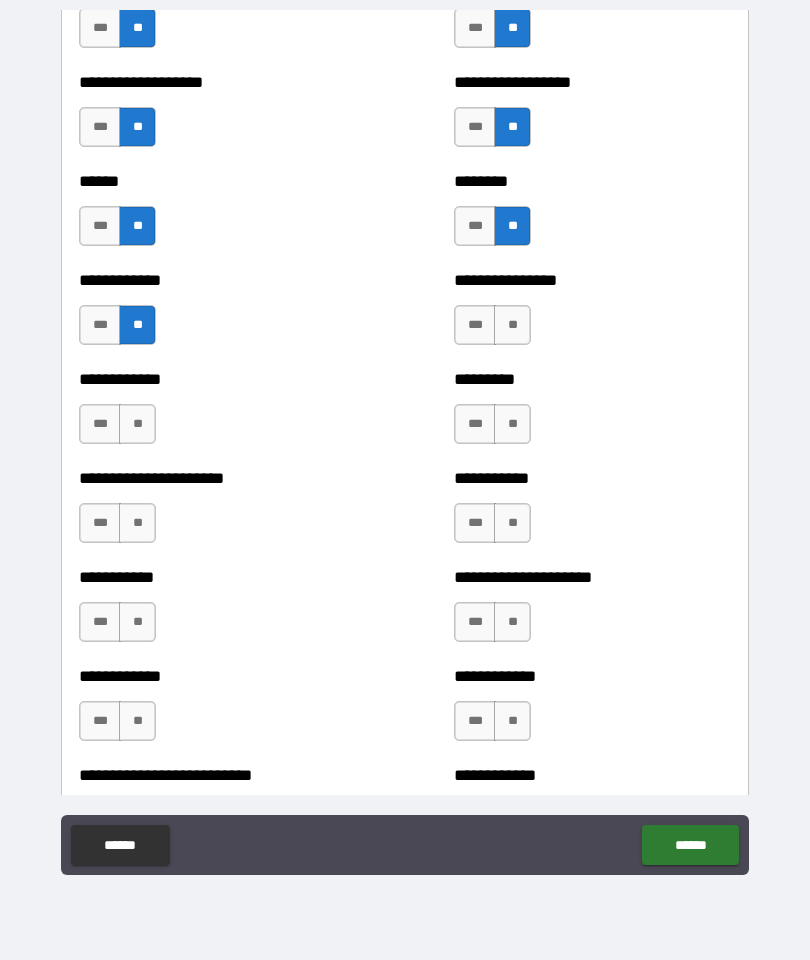 click on "**" at bounding box center [512, 325] 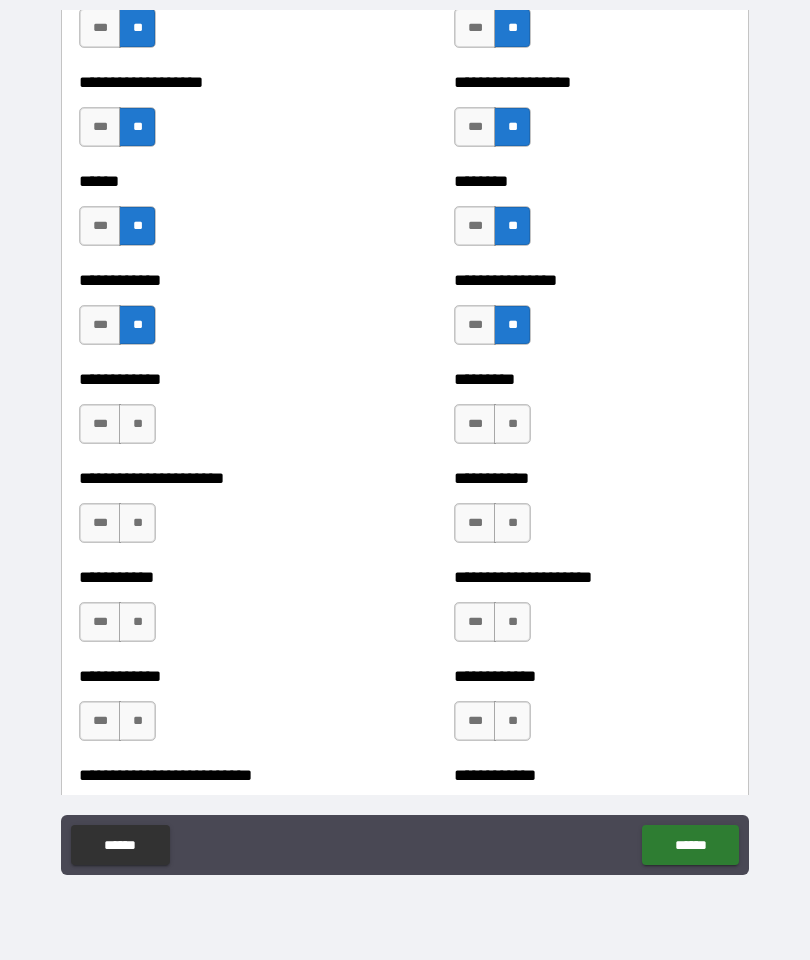 click on "**" at bounding box center [512, 424] 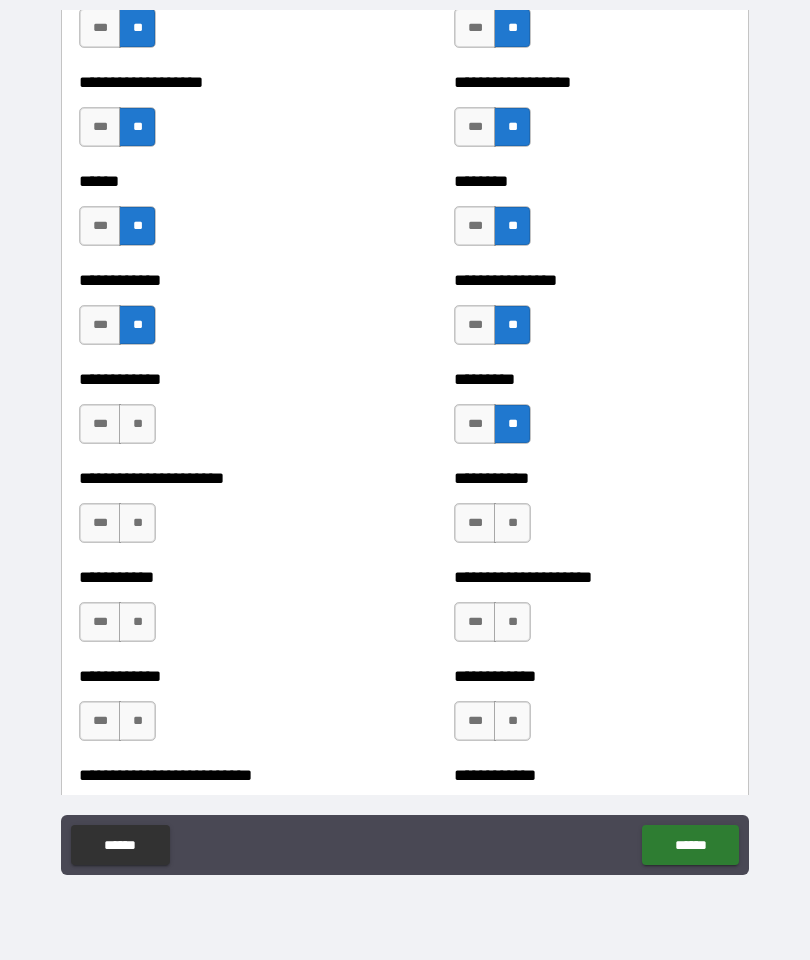 click on "**" at bounding box center (137, 424) 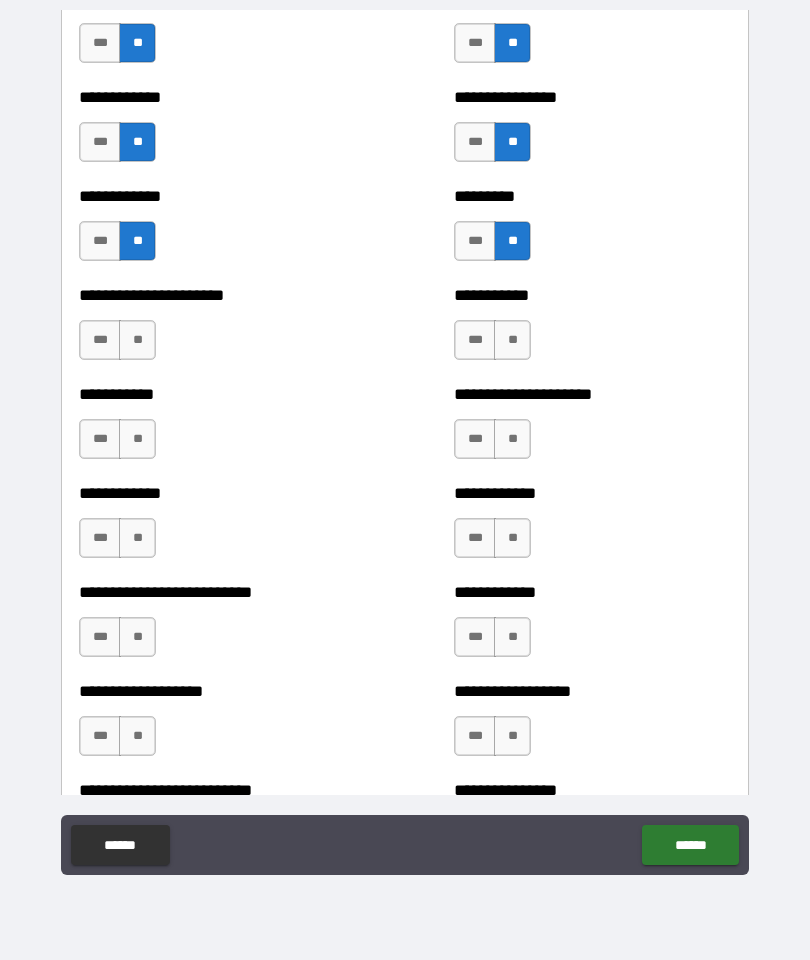 scroll, scrollTop: 5072, scrollLeft: 0, axis: vertical 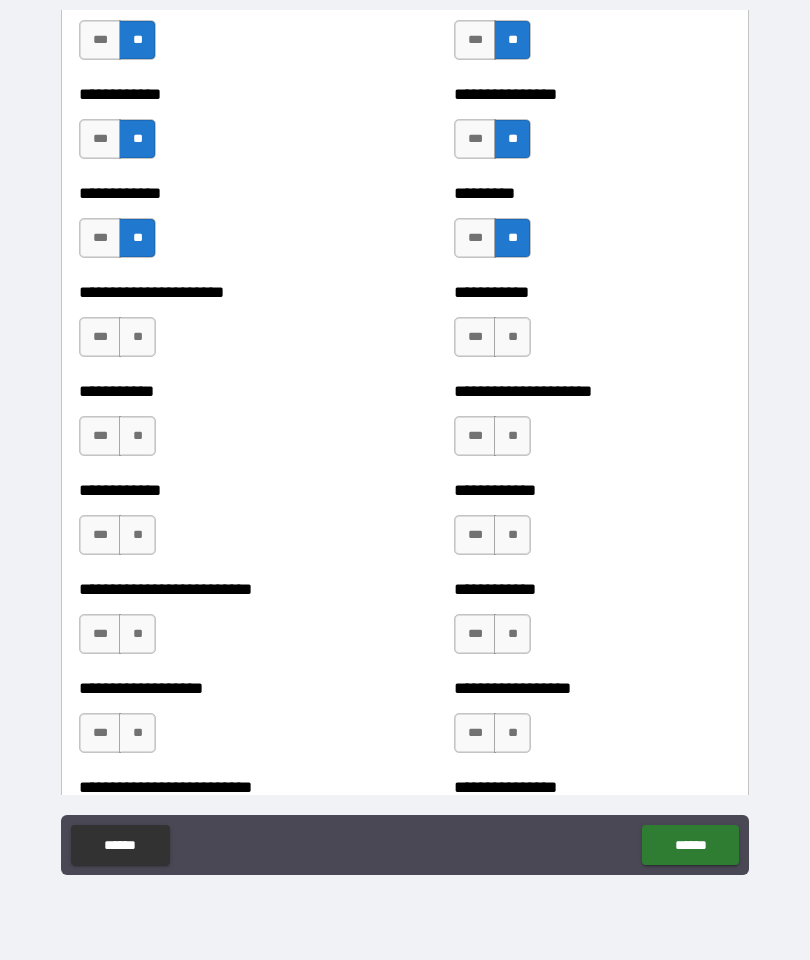 click on "**" at bounding box center (137, 337) 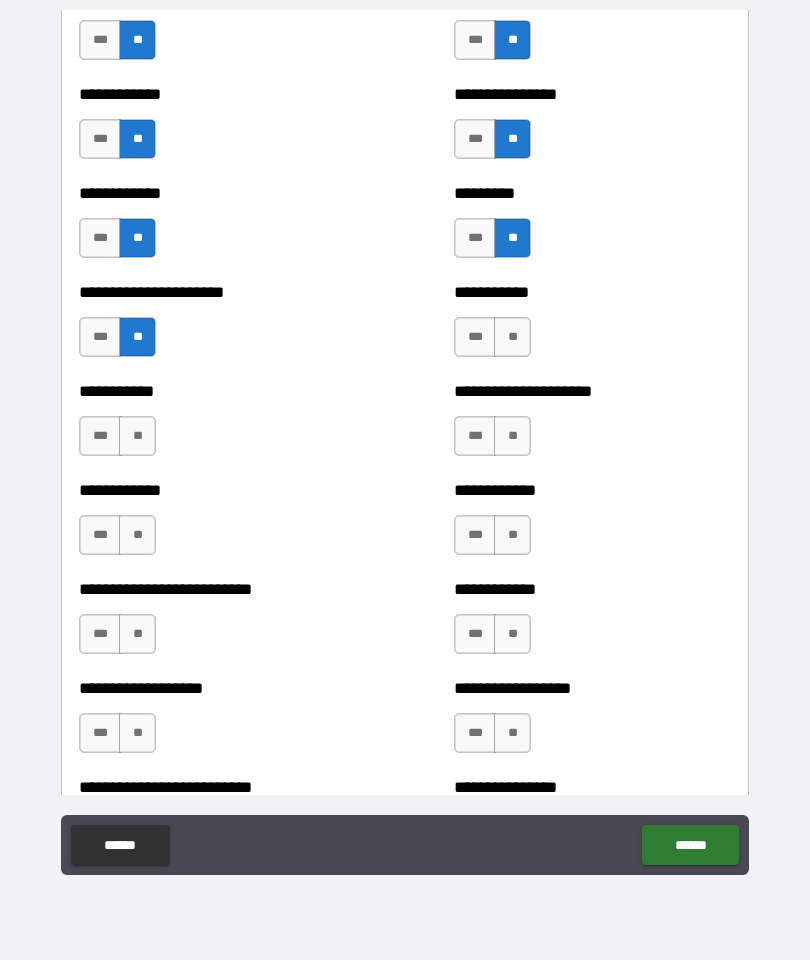click on "**********" at bounding box center [217, 426] 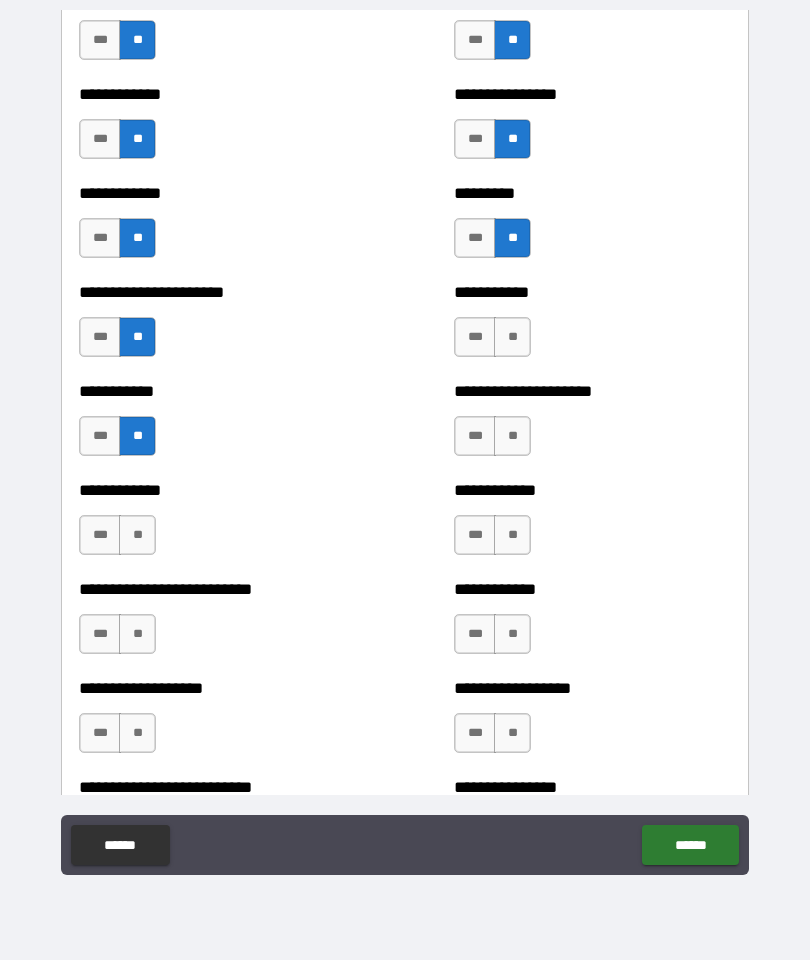 click on "**" at bounding box center [512, 337] 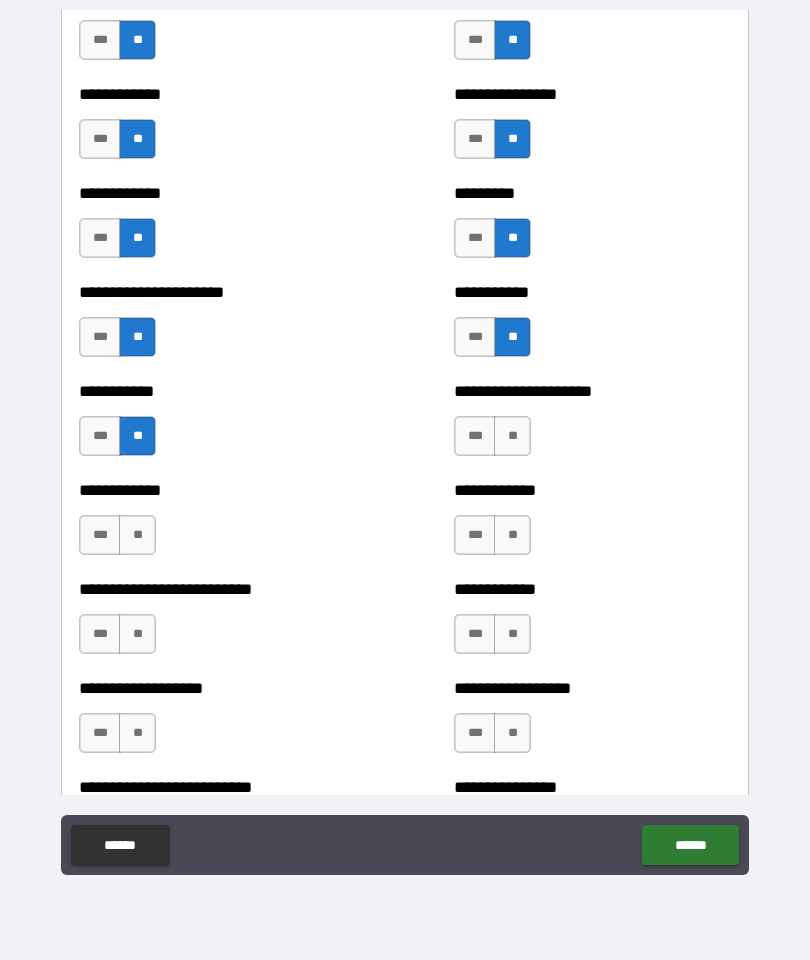 click on "**" at bounding box center [512, 436] 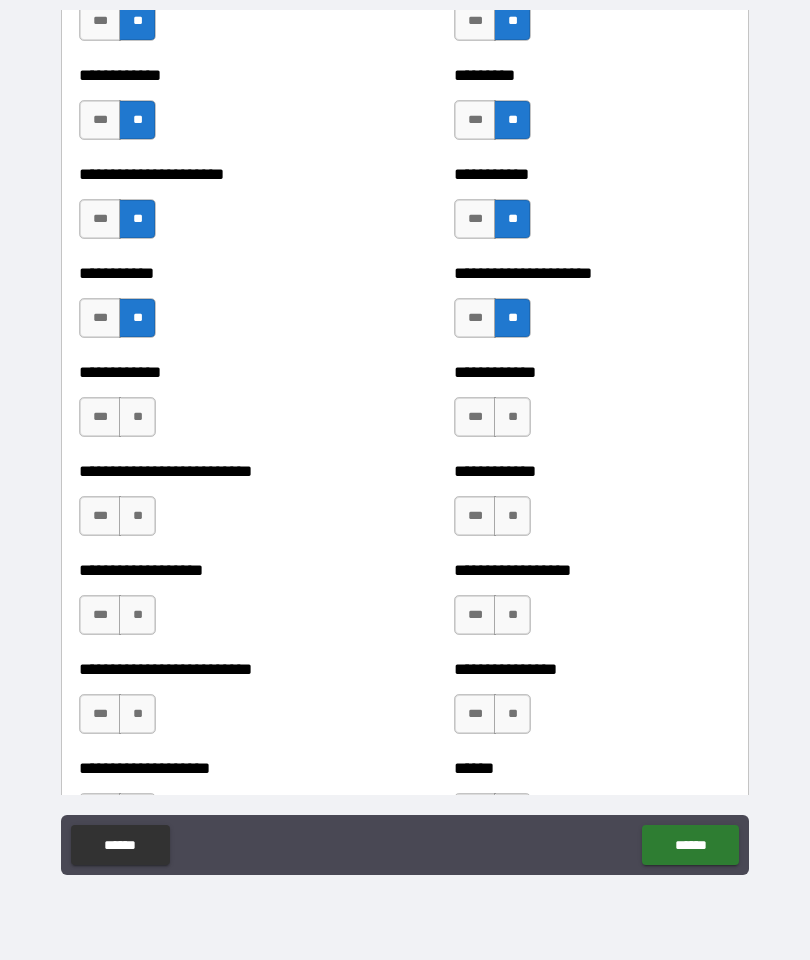 scroll, scrollTop: 5226, scrollLeft: 0, axis: vertical 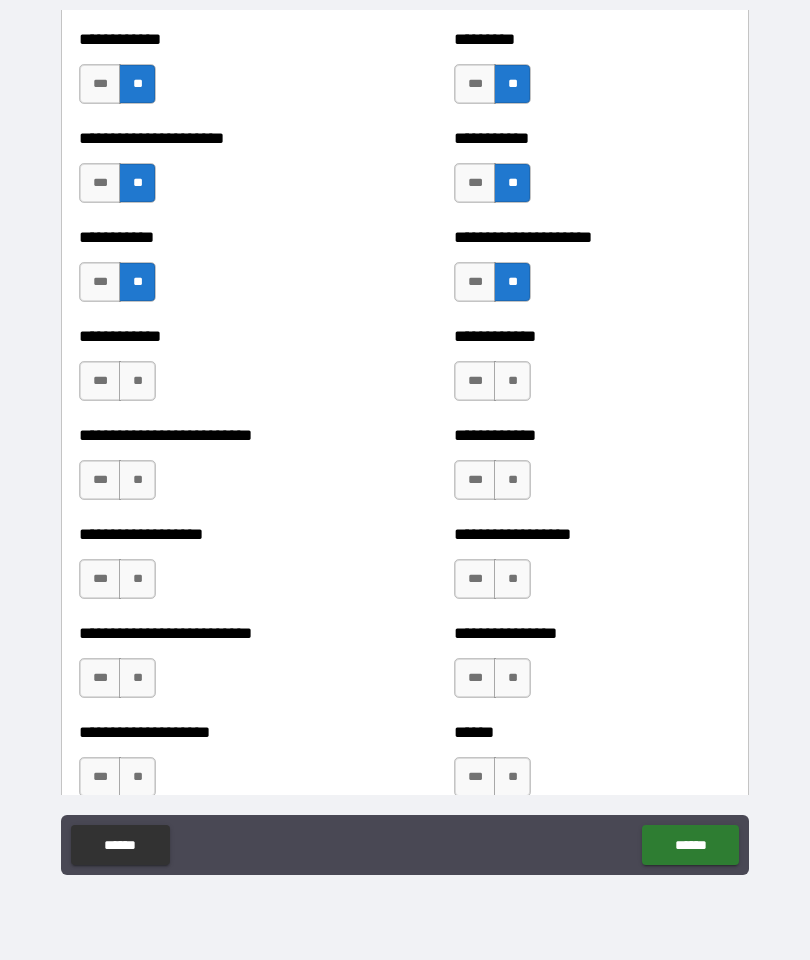 click on "**" at bounding box center (512, 381) 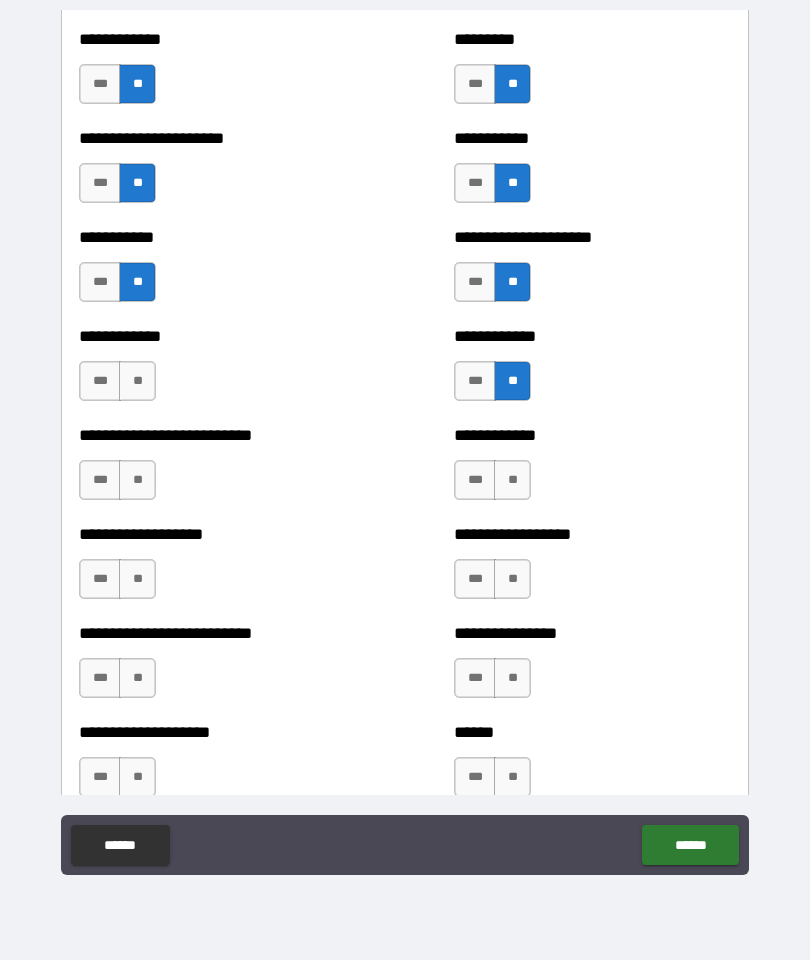 click on "**" at bounding box center (137, 381) 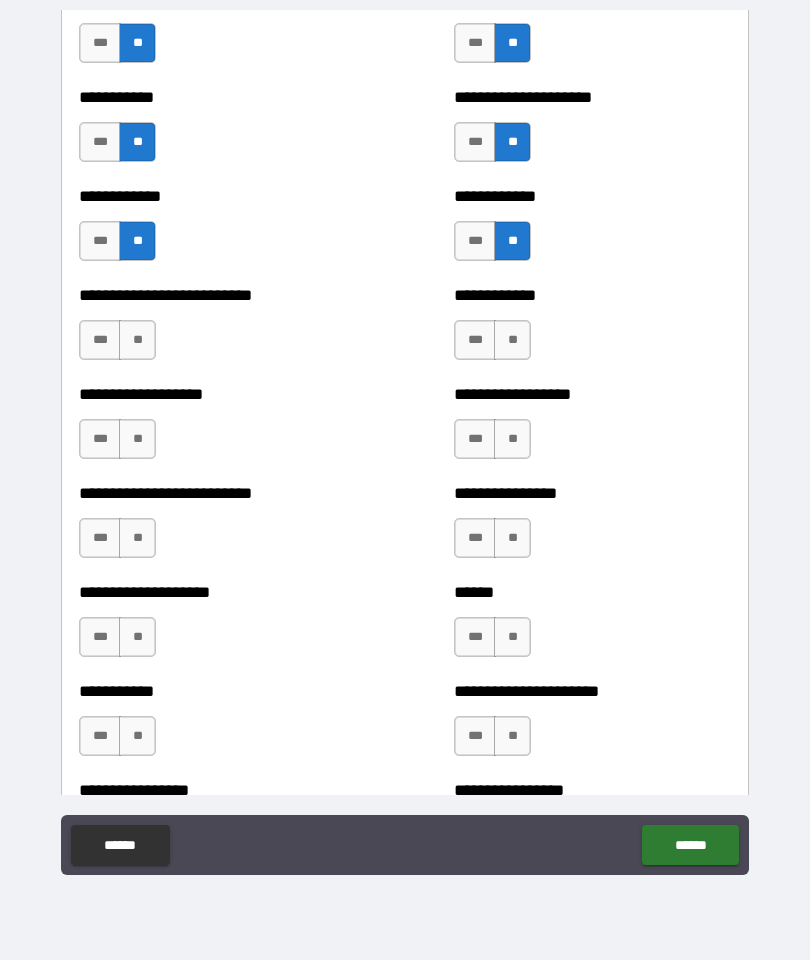 scroll, scrollTop: 5363, scrollLeft: 0, axis: vertical 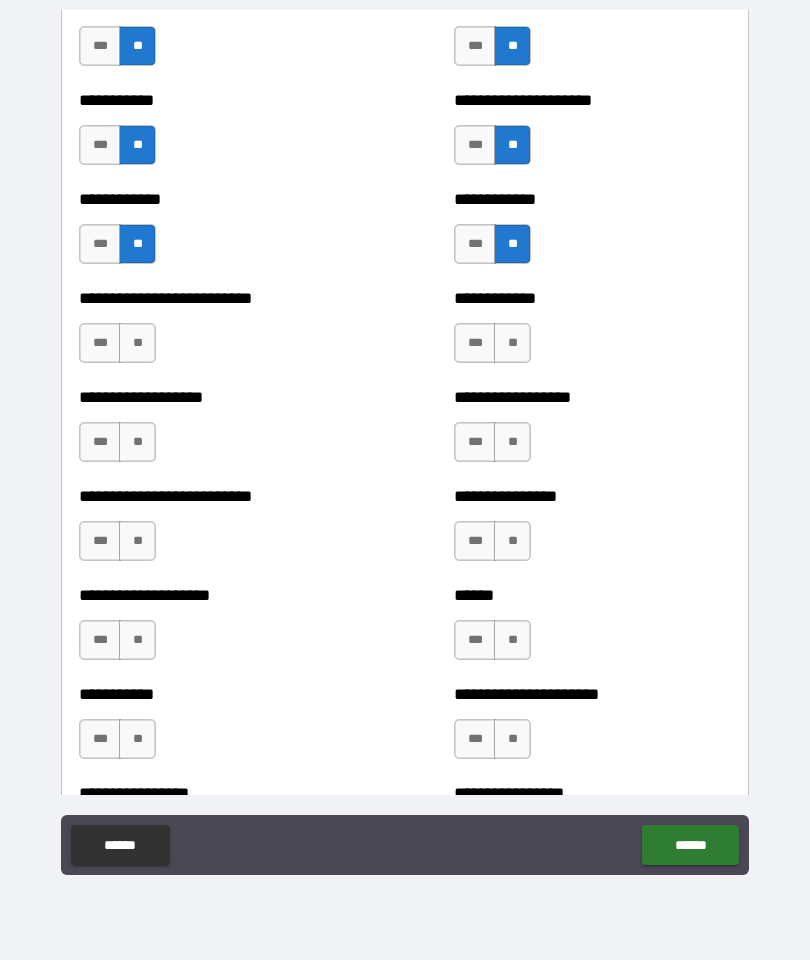 click on "**" at bounding box center (137, 343) 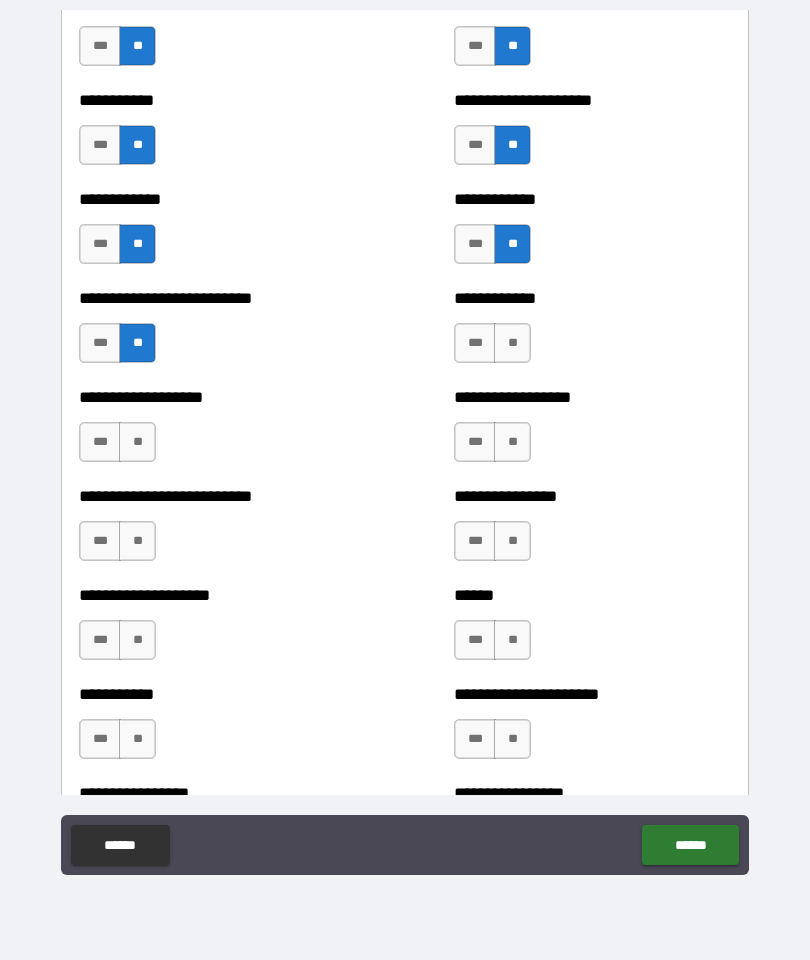 click on "**" at bounding box center [137, 442] 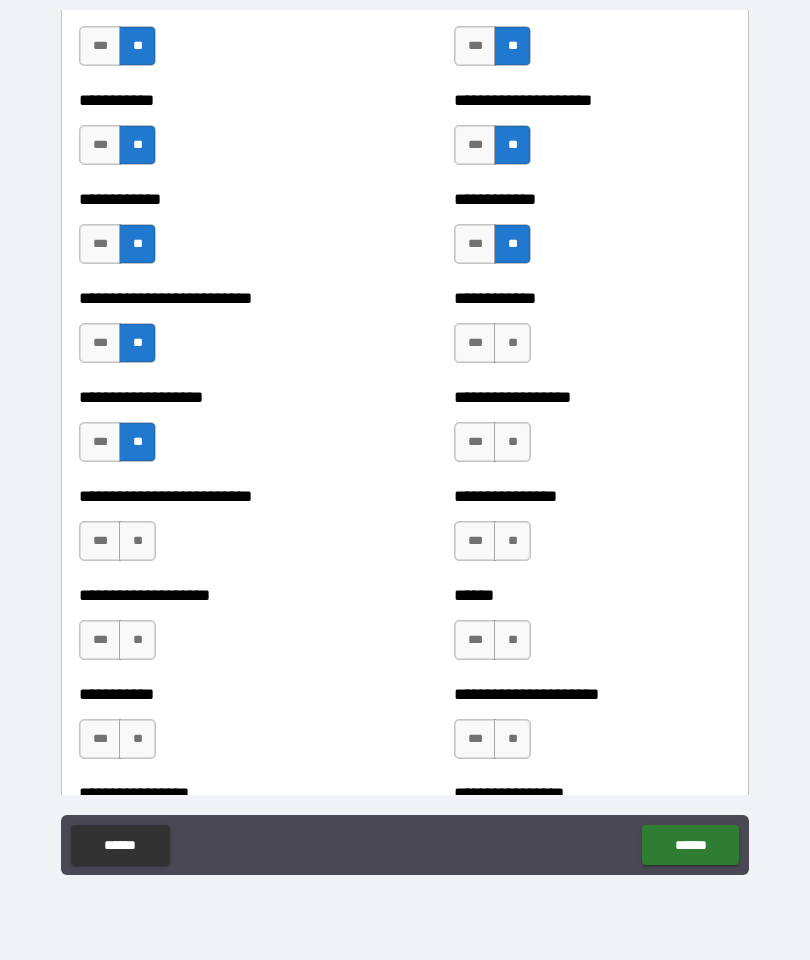 click on "**" at bounding box center (512, 343) 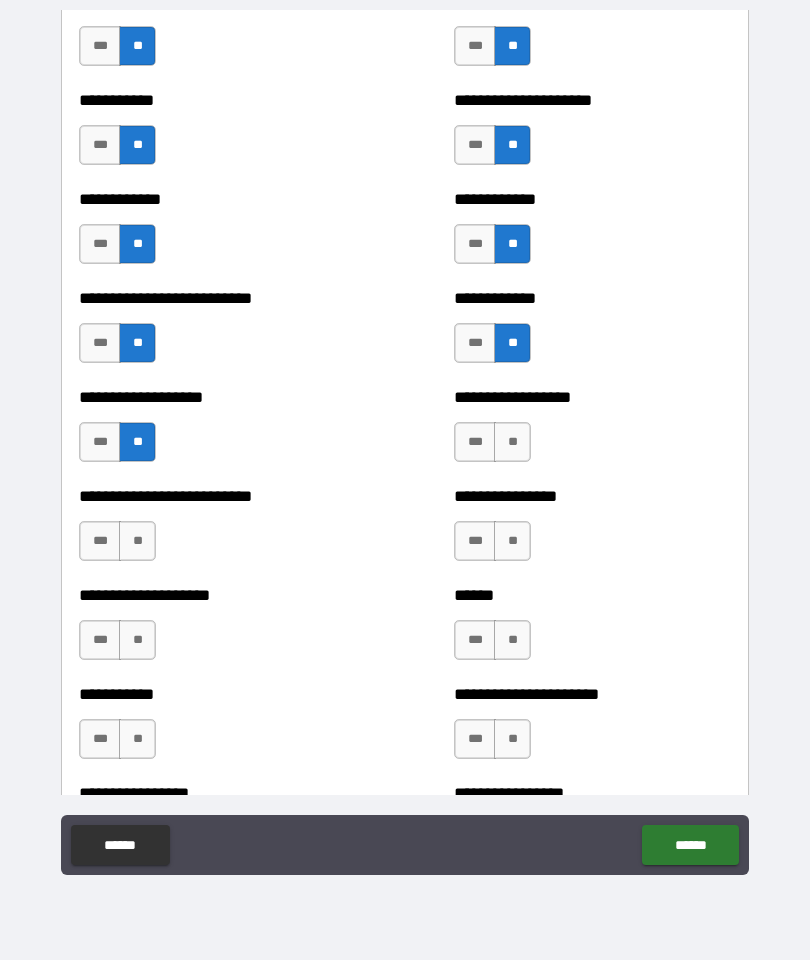 click on "***" at bounding box center (100, 442) 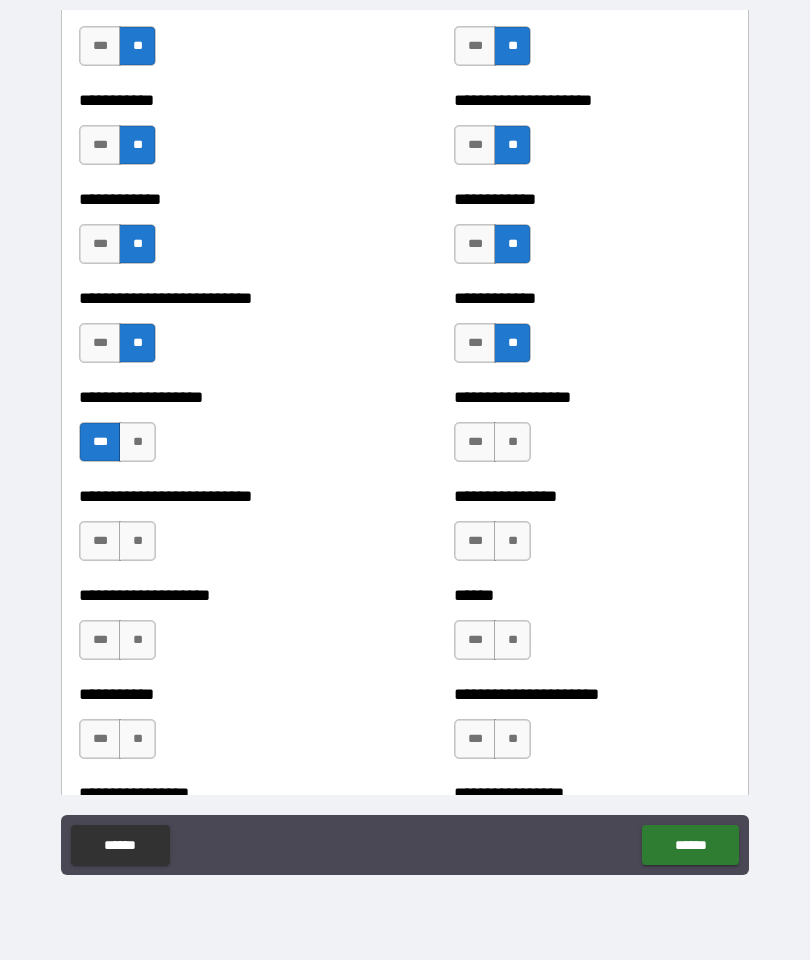 click on "**********" at bounding box center [592, 432] 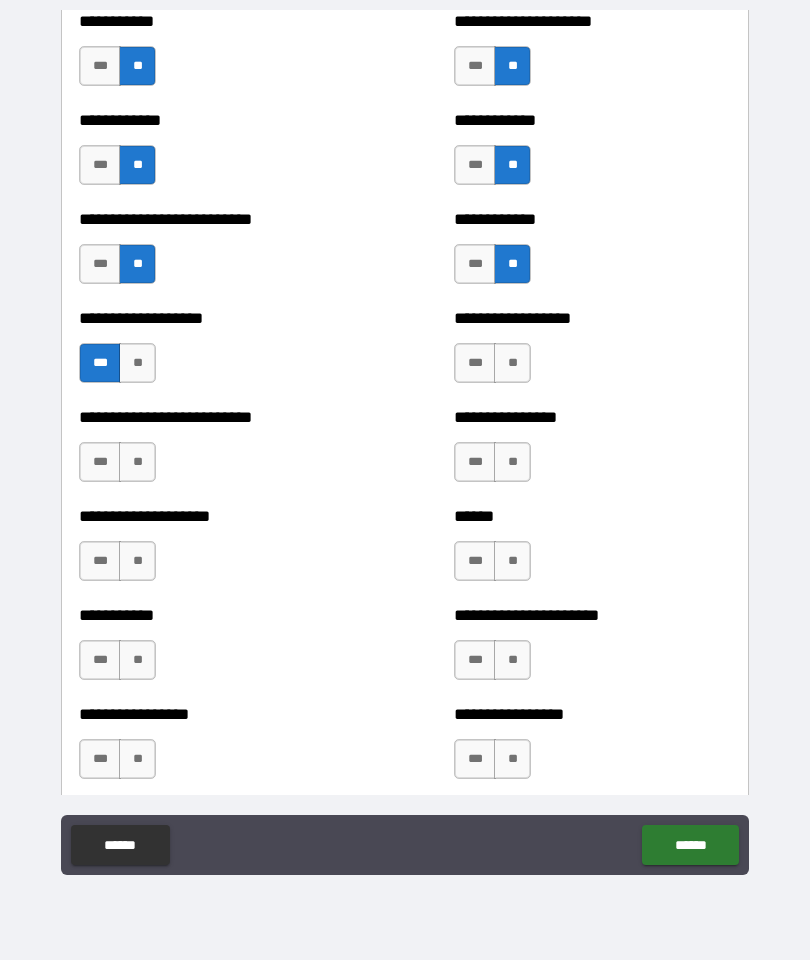 click on "**" at bounding box center [512, 363] 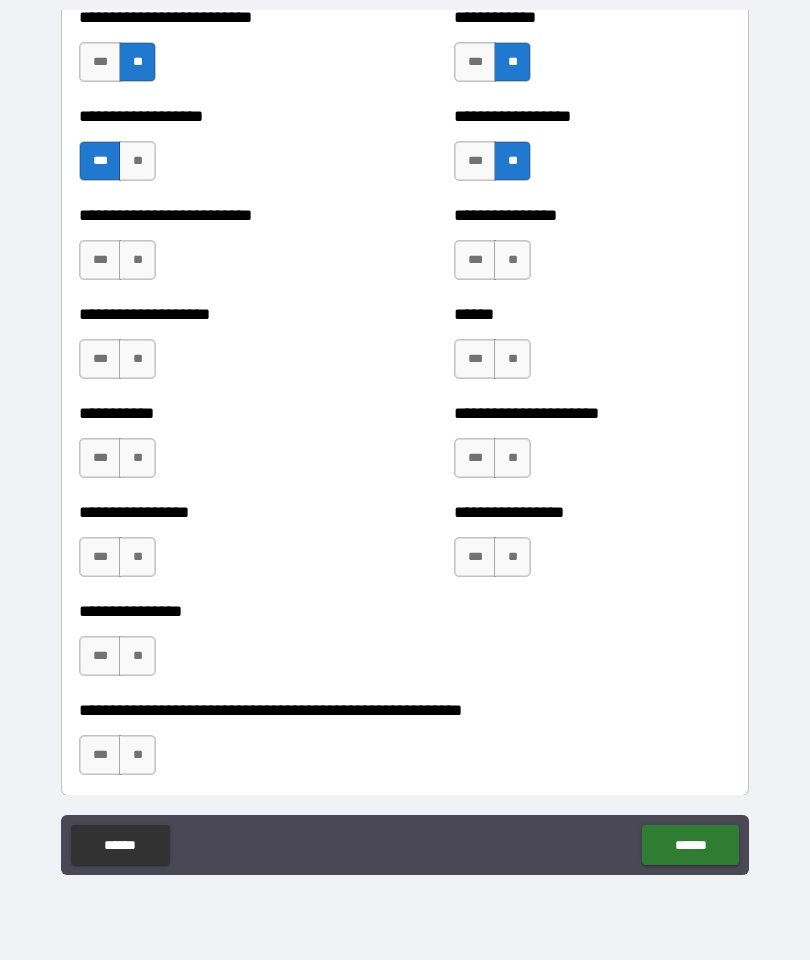 scroll, scrollTop: 5646, scrollLeft: 0, axis: vertical 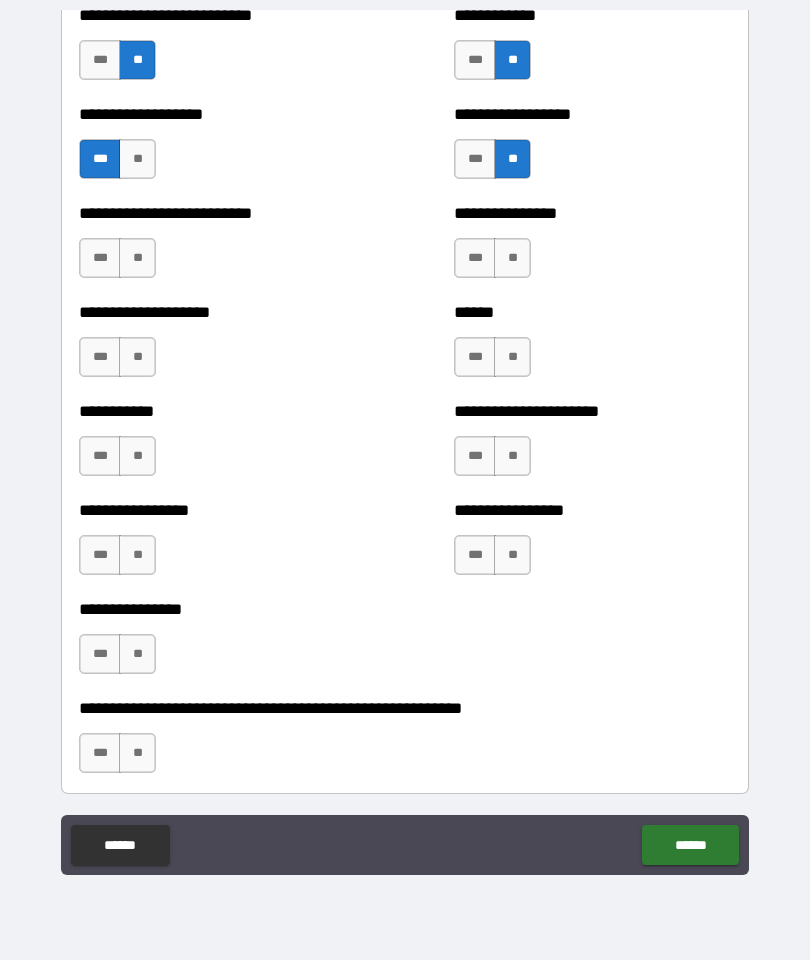 click on "**" at bounding box center [137, 258] 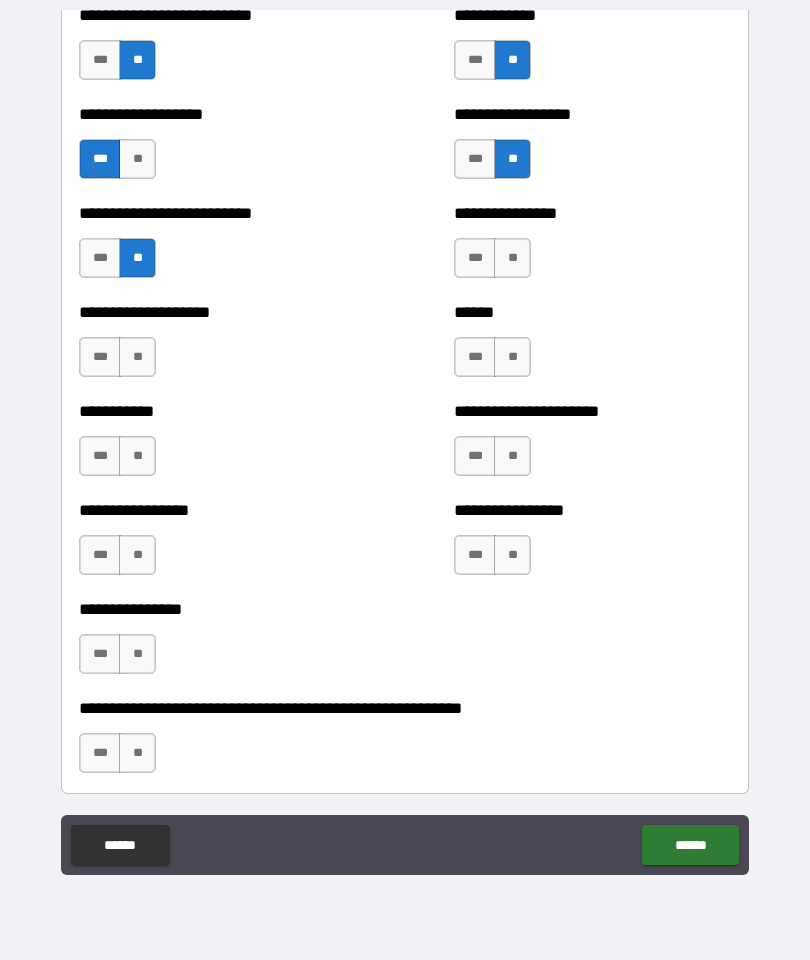 click on "**" at bounding box center [512, 258] 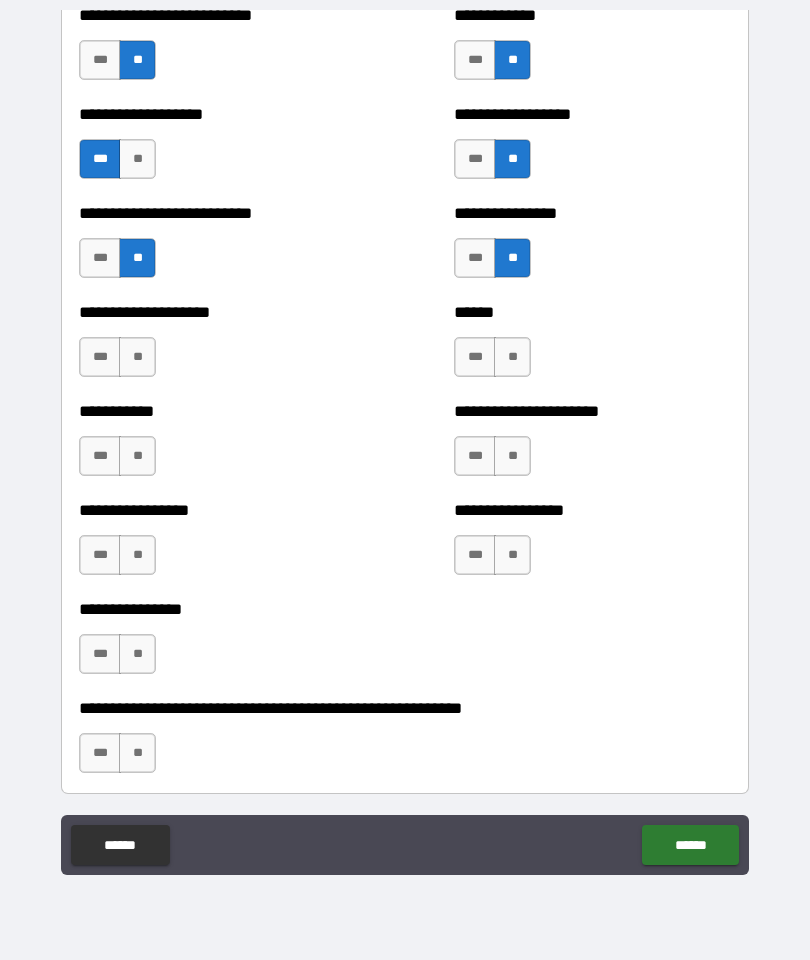 scroll, scrollTop: 5654, scrollLeft: 0, axis: vertical 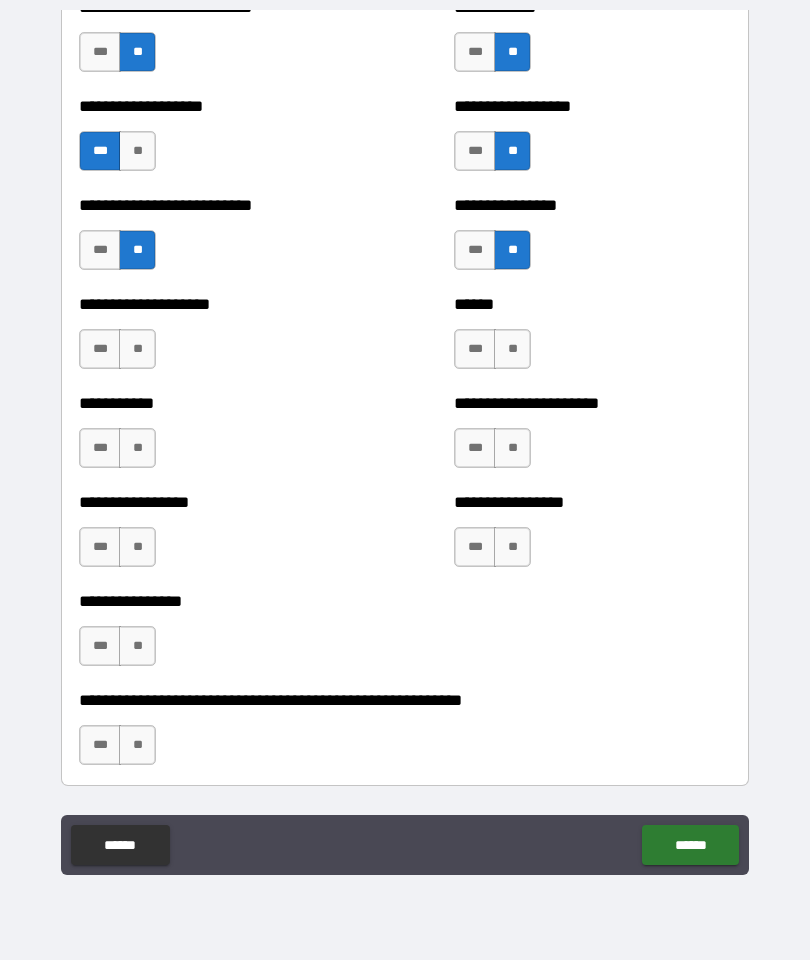 click on "**" at bounding box center (512, 349) 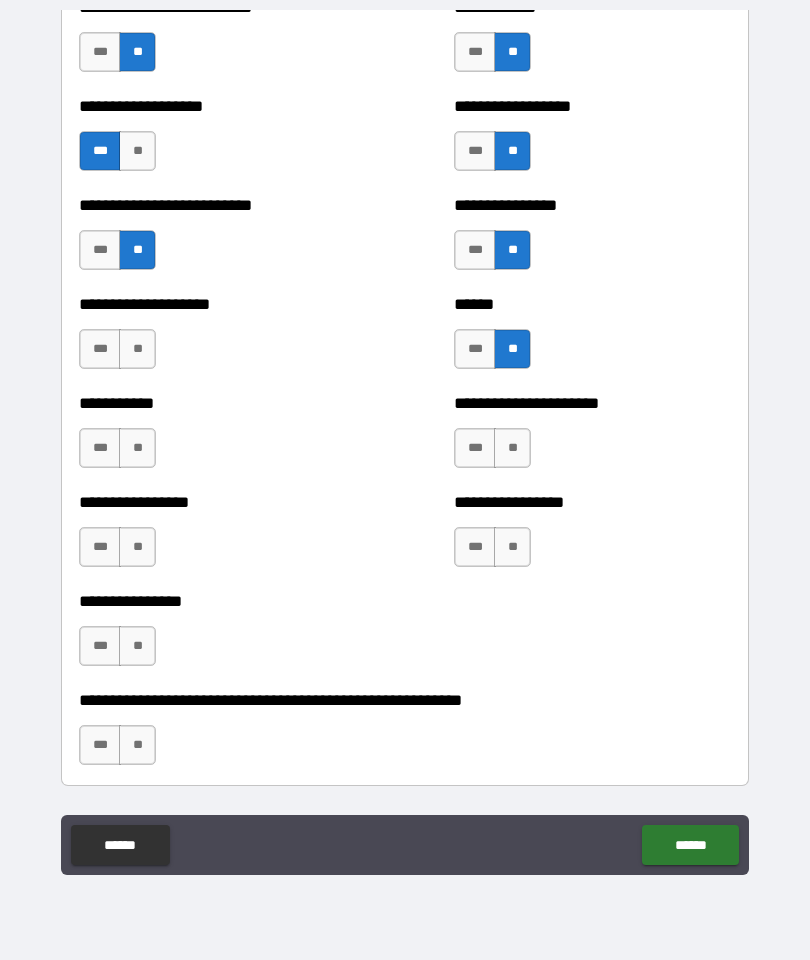 click on "**" at bounding box center (137, 349) 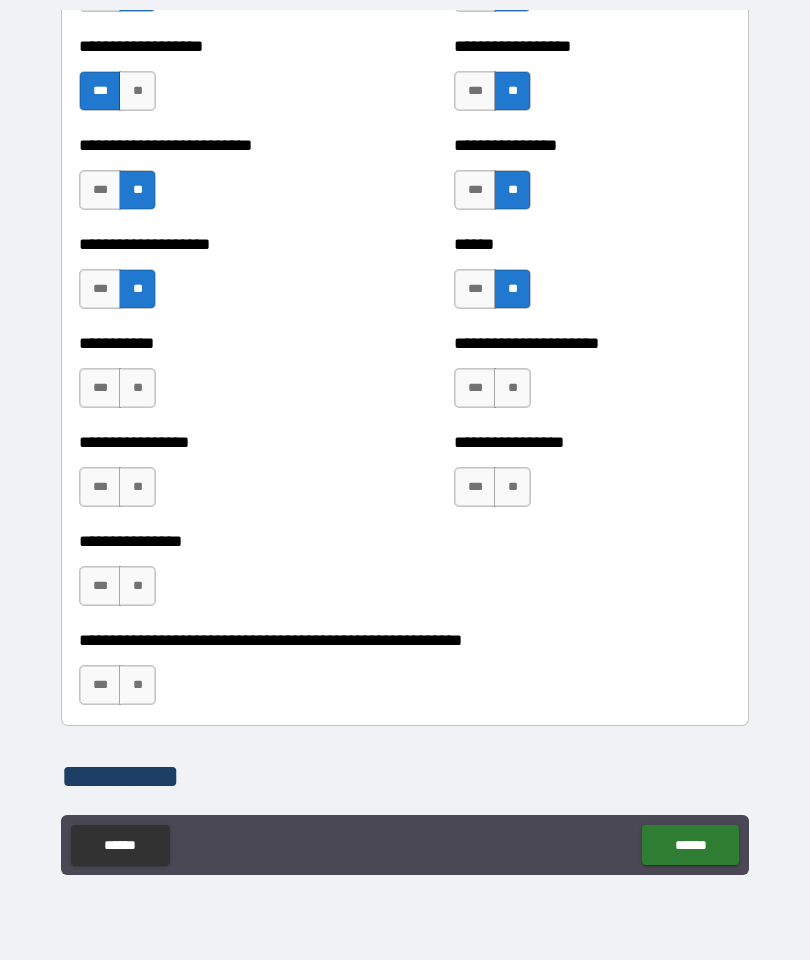 scroll, scrollTop: 5712, scrollLeft: 0, axis: vertical 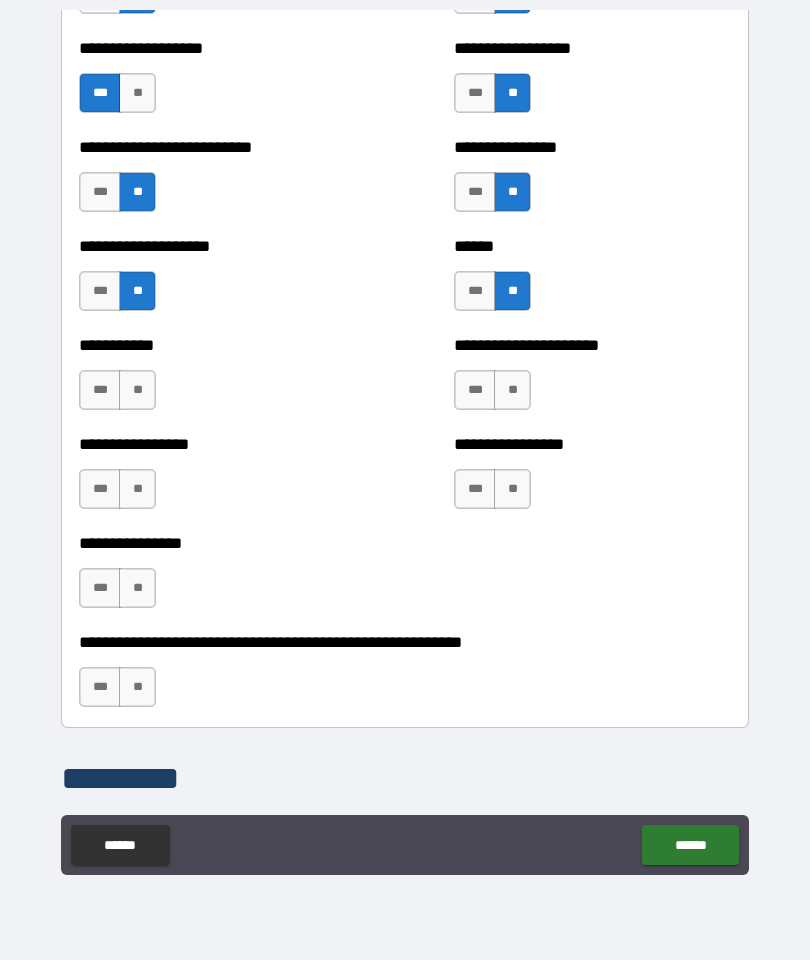click on "**" at bounding box center [137, 390] 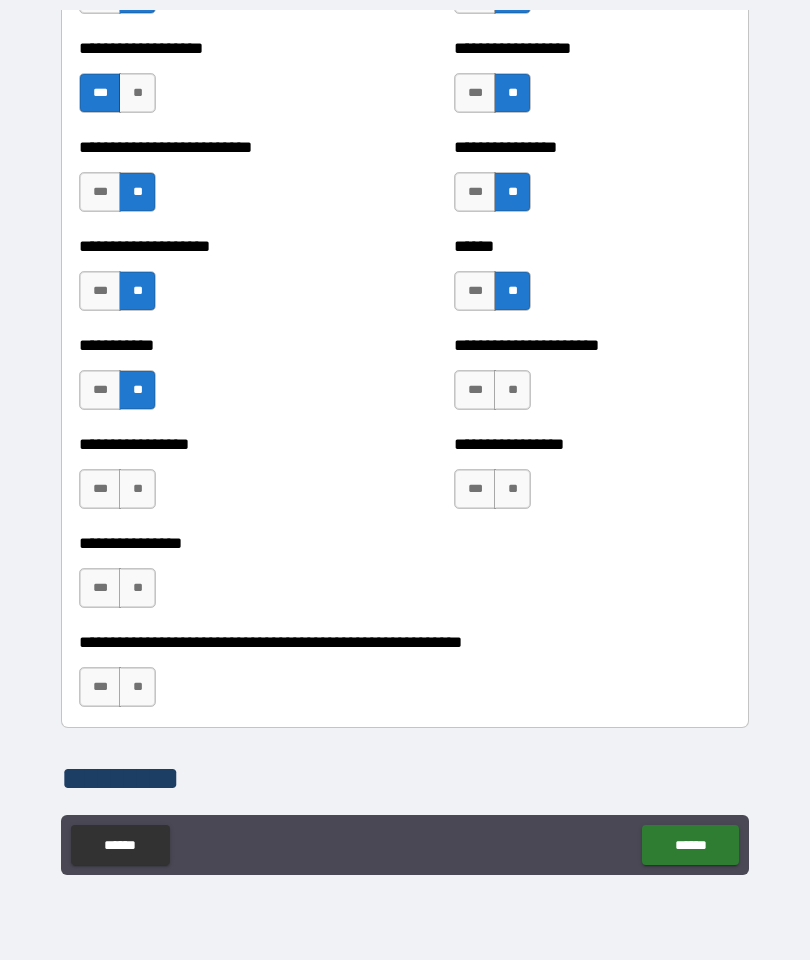 click on "**" at bounding box center [512, 390] 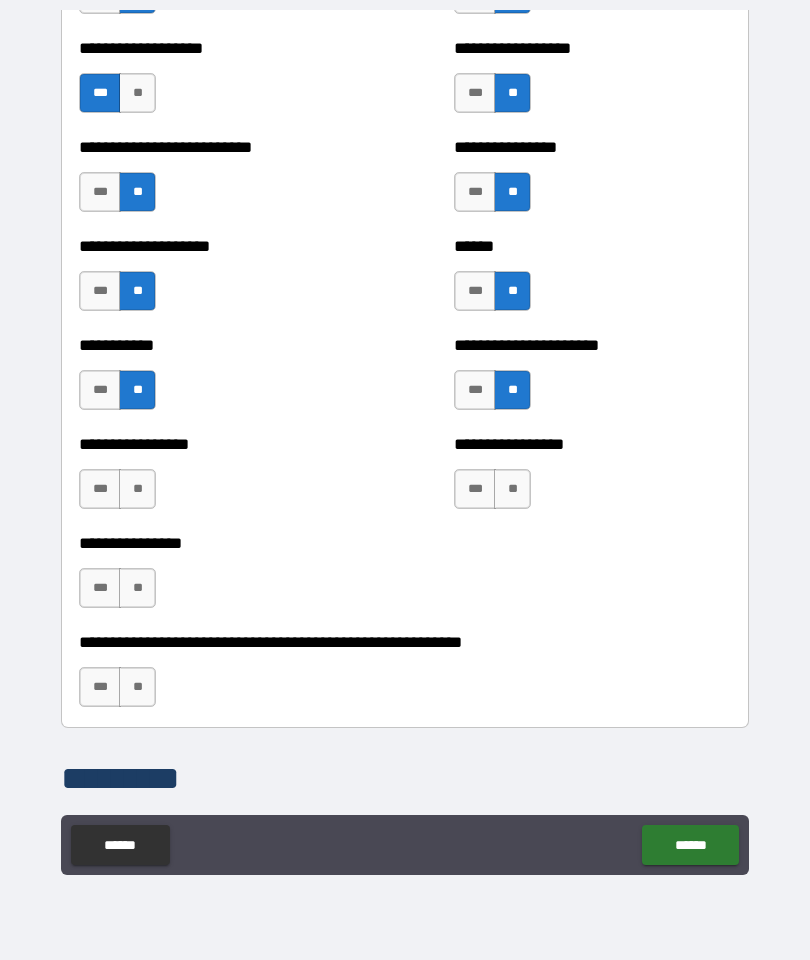 click on "**" at bounding box center [512, 489] 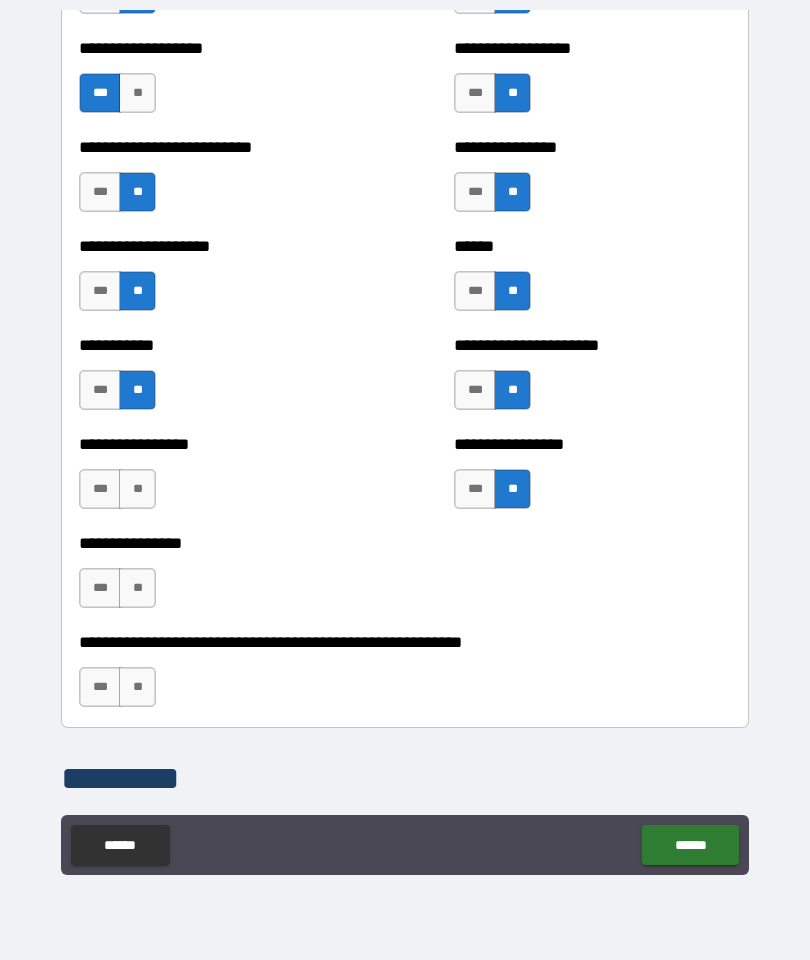click on "**" at bounding box center (137, 588) 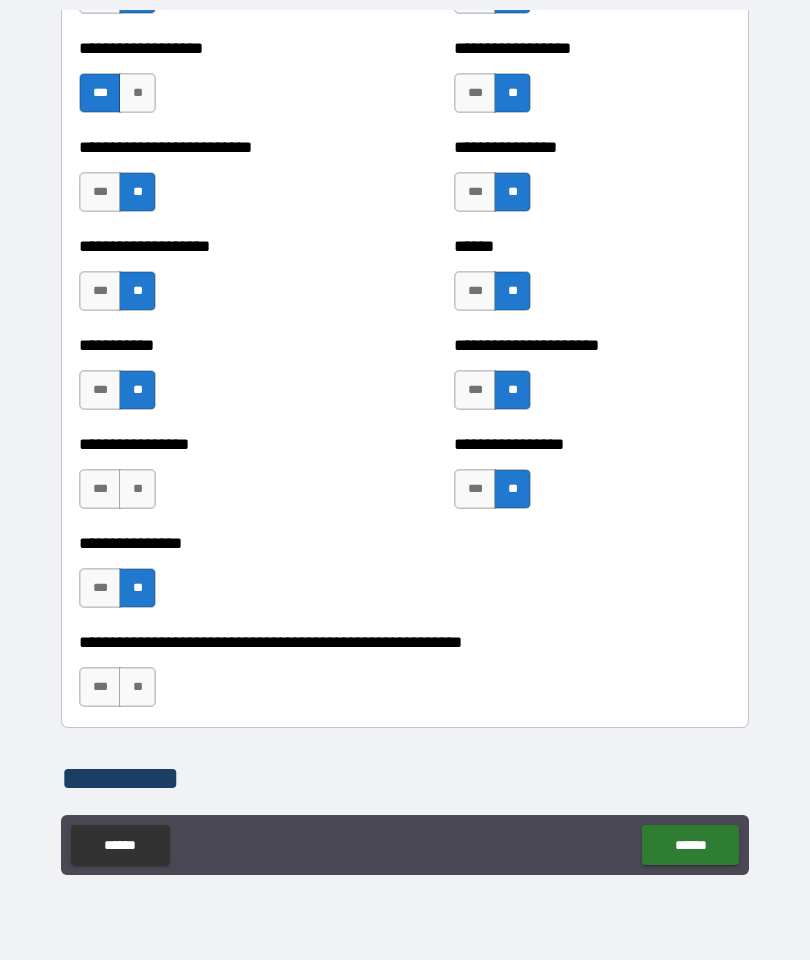 click on "**" at bounding box center (137, 489) 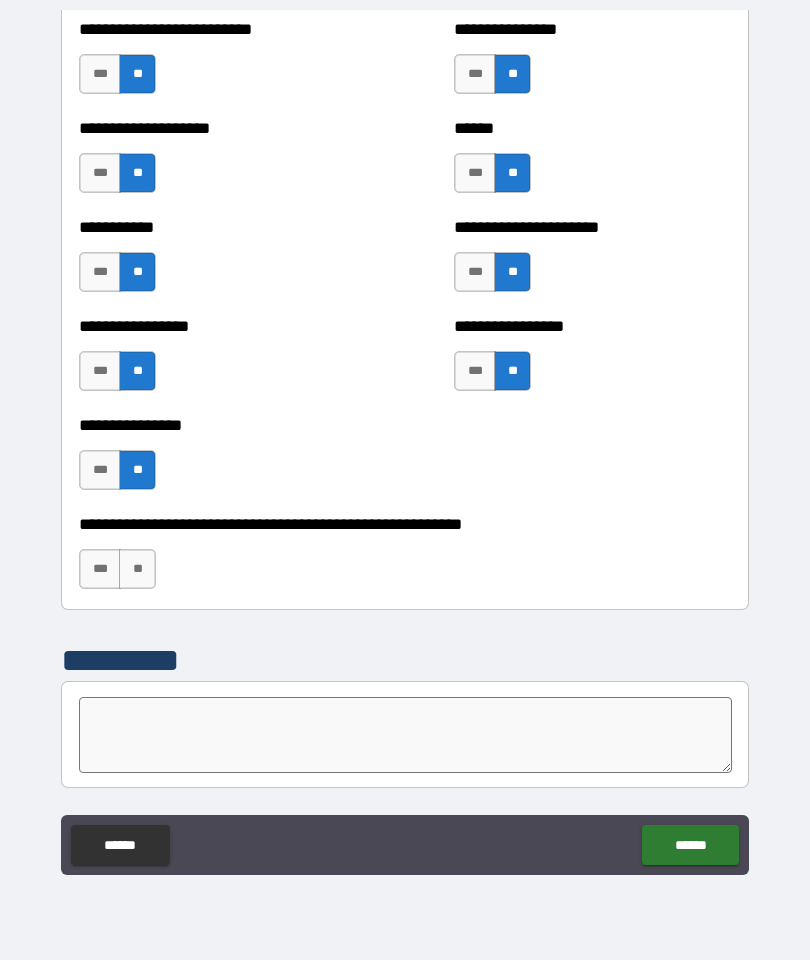 scroll, scrollTop: 5876, scrollLeft: 0, axis: vertical 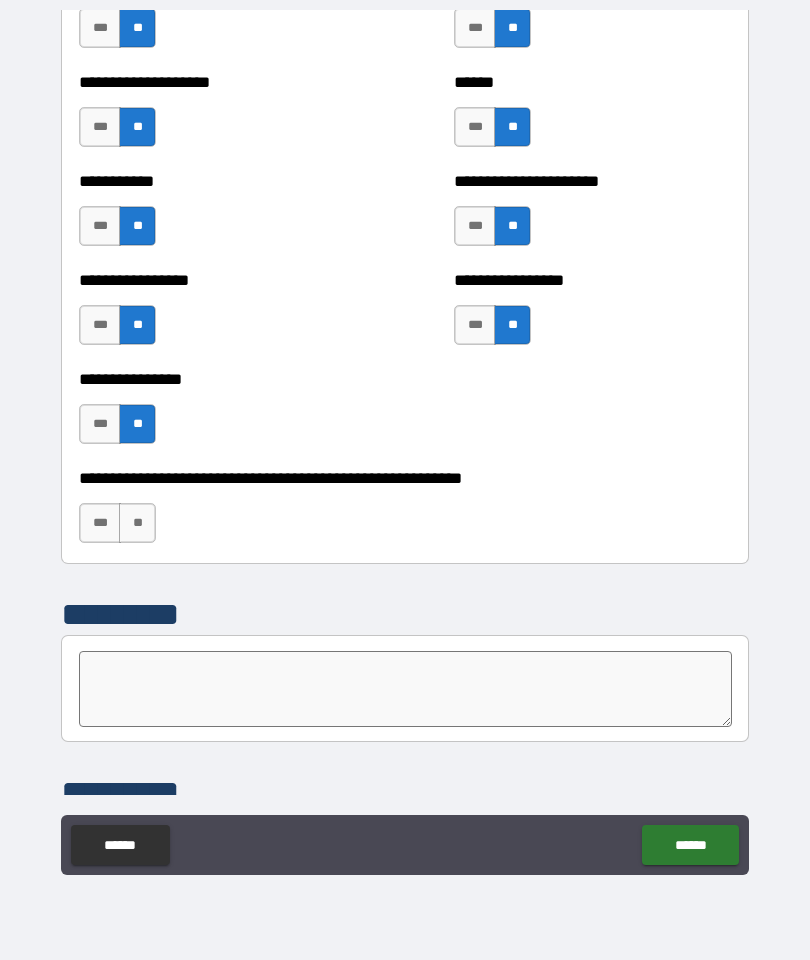 click on "**" at bounding box center [137, 523] 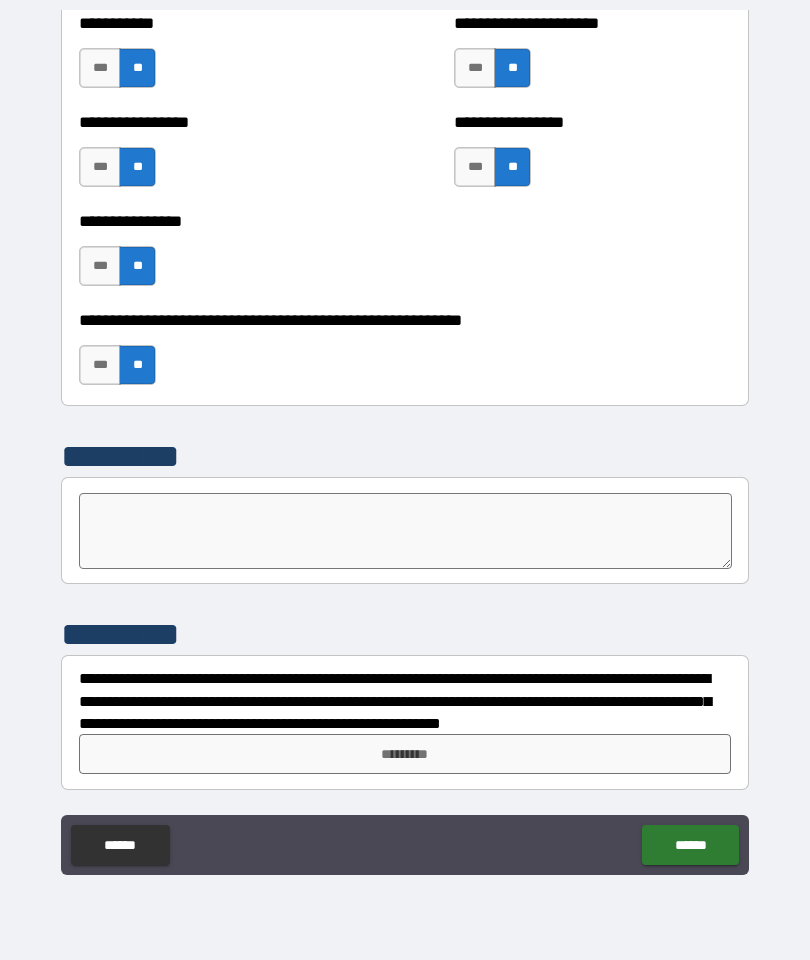 scroll, scrollTop: 6034, scrollLeft: 0, axis: vertical 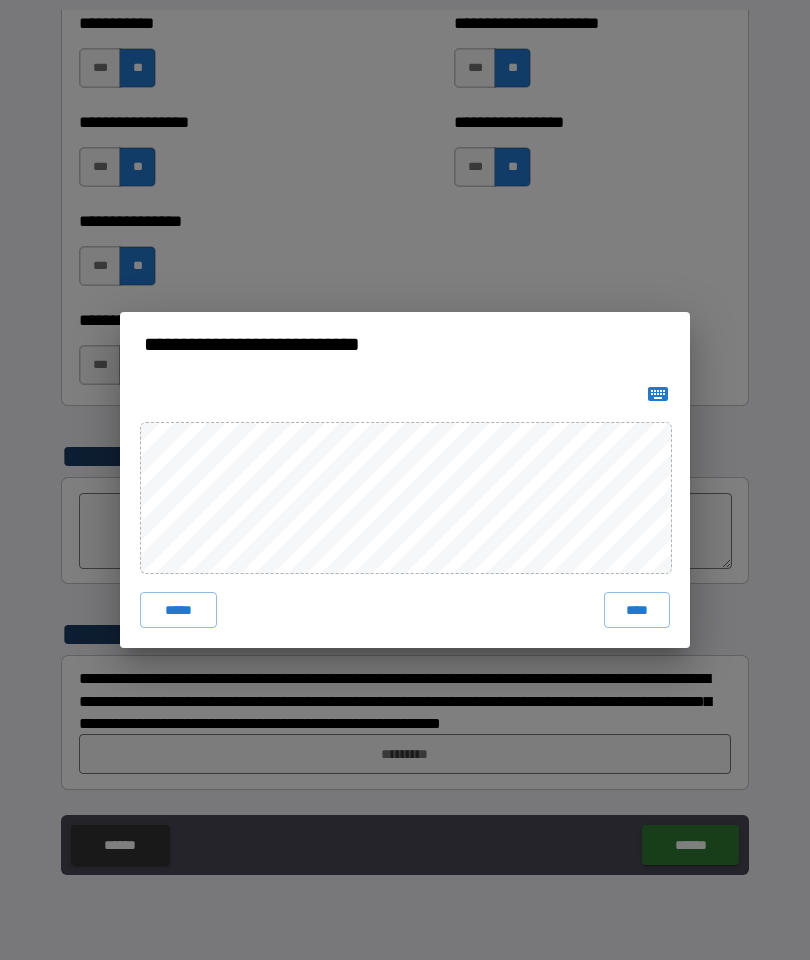 click on "****" at bounding box center (637, 610) 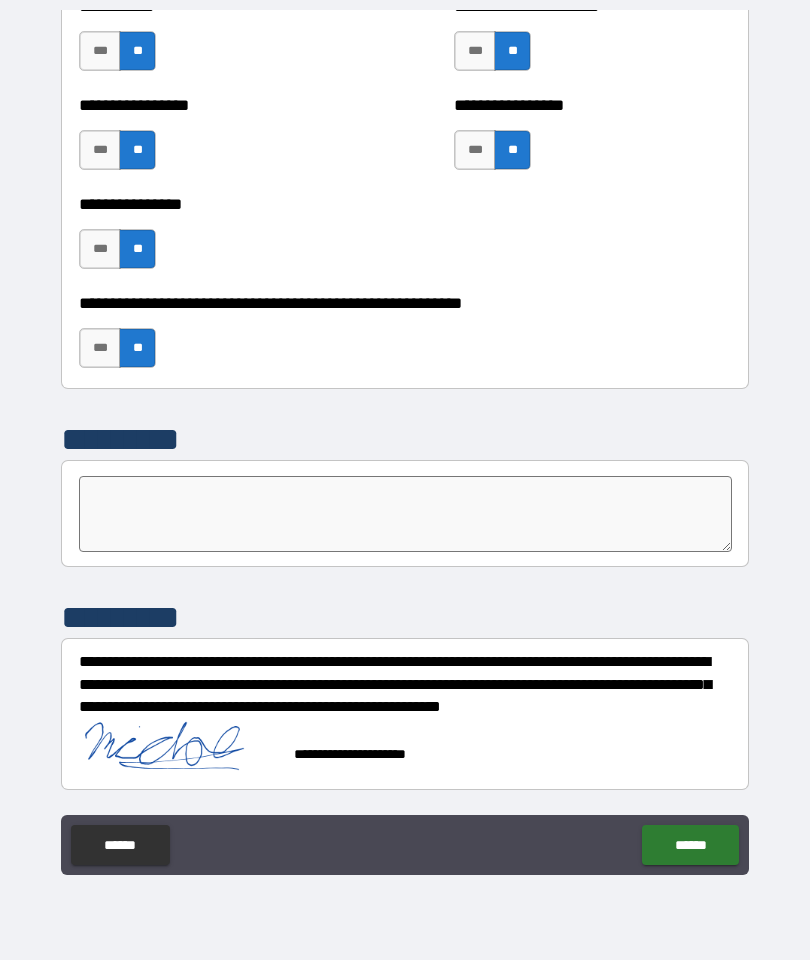 scroll, scrollTop: 6051, scrollLeft: 0, axis: vertical 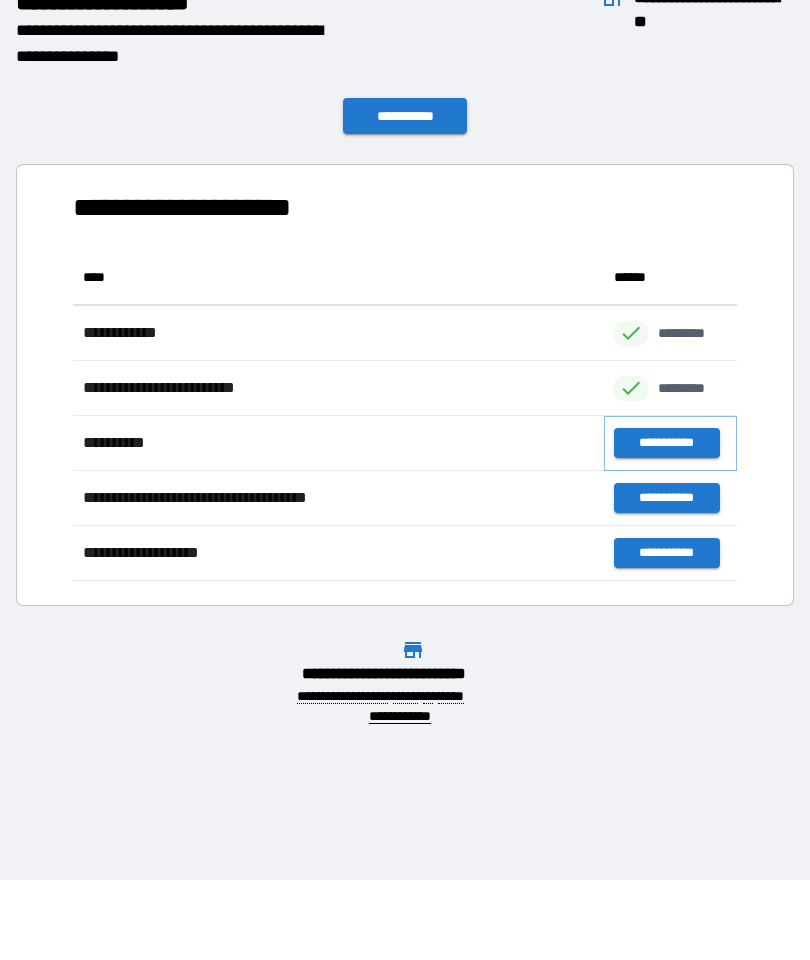 click on "**********" at bounding box center (666, 443) 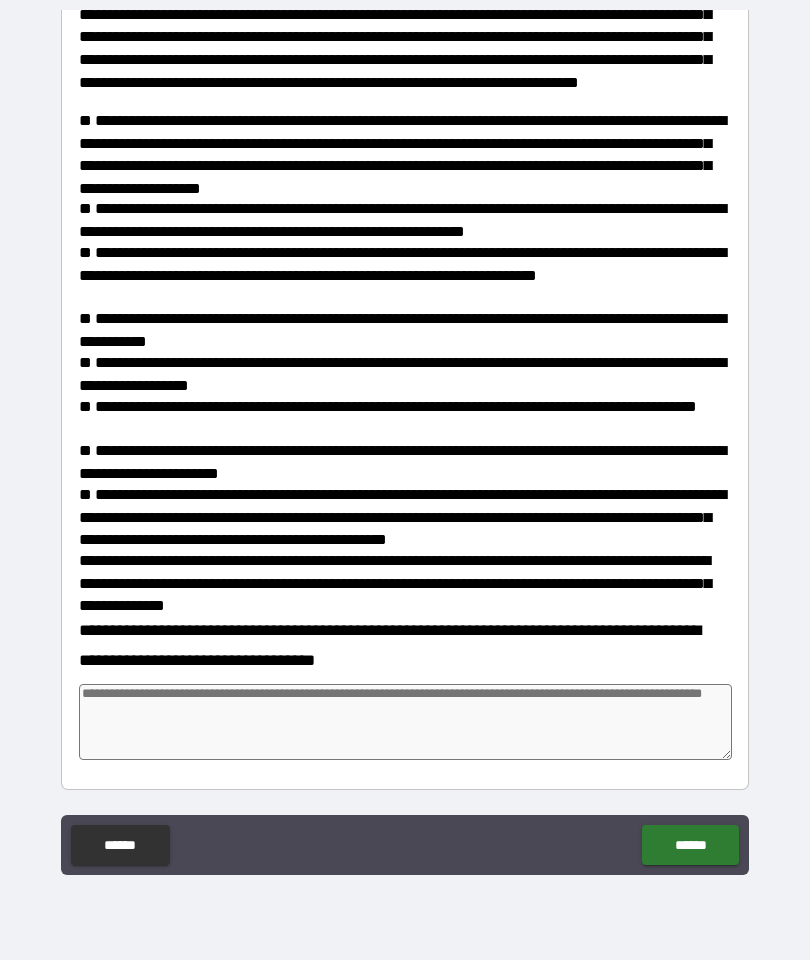 scroll, scrollTop: 644, scrollLeft: 0, axis: vertical 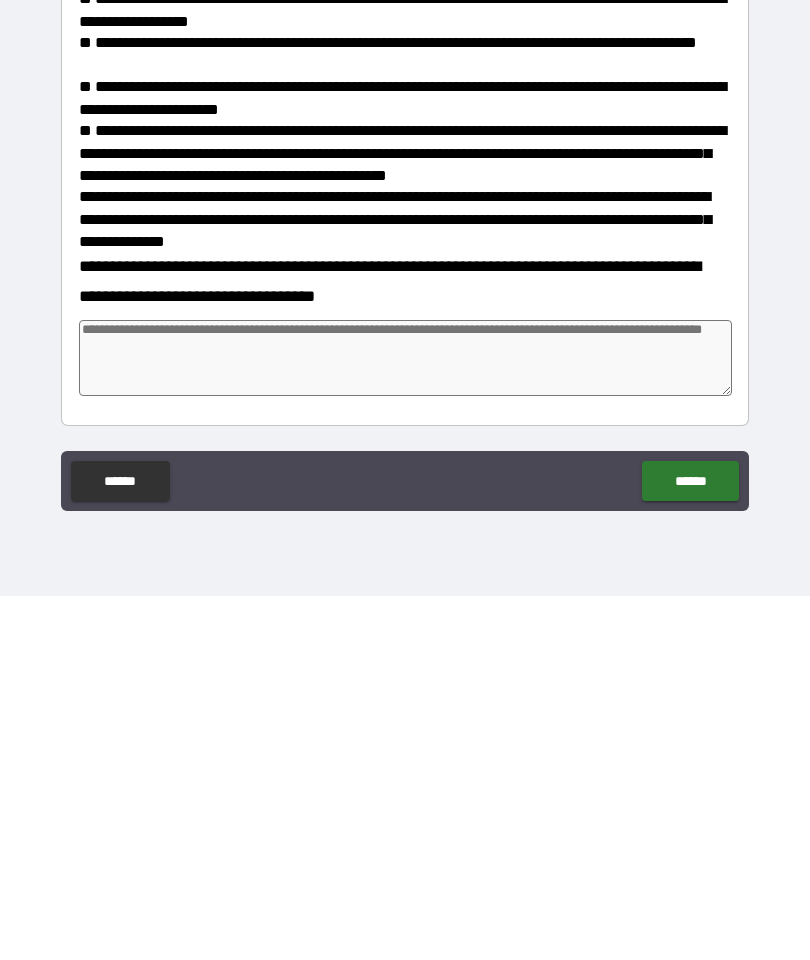 click on "******" at bounding box center (690, 845) 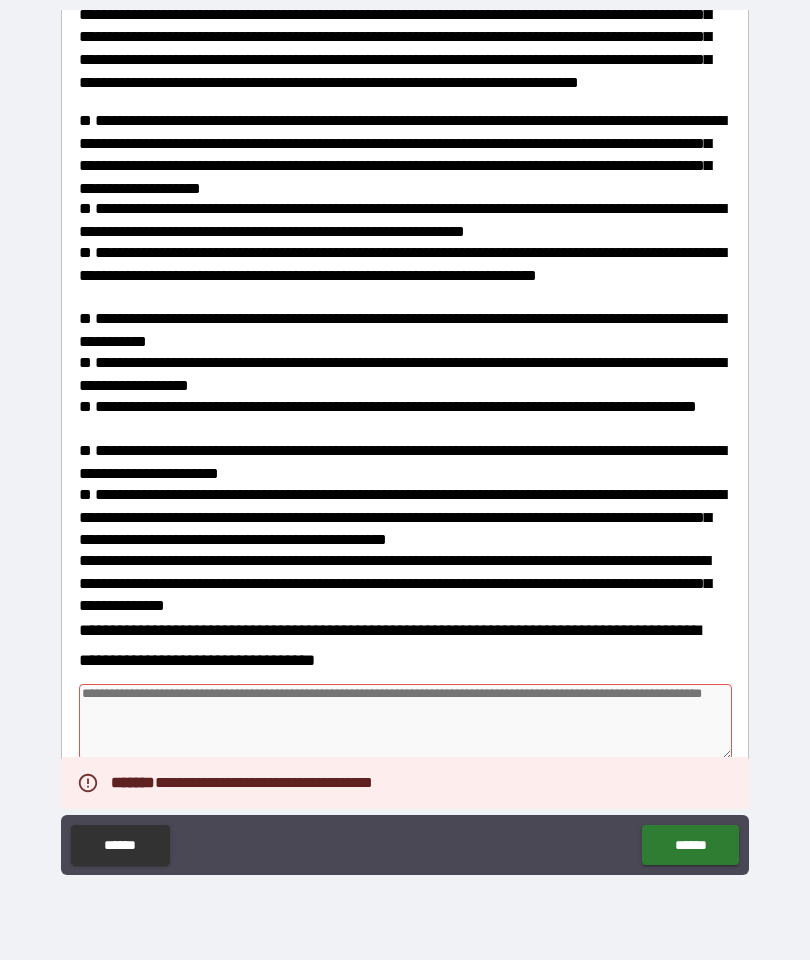 type on "*" 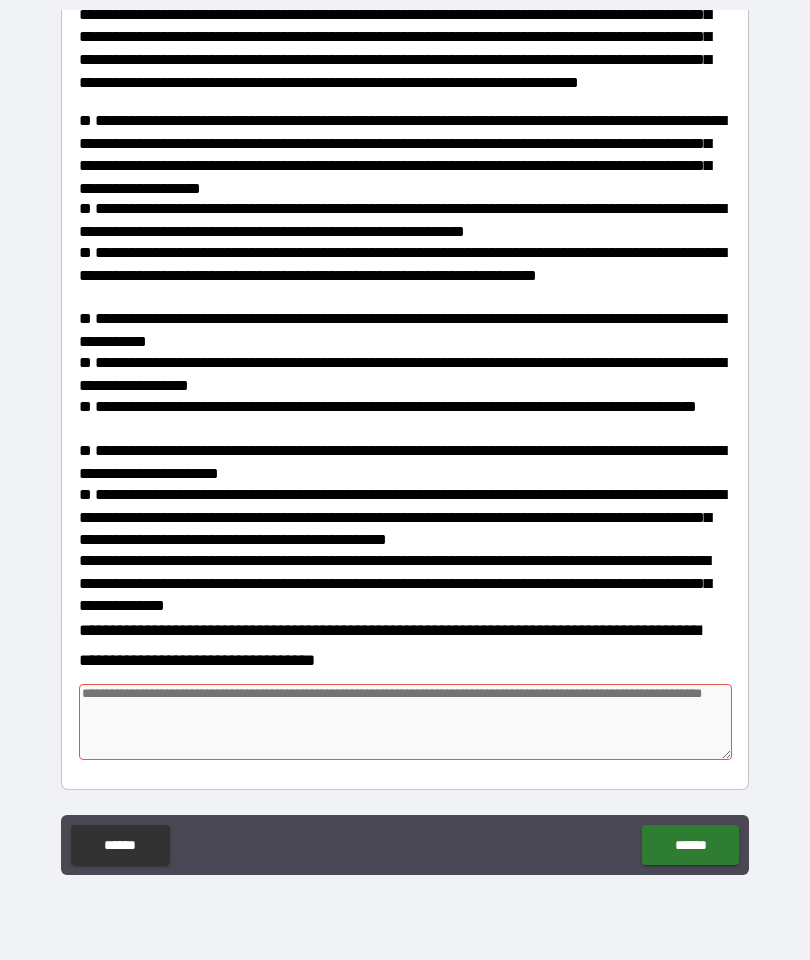 click at bounding box center (405, 722) 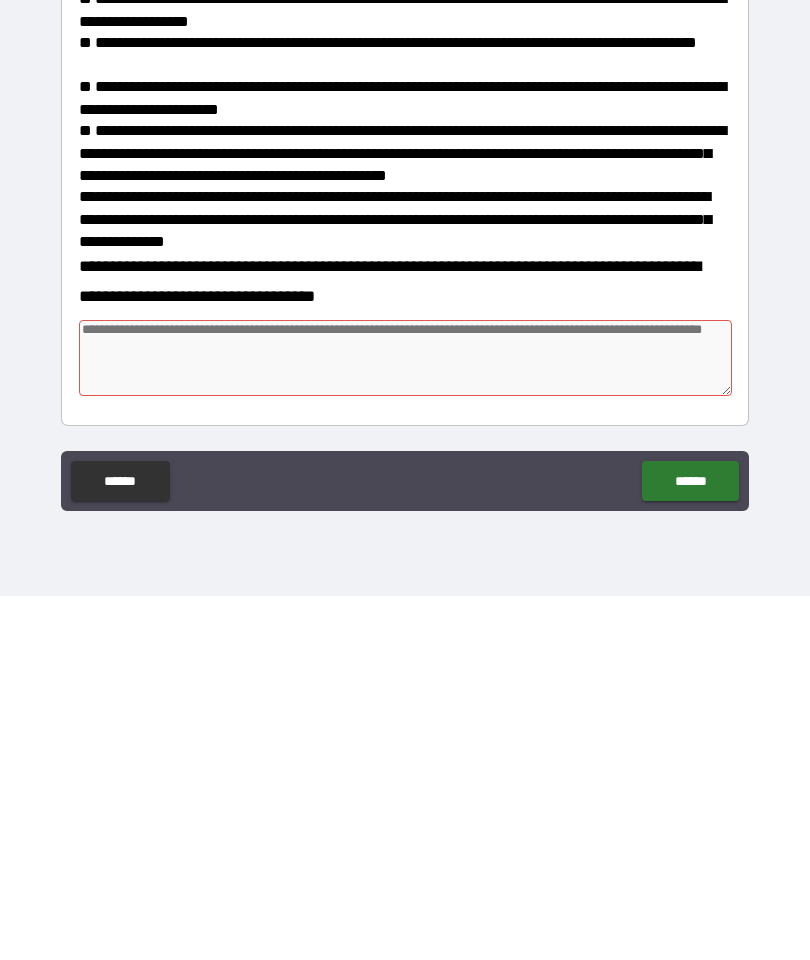 type on "*" 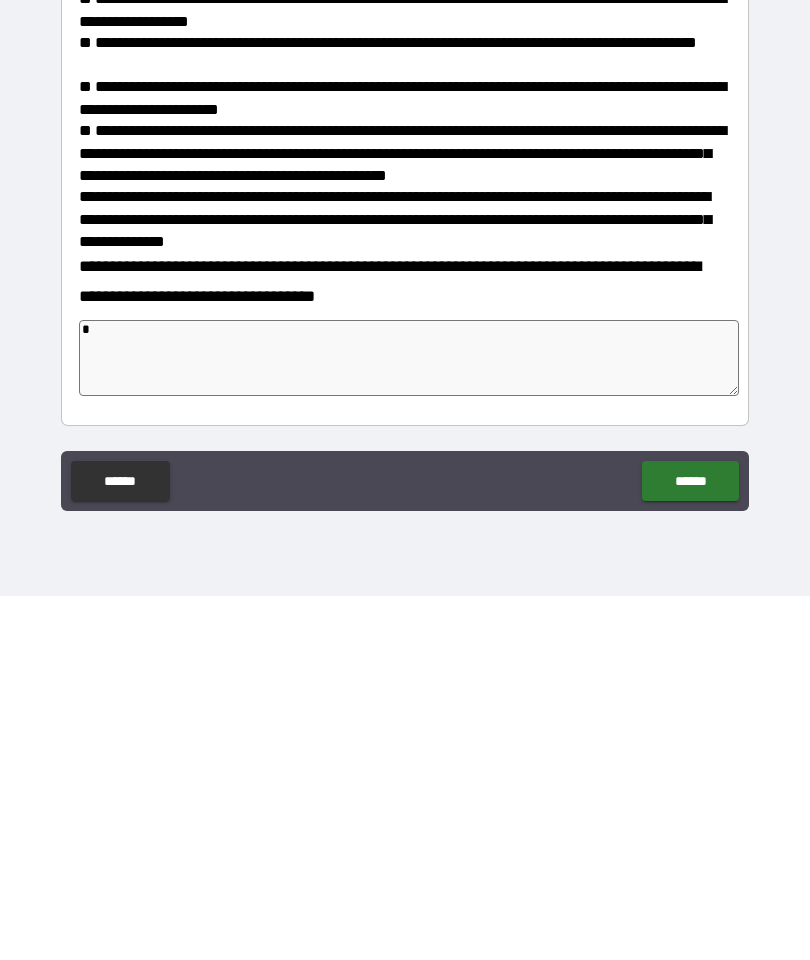 type on "*" 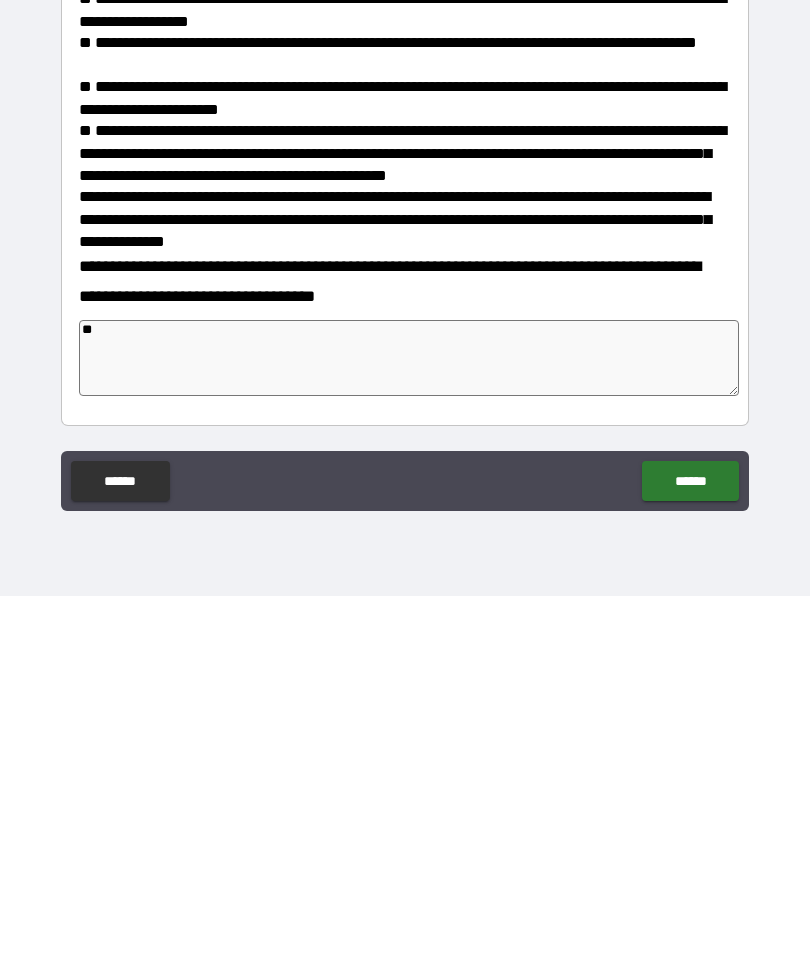 type on "*" 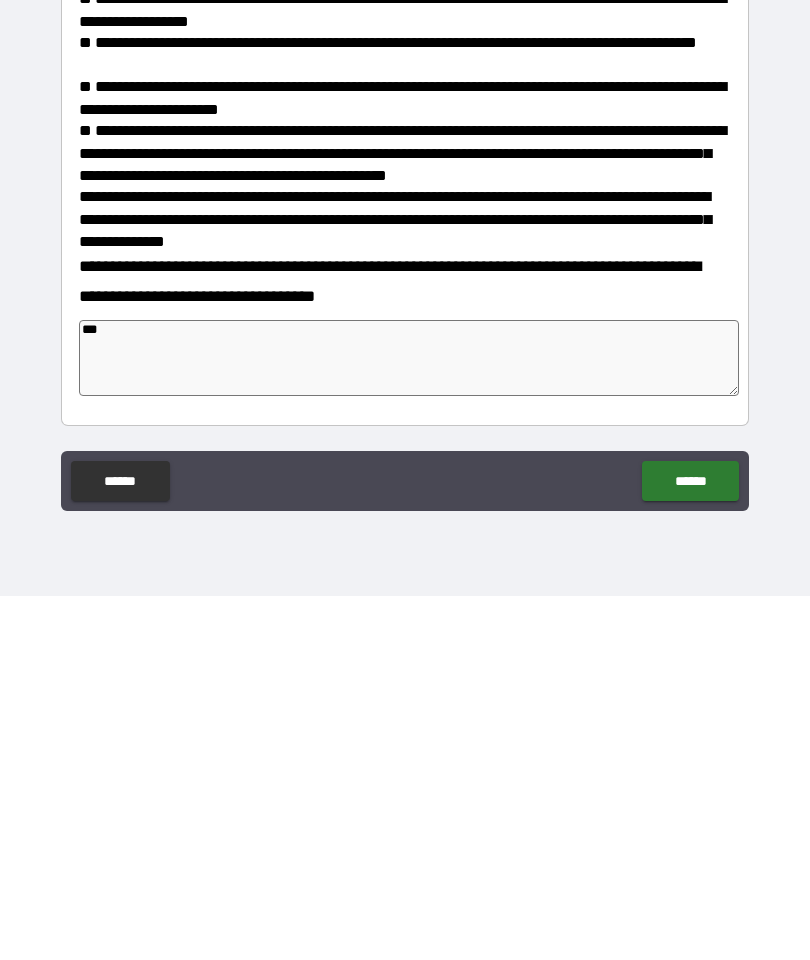 type on "*" 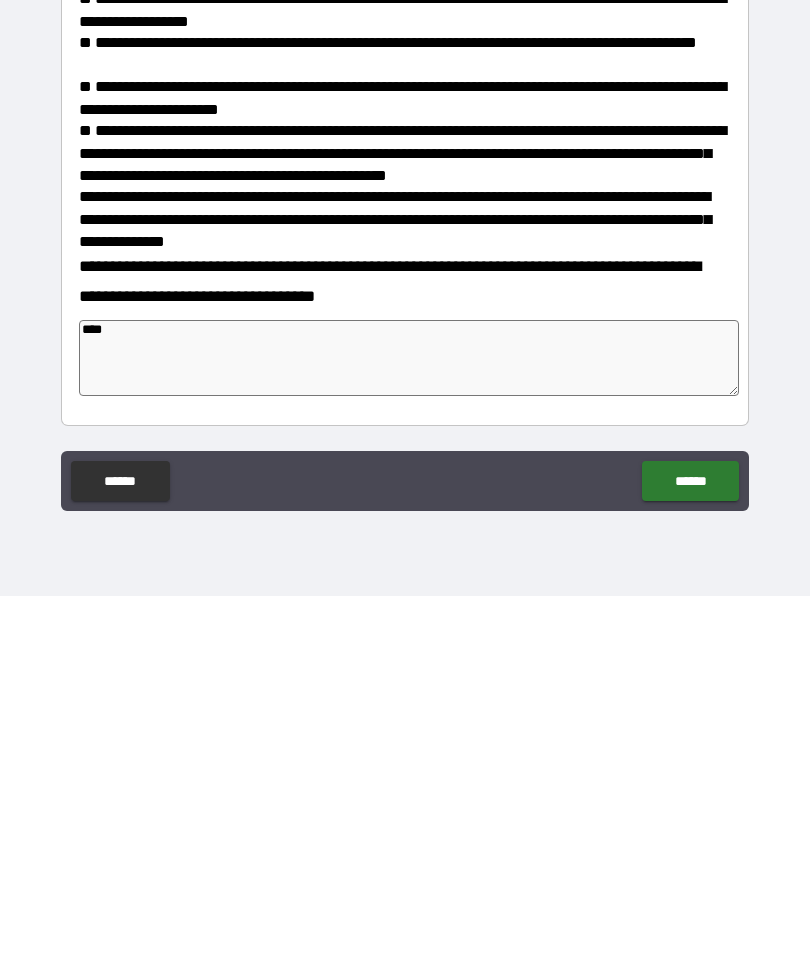 type on "*" 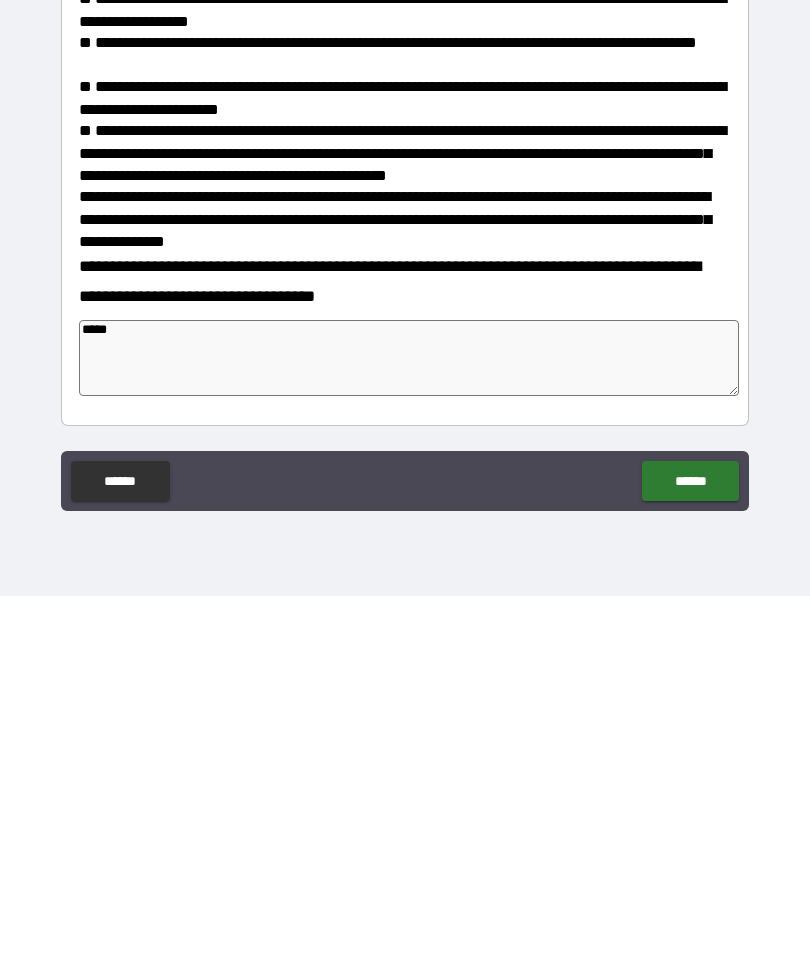 type on "******" 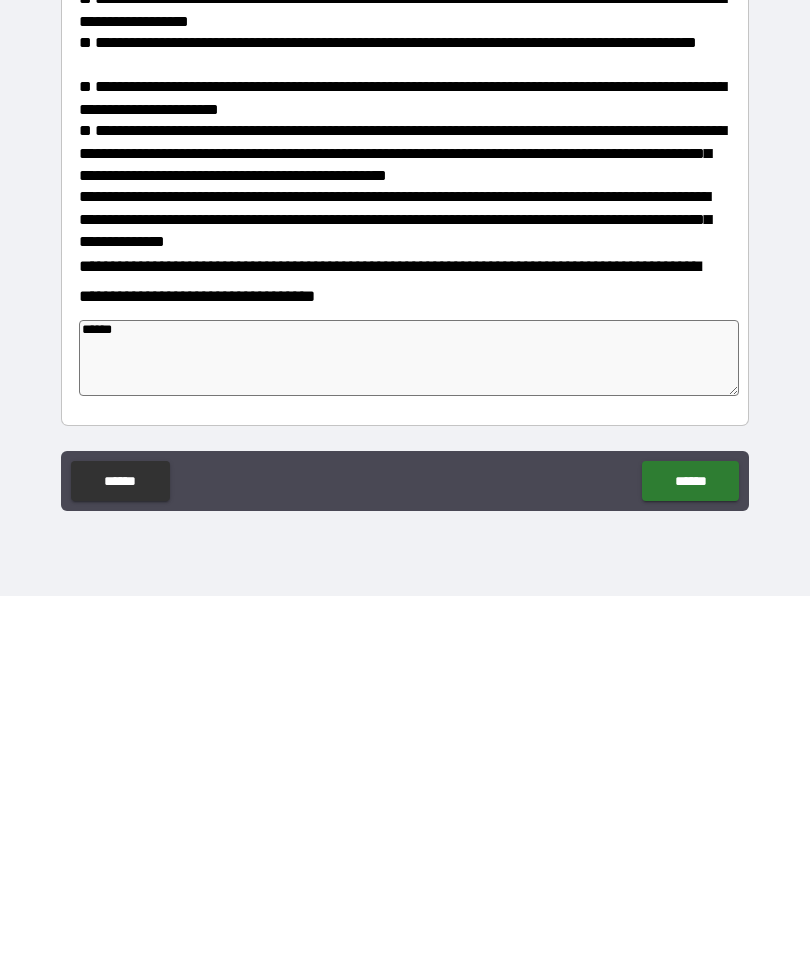 type on "*******" 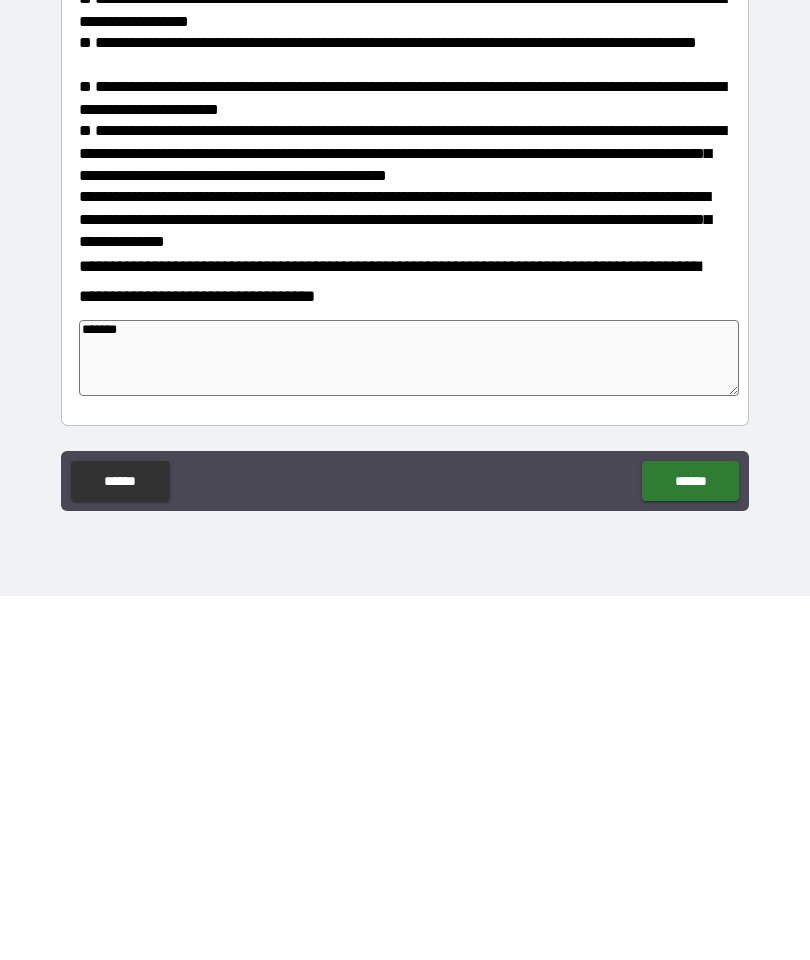 type on "*" 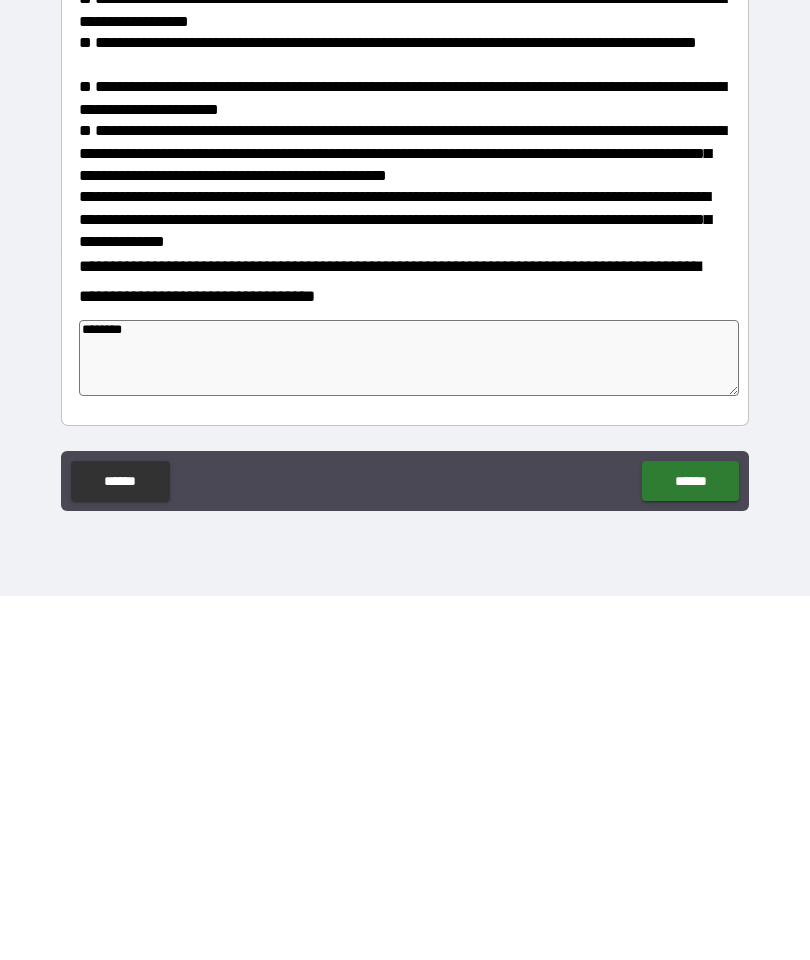 type on "*" 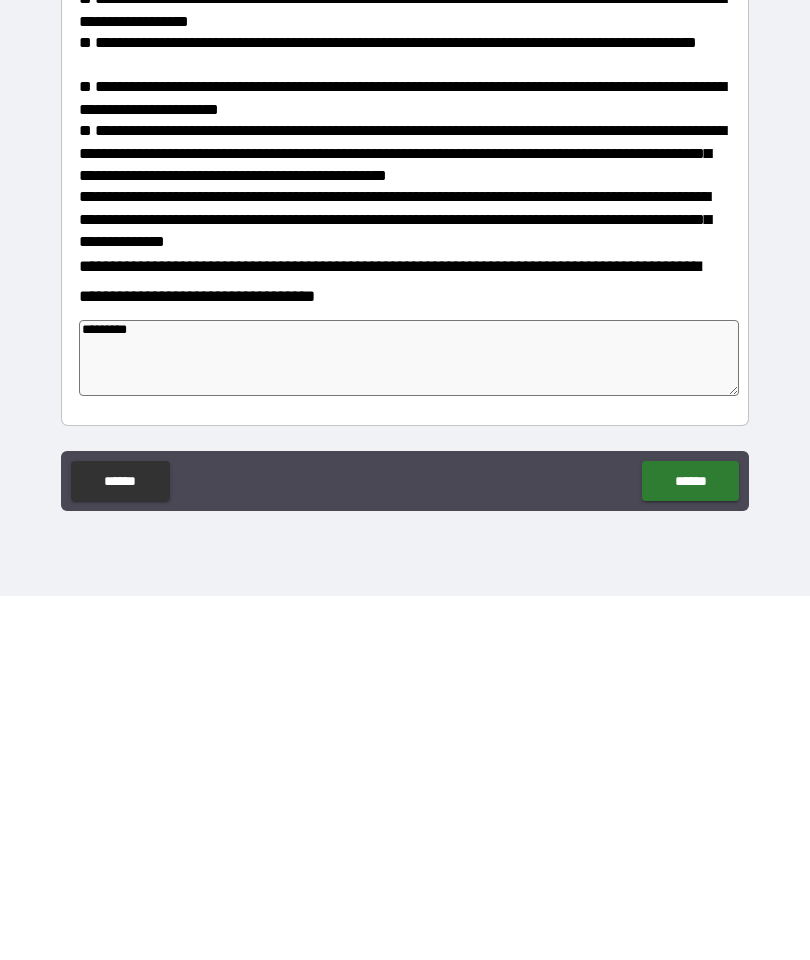 type on "**********" 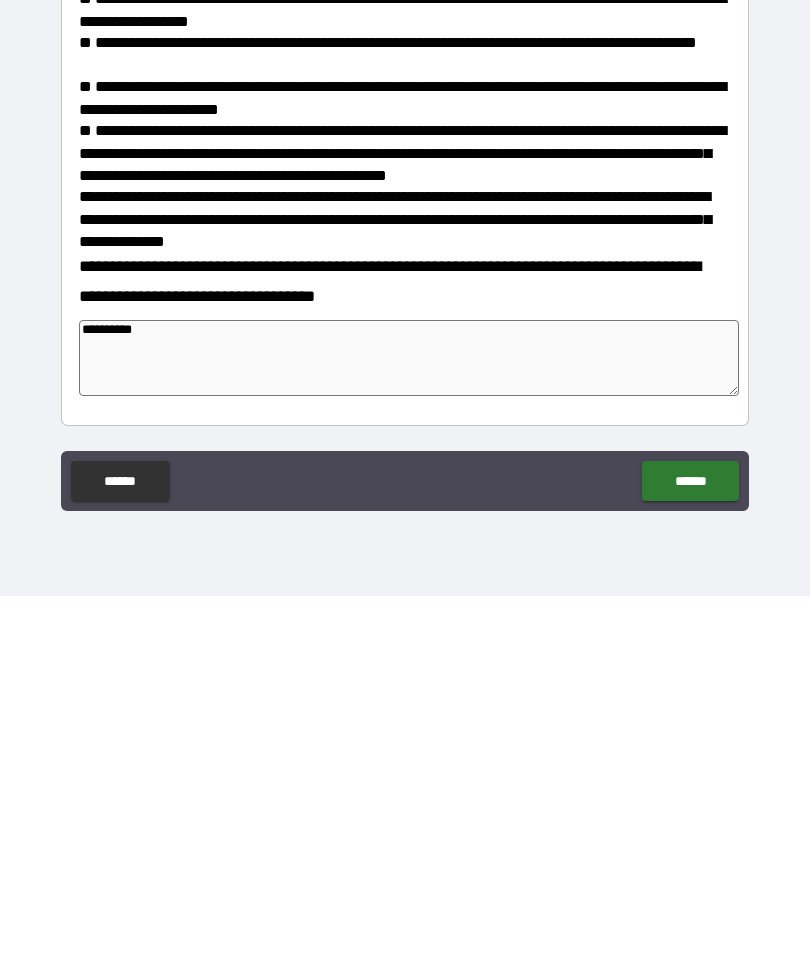 type on "*" 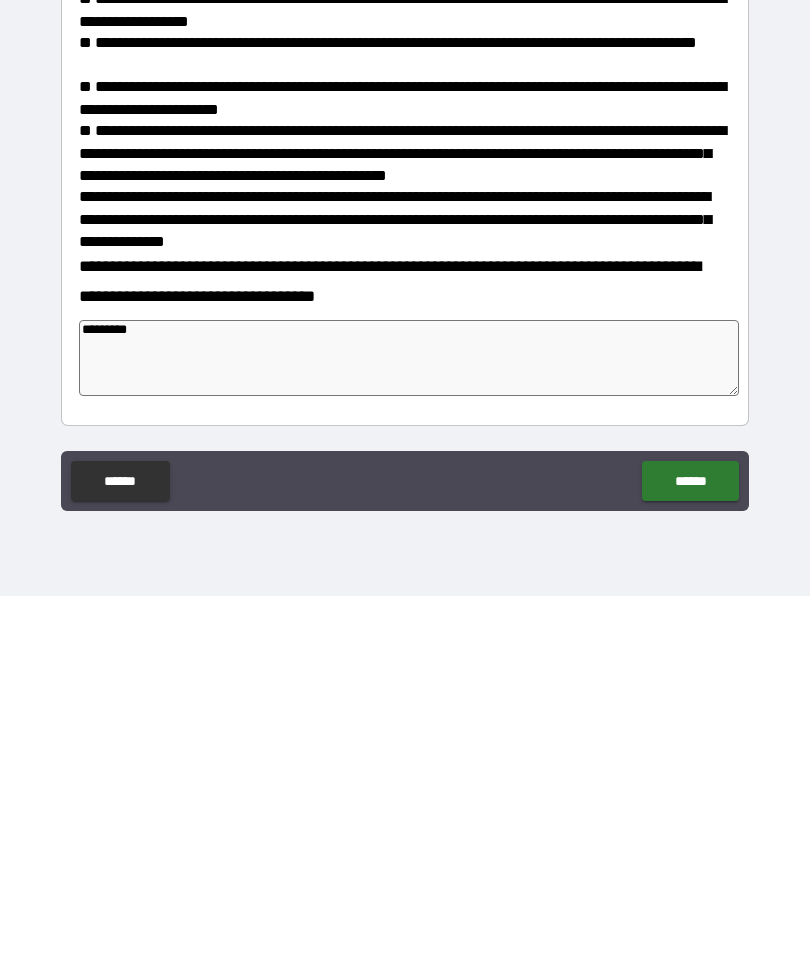 type on "*" 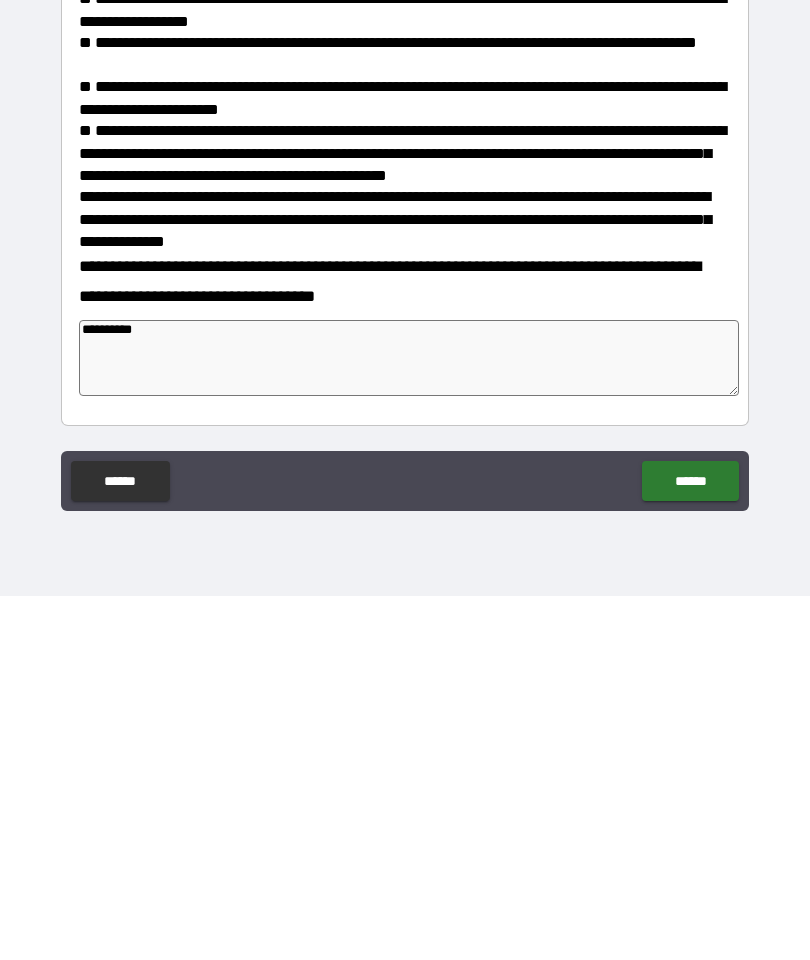 type on "*" 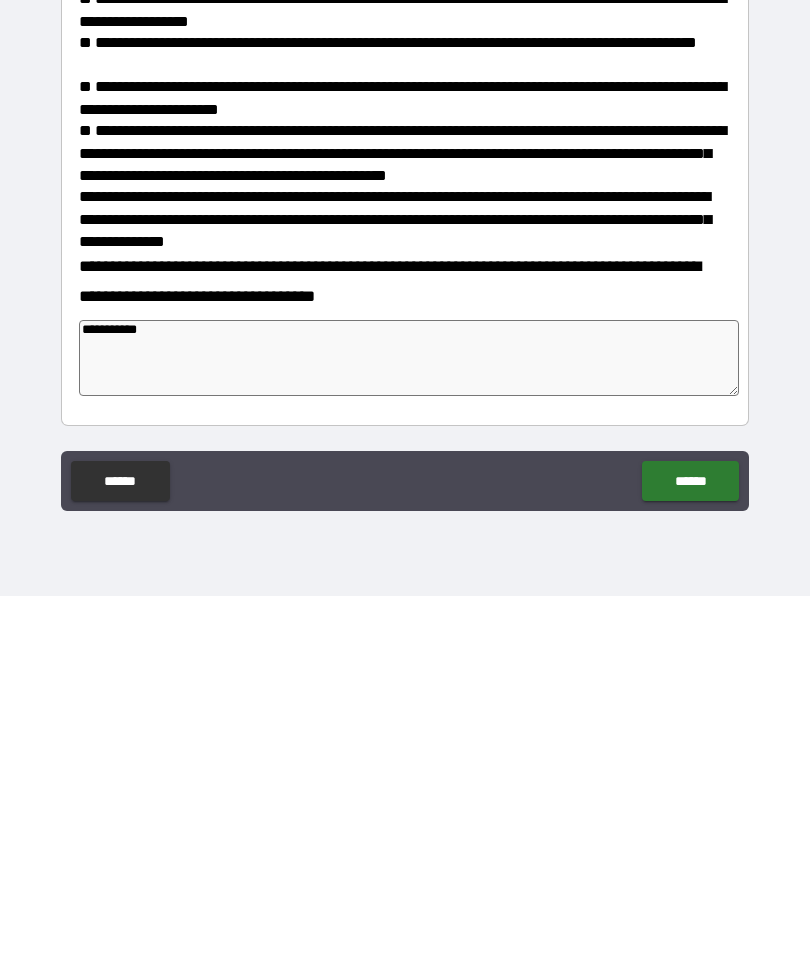 type on "*" 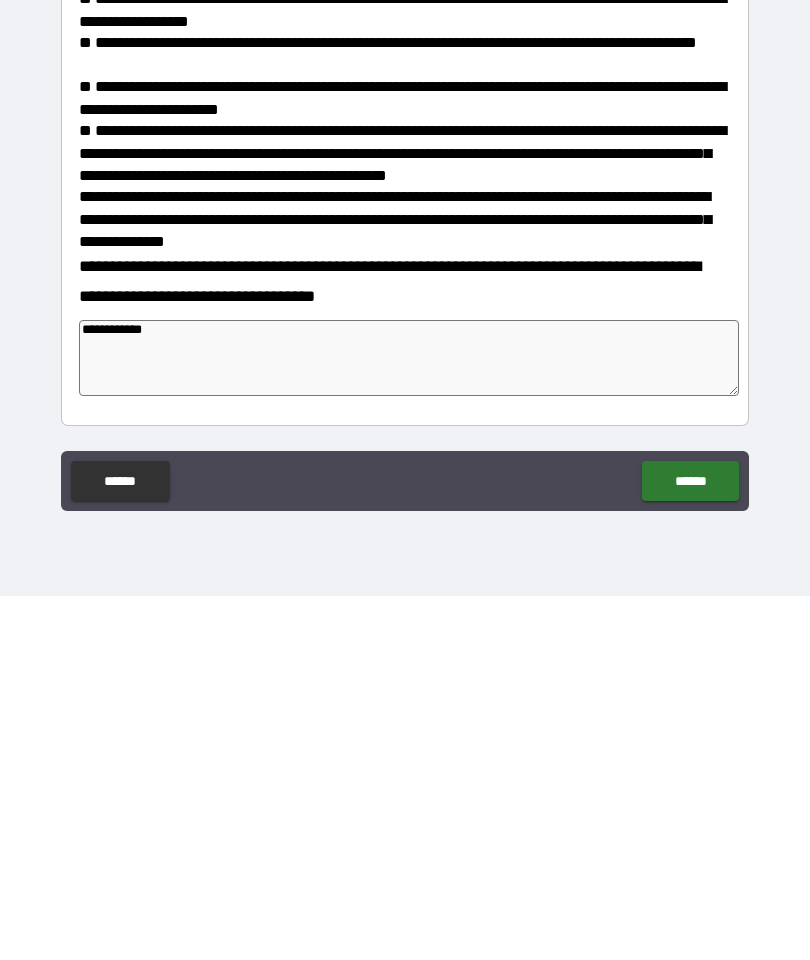 type on "*" 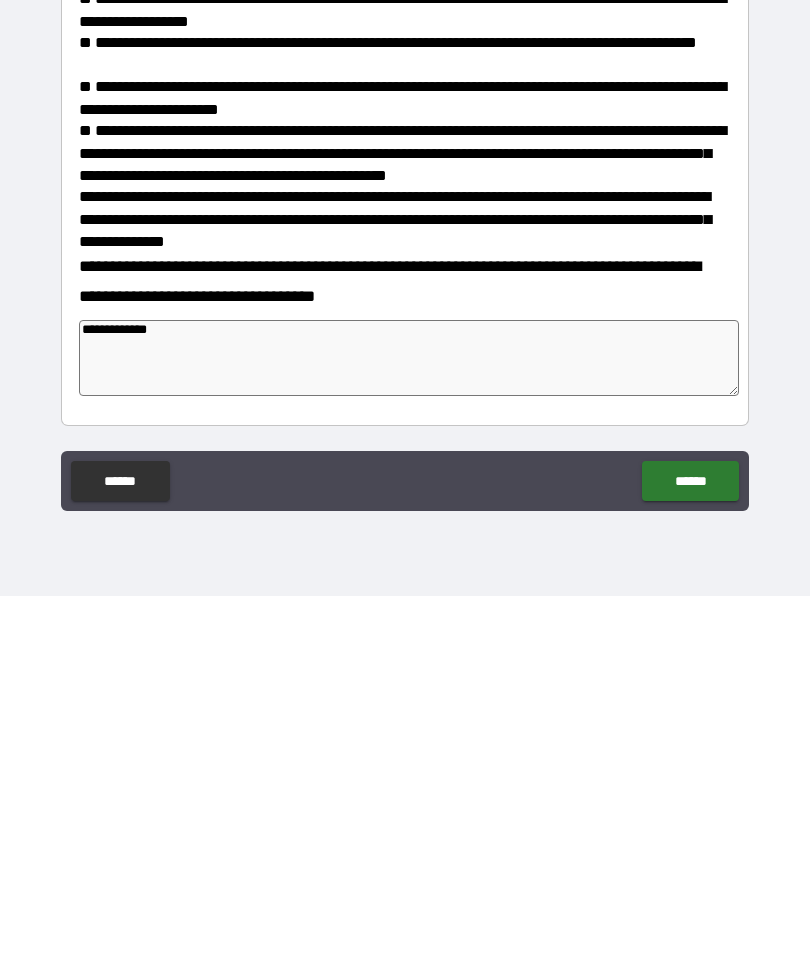type on "*" 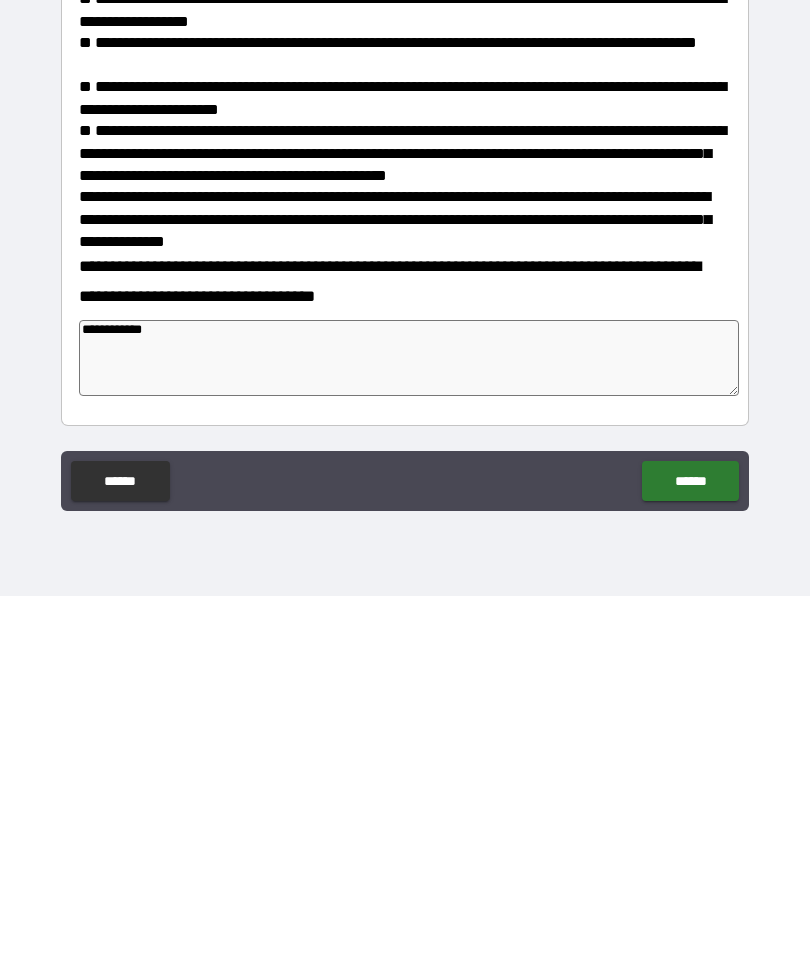 type on "*" 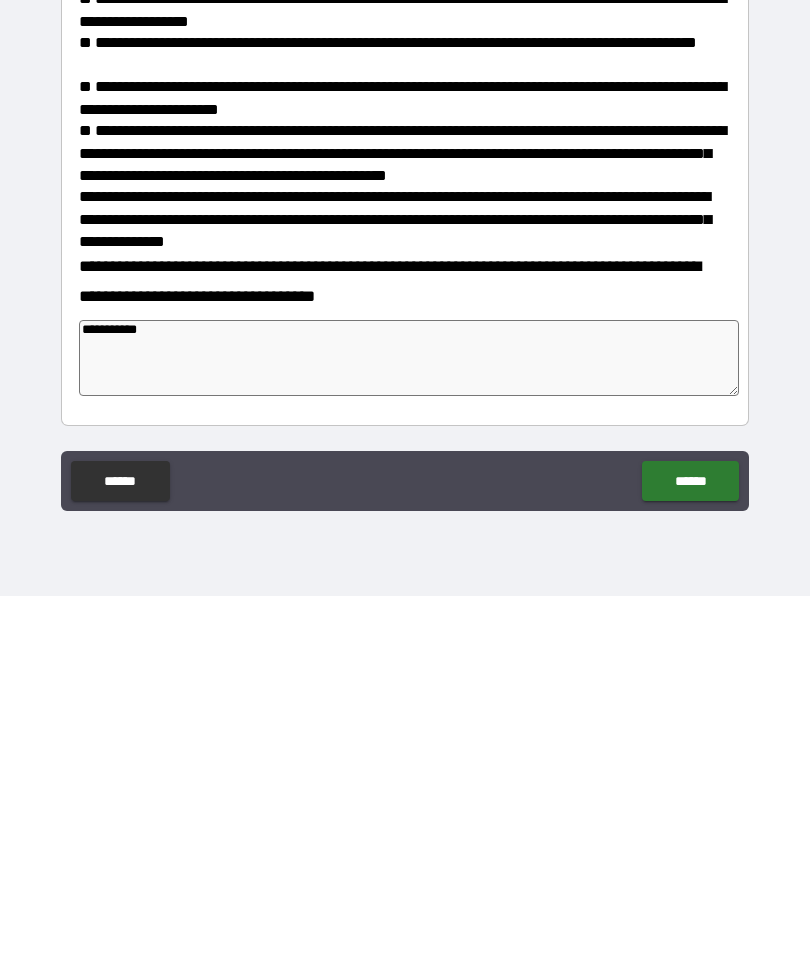 type on "**********" 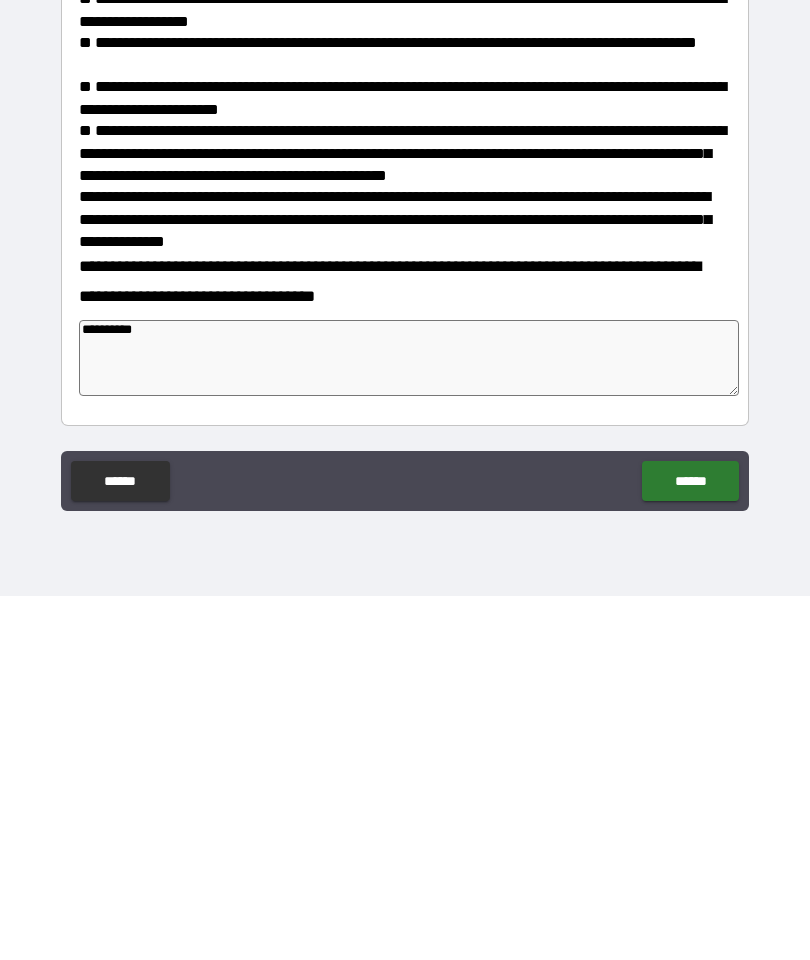 type on "*********" 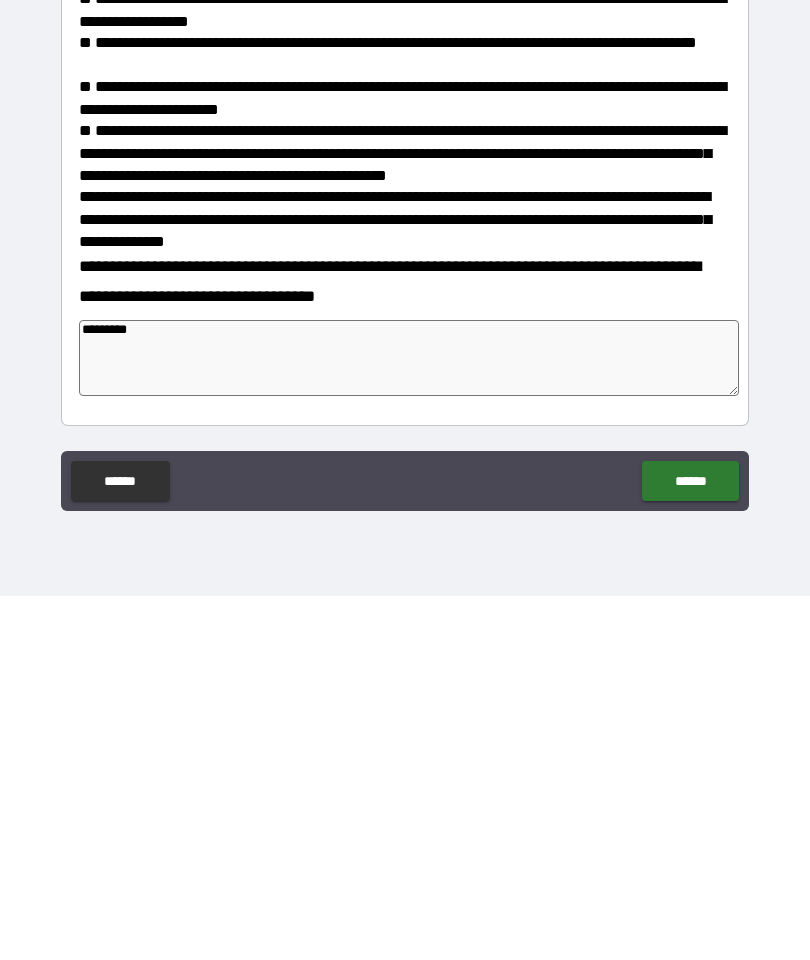 type on "*" 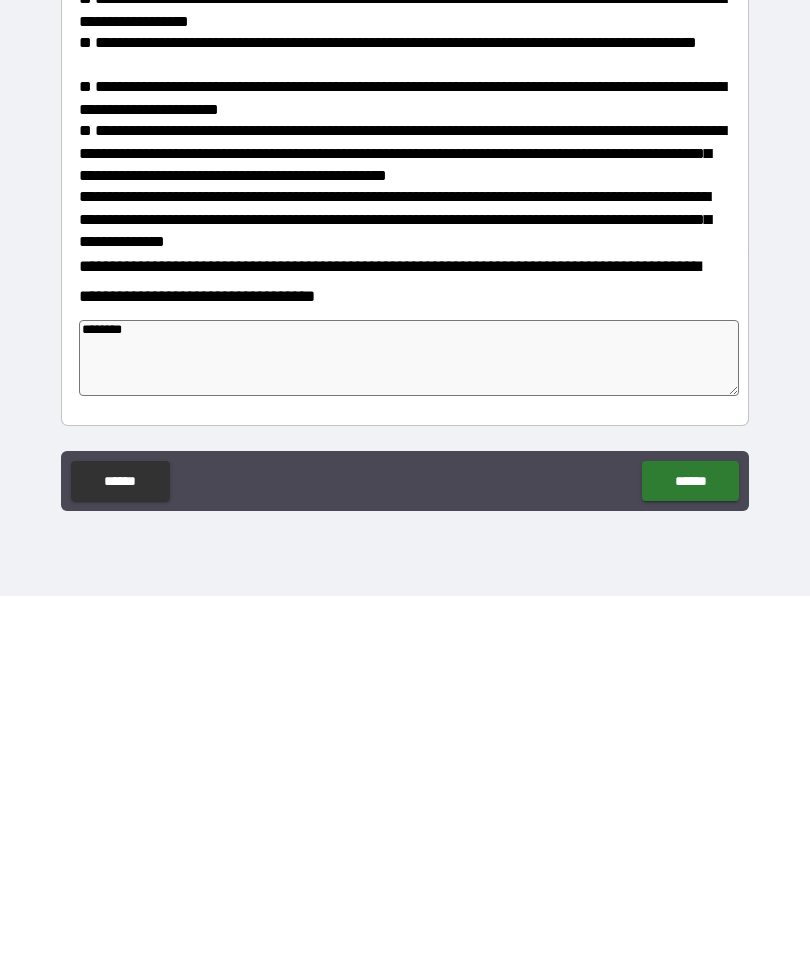 type on "*******" 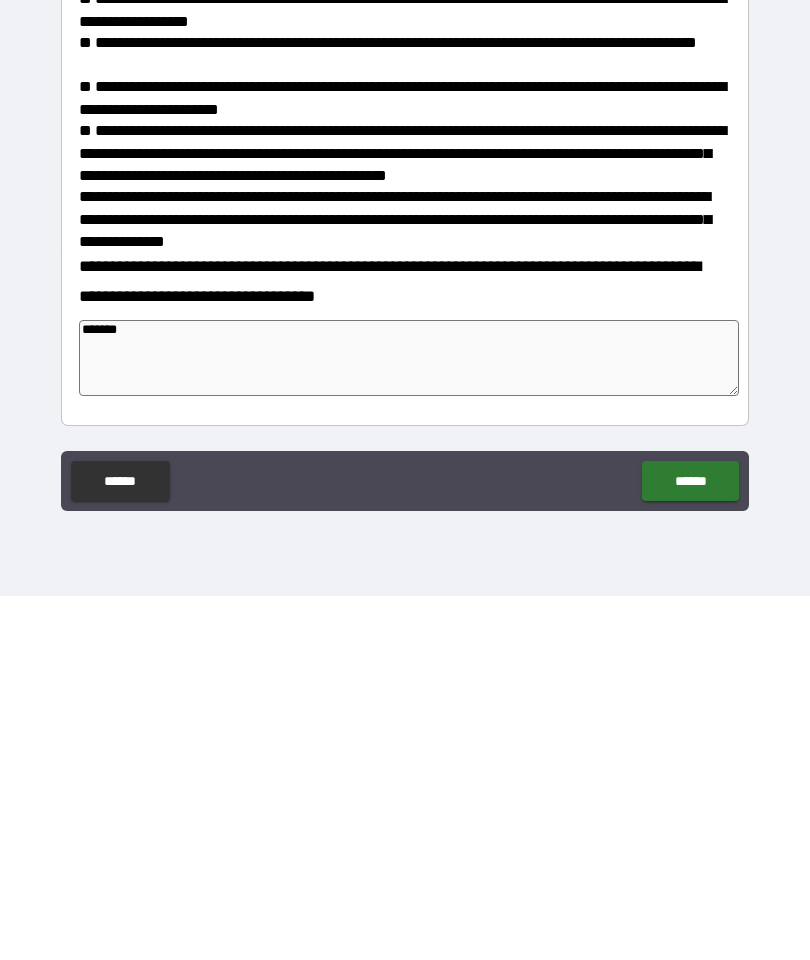 type on "*" 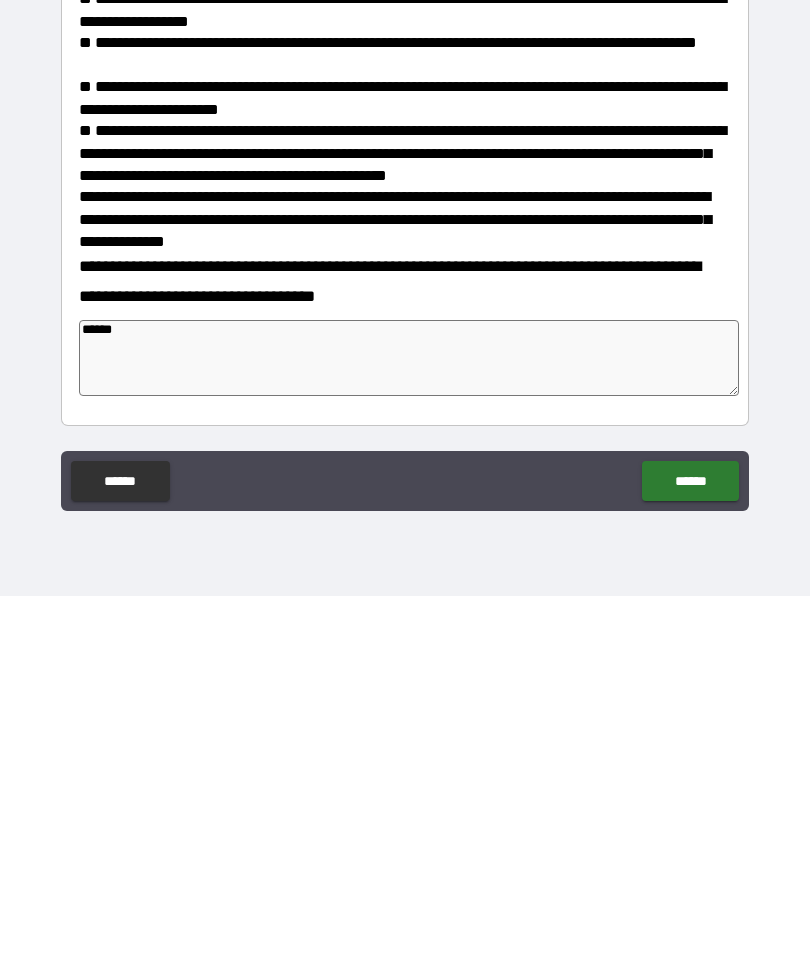 type on "*****" 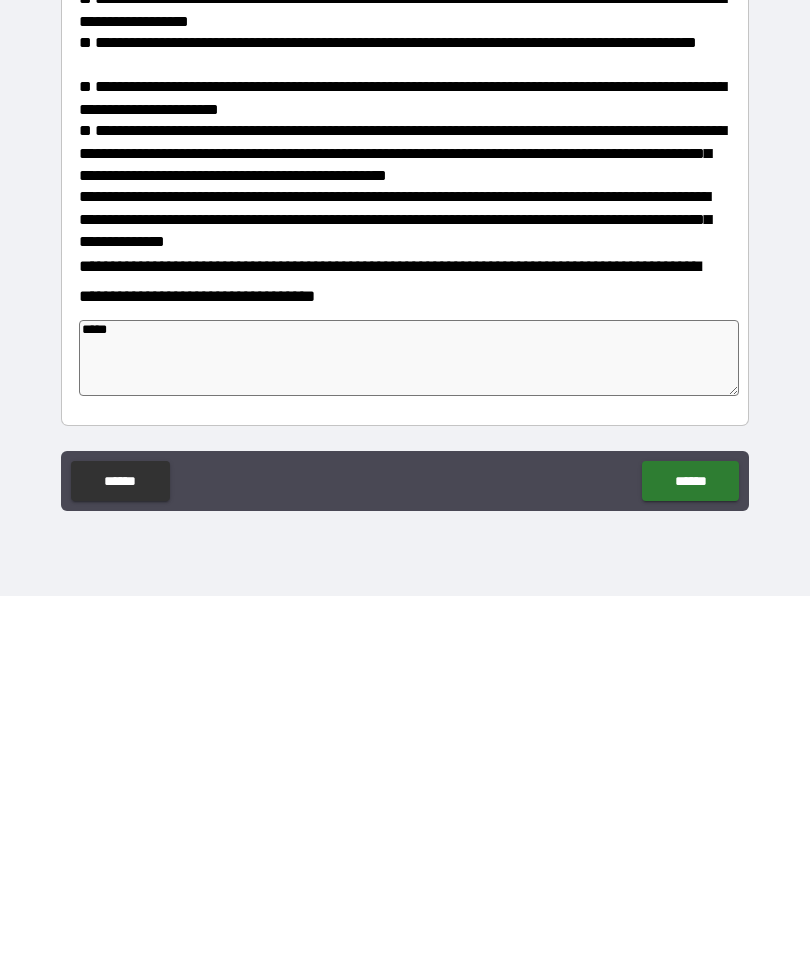 type on "*" 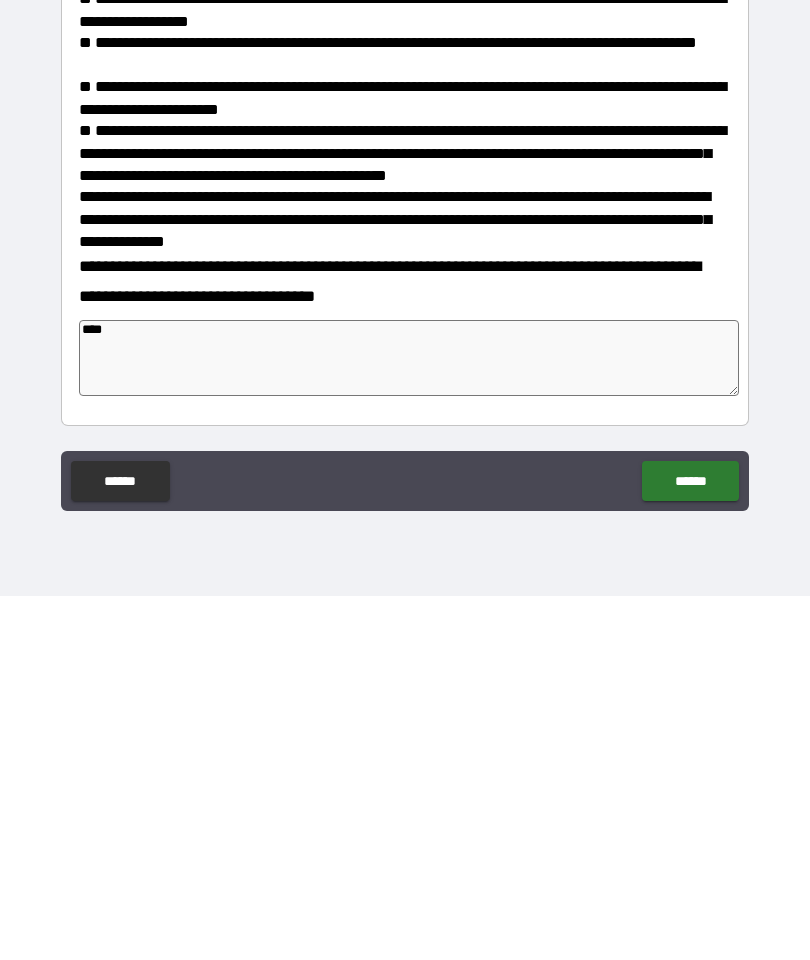 type on "*" 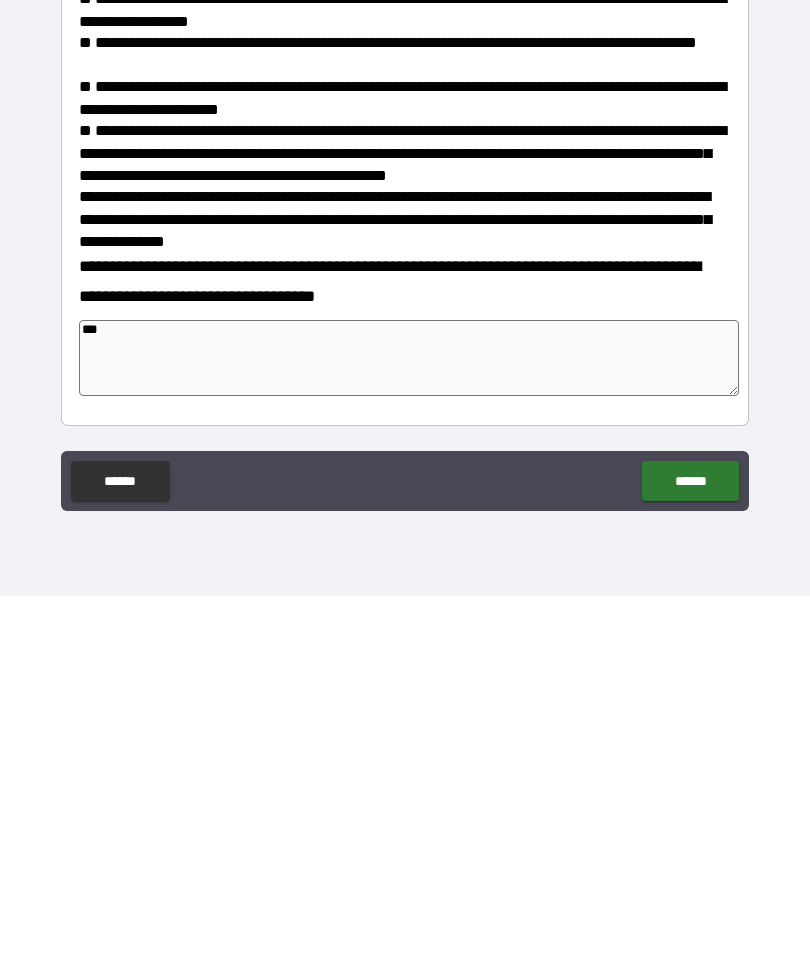 type on "**" 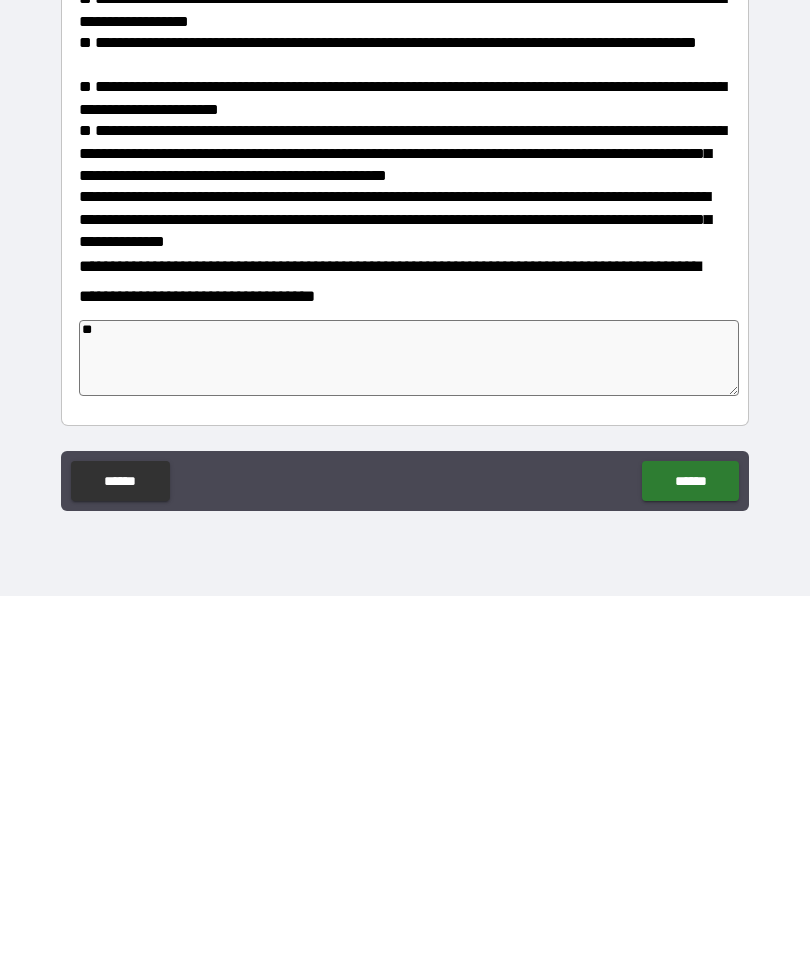 type on "*" 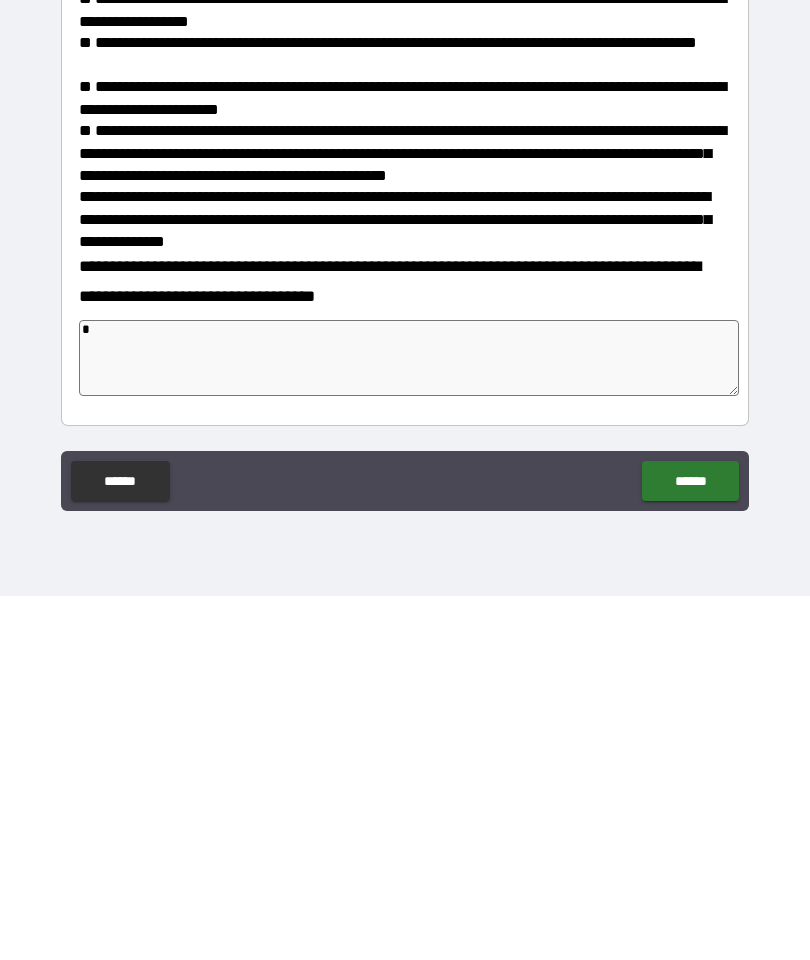 type on "*" 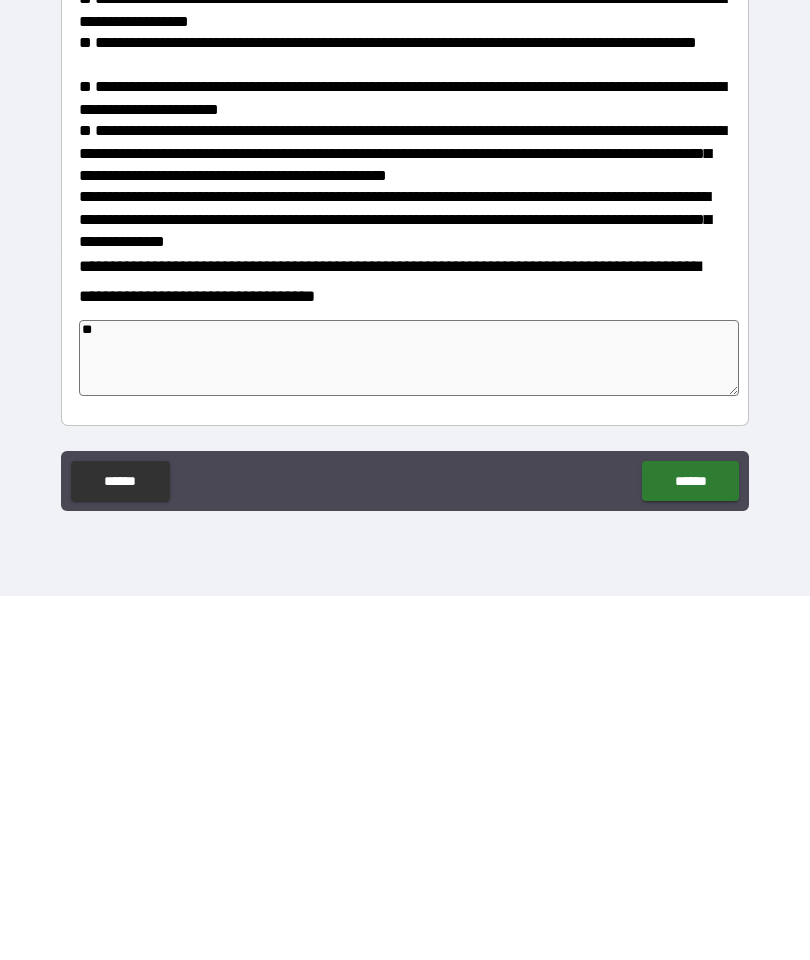 type on "*" 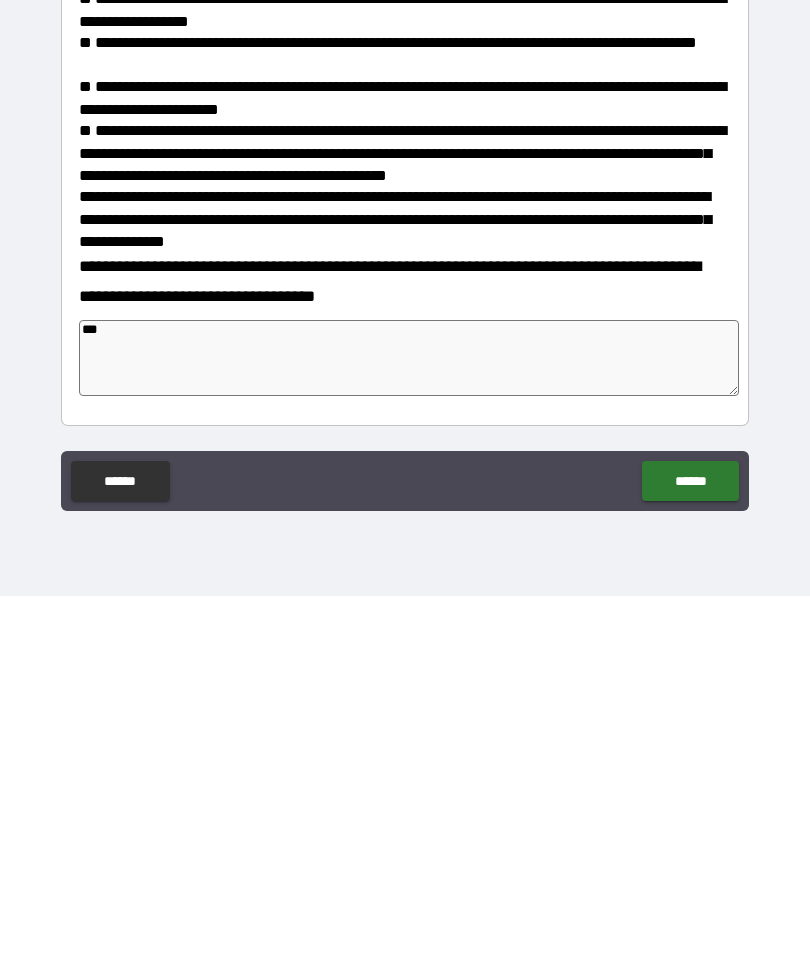 type on "*" 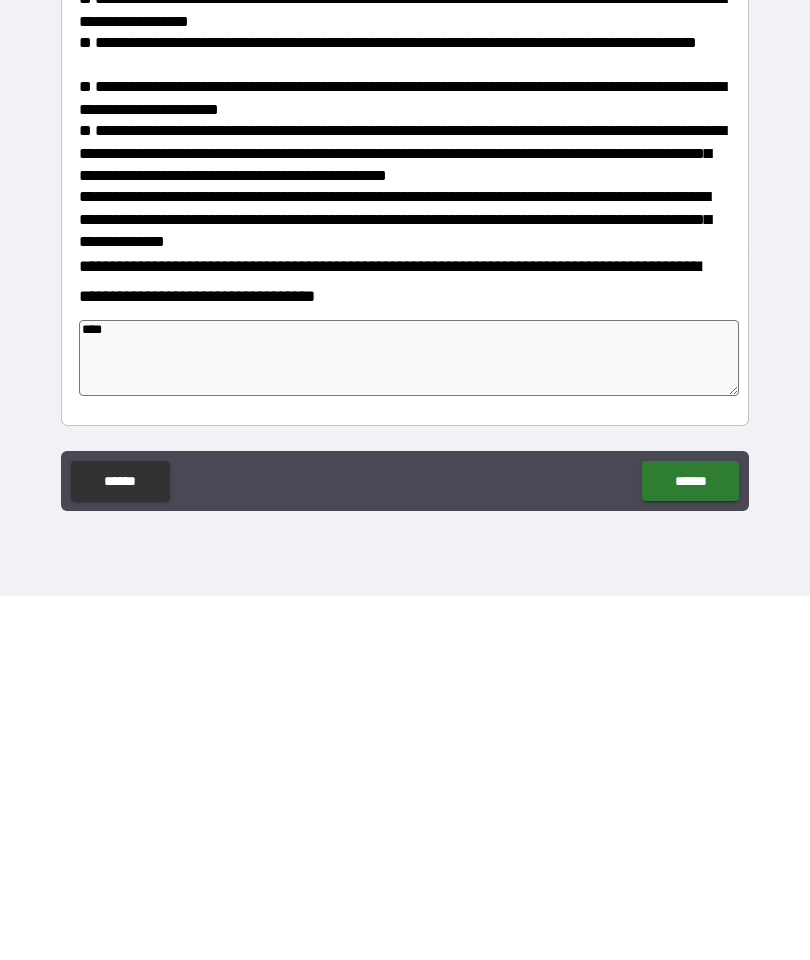 type on "*" 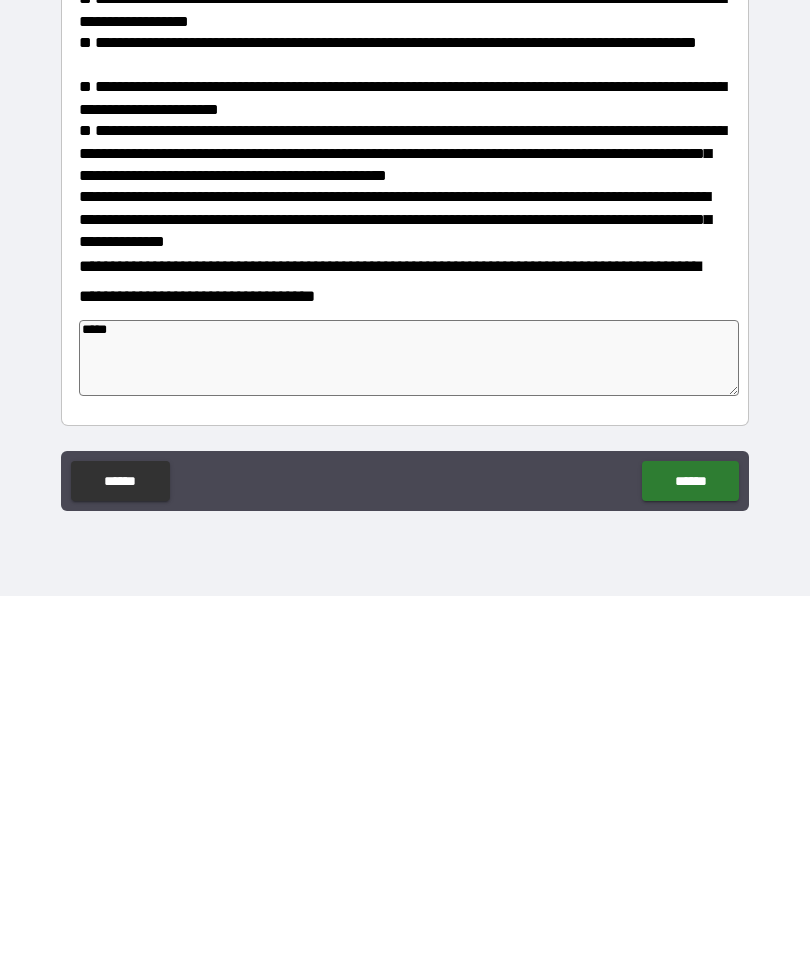 type on "*" 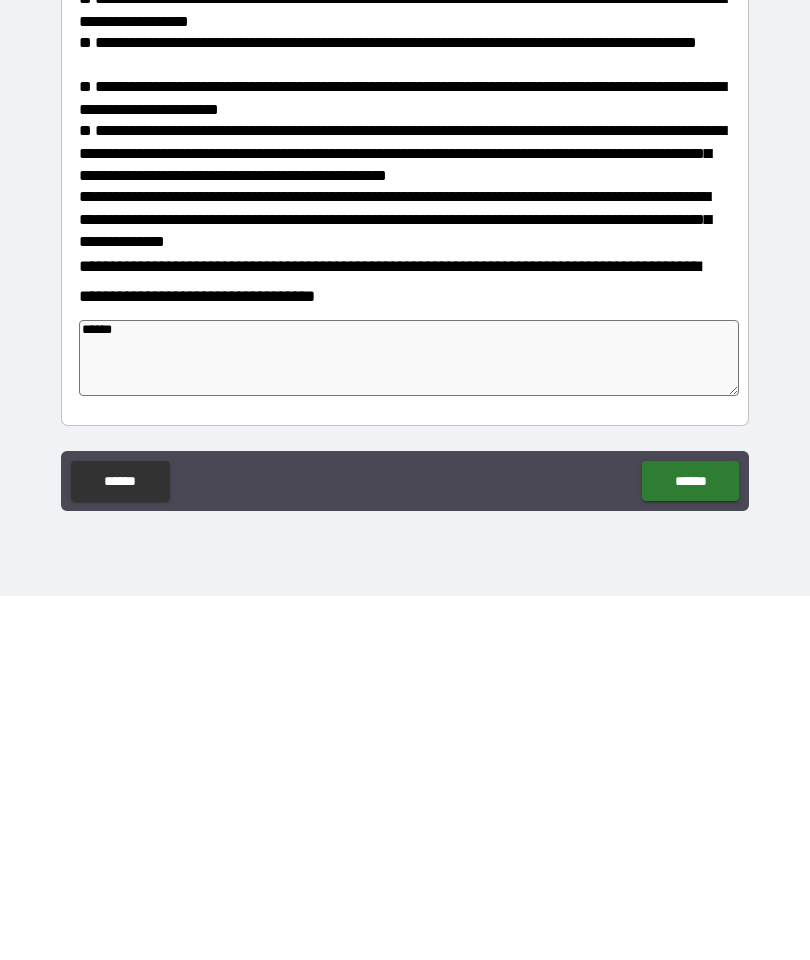 type on "*" 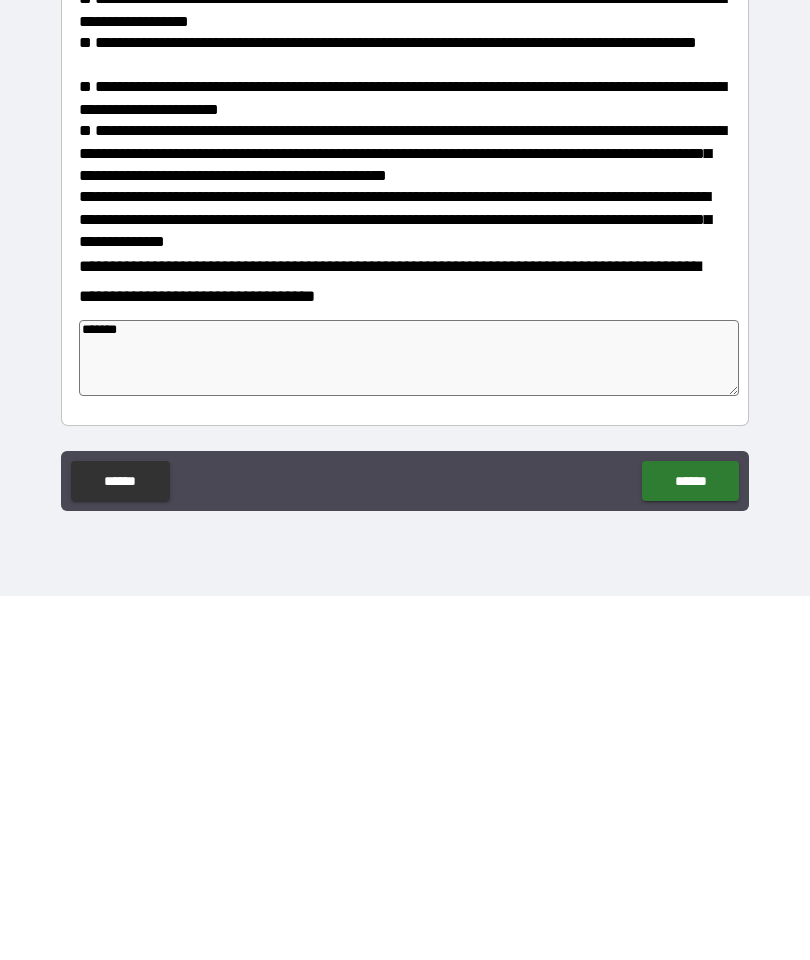 type on "*" 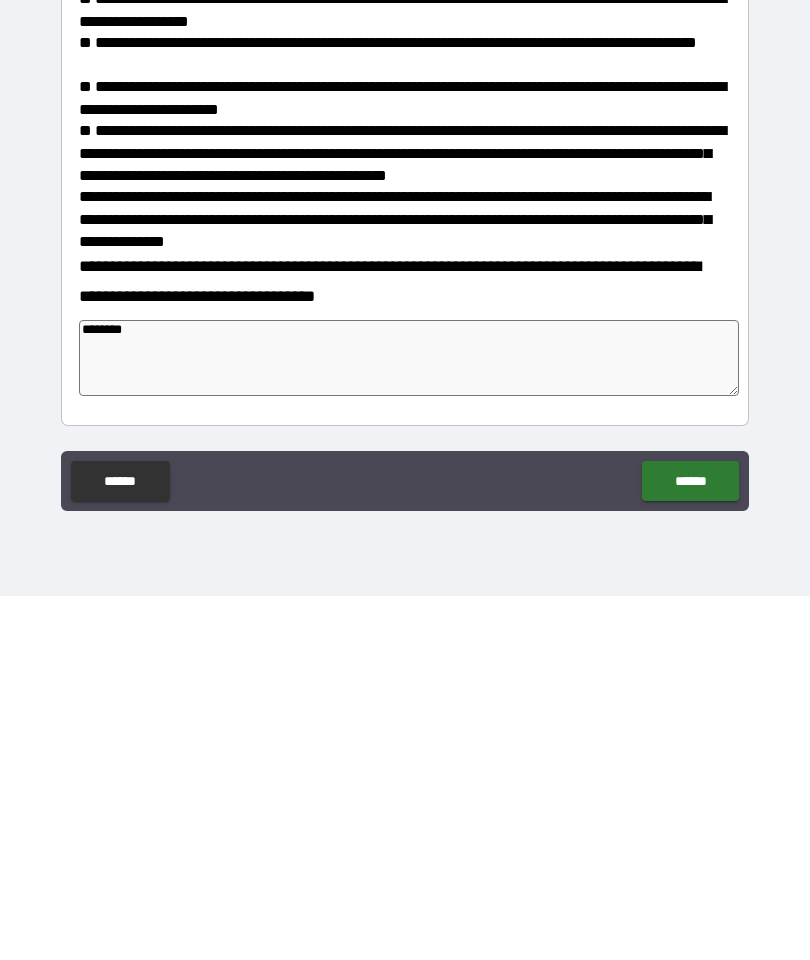 type on "*" 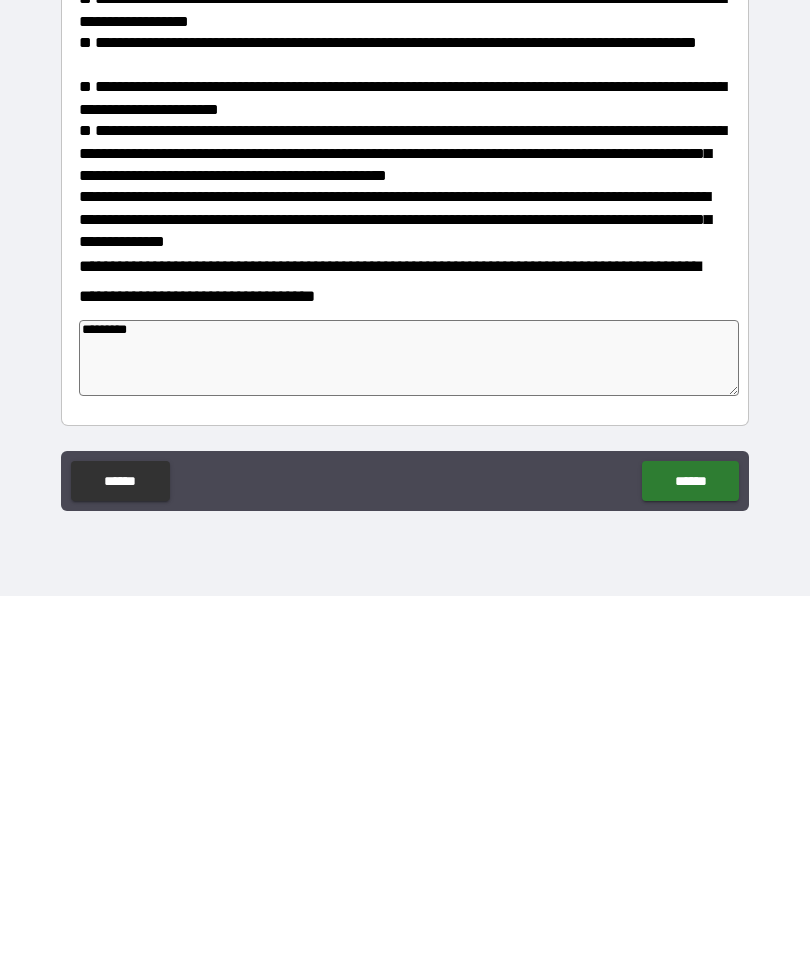 type on "*" 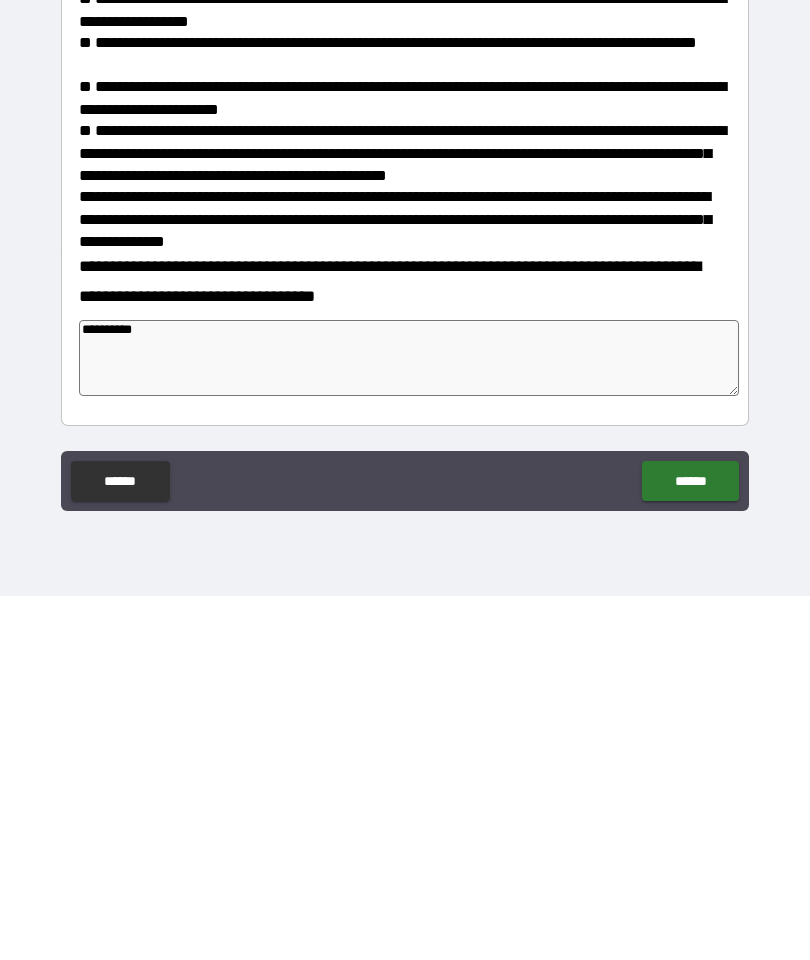 type on "*" 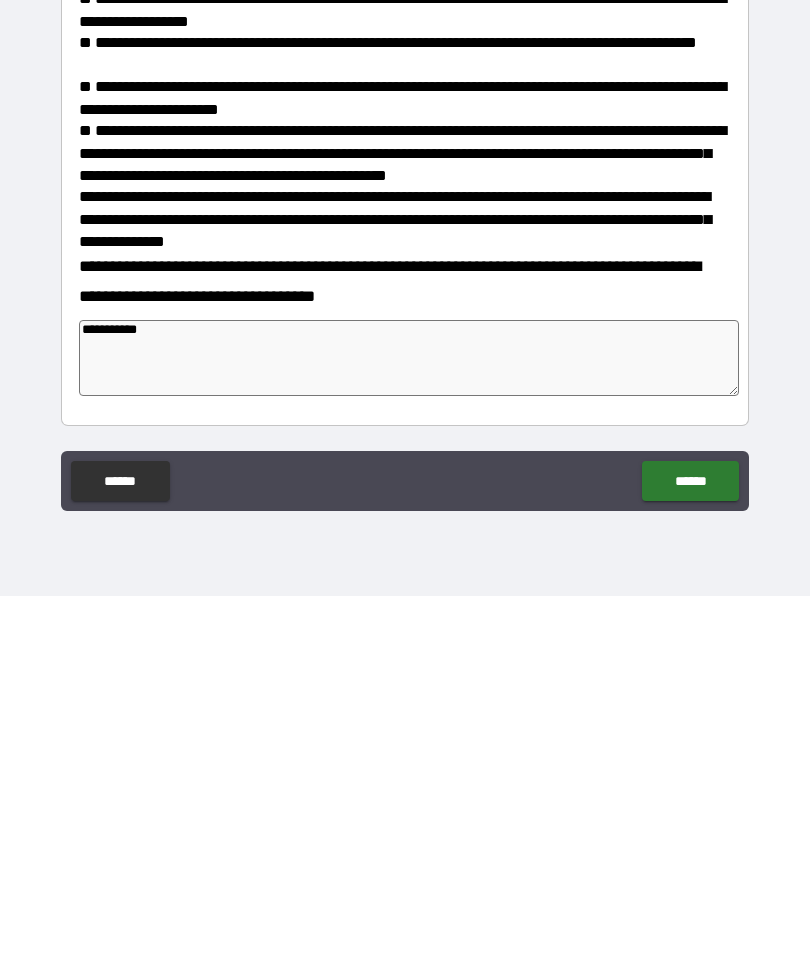 type on "*" 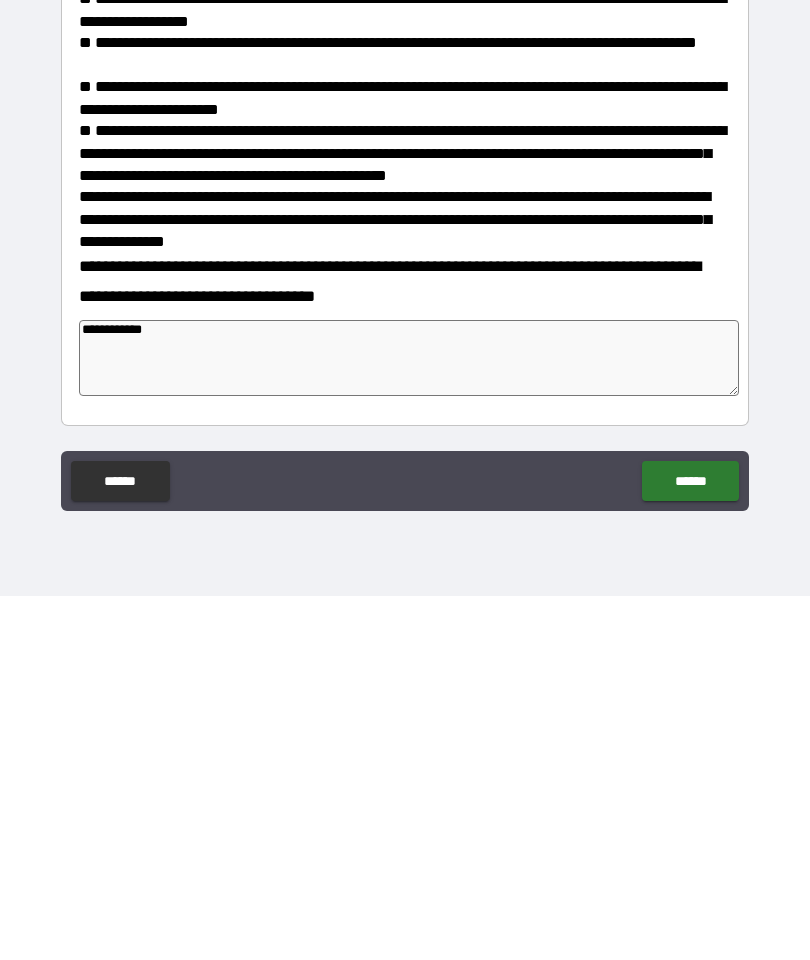 type on "**********" 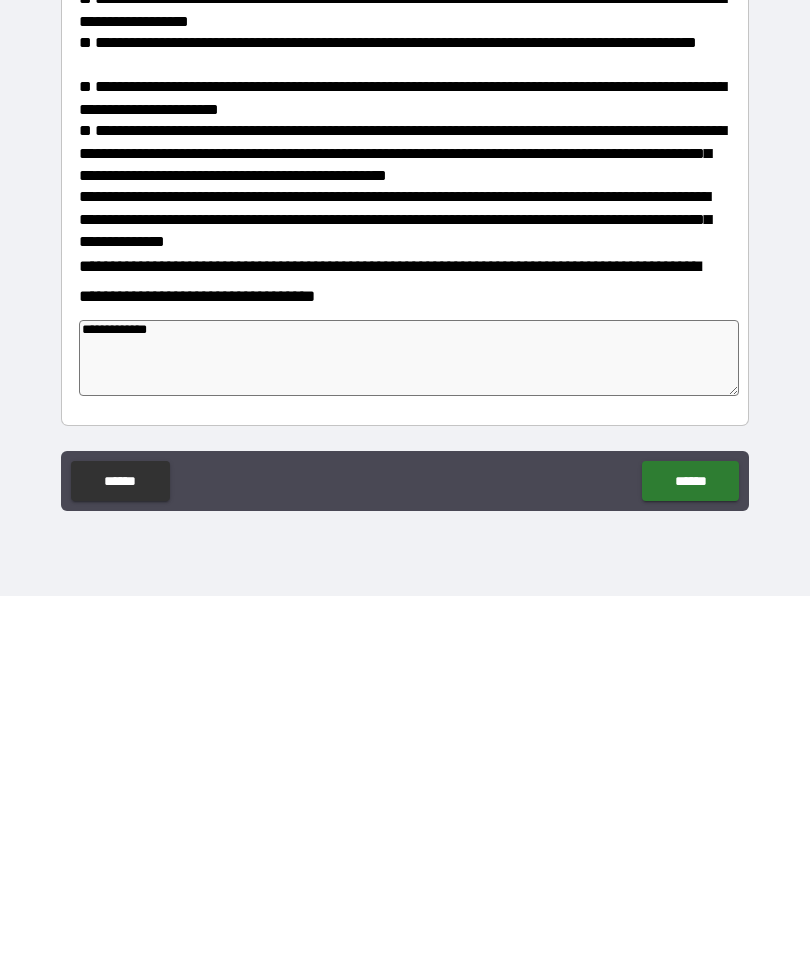 type on "*" 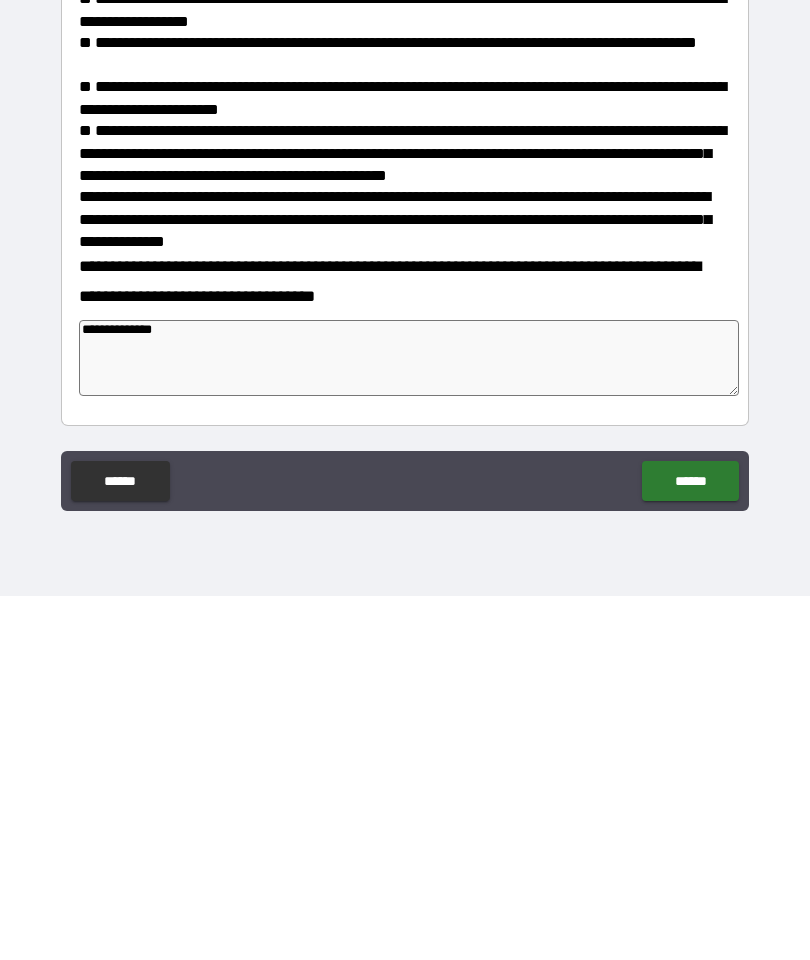 type on "*" 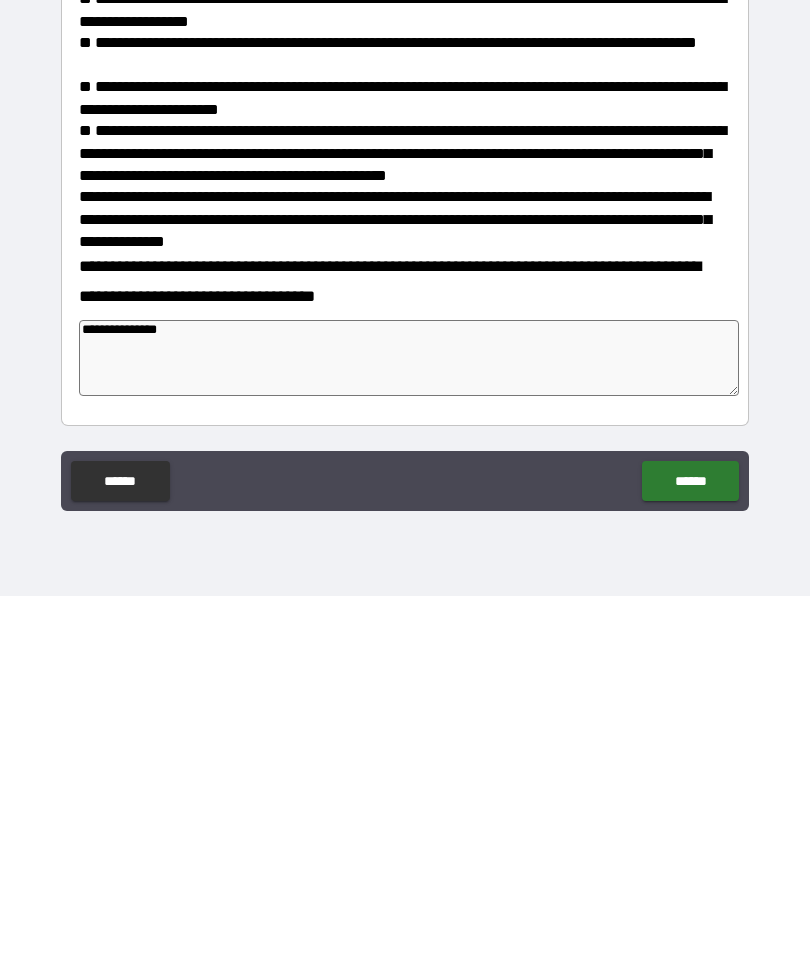 type on "*" 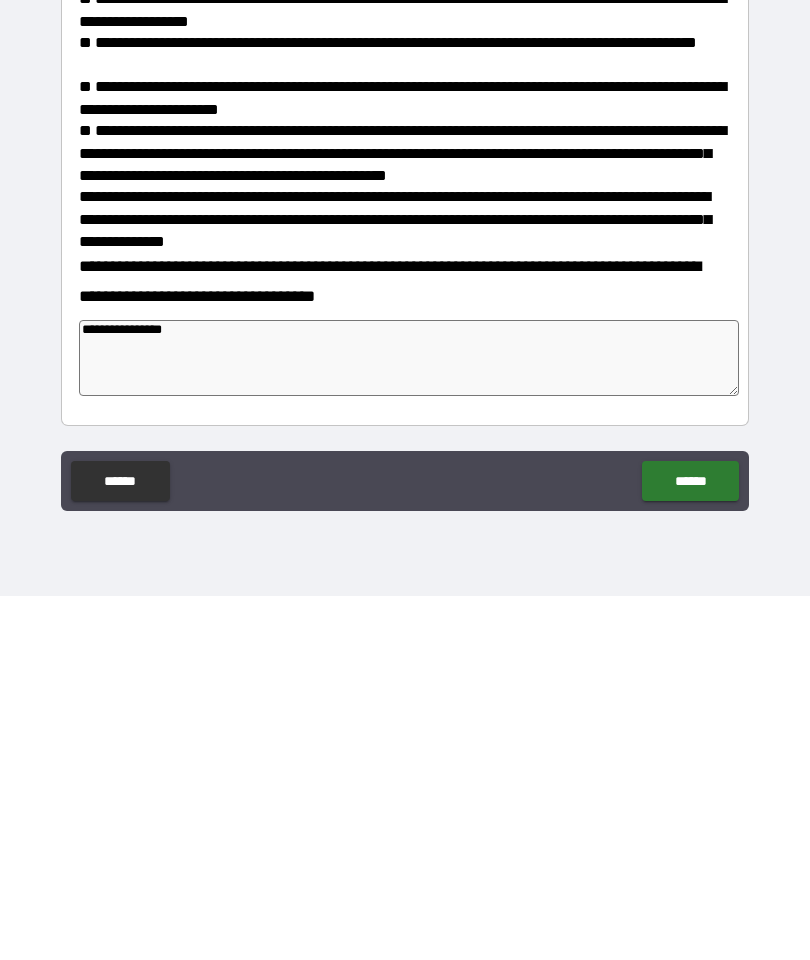 type on "*" 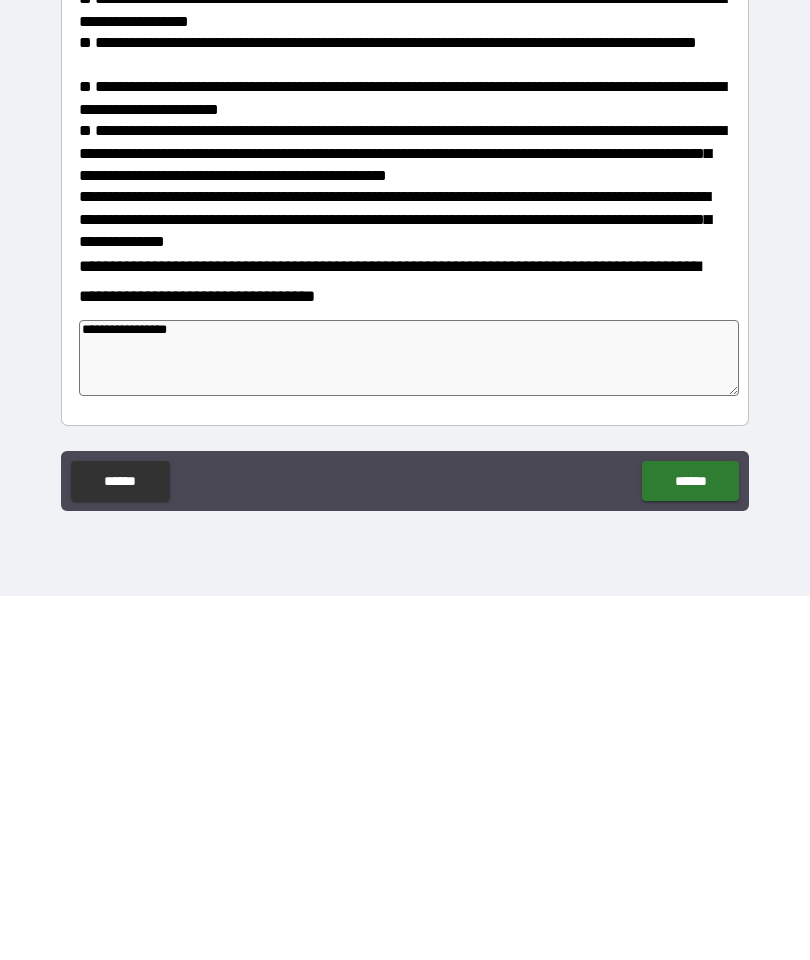 type on "*" 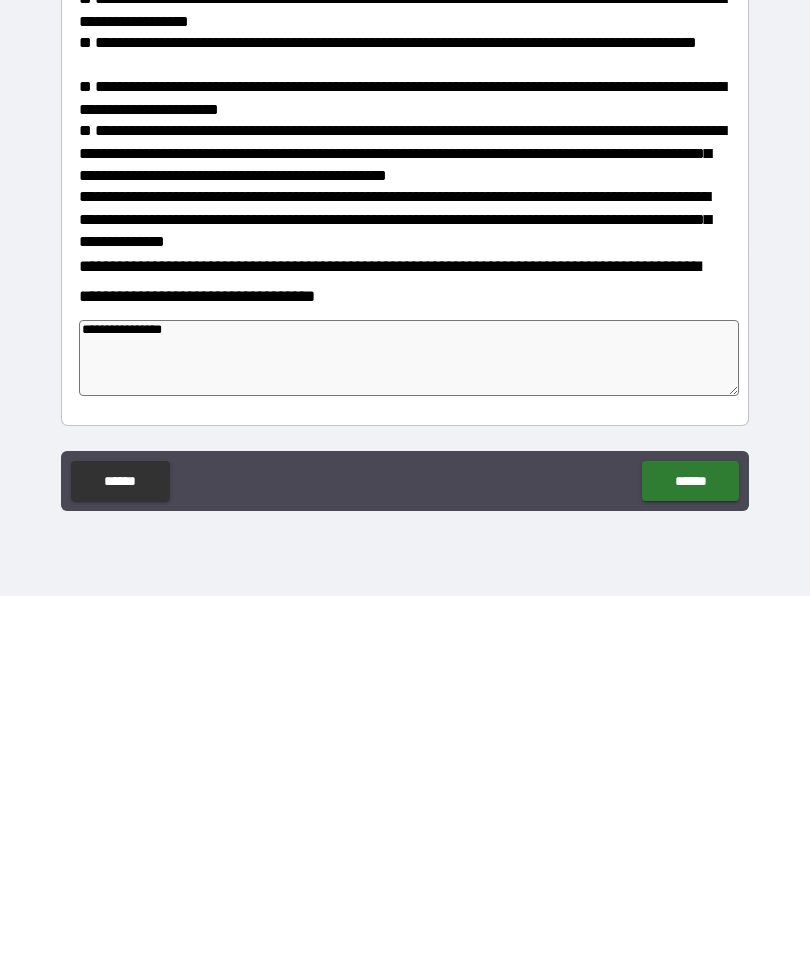 type on "*" 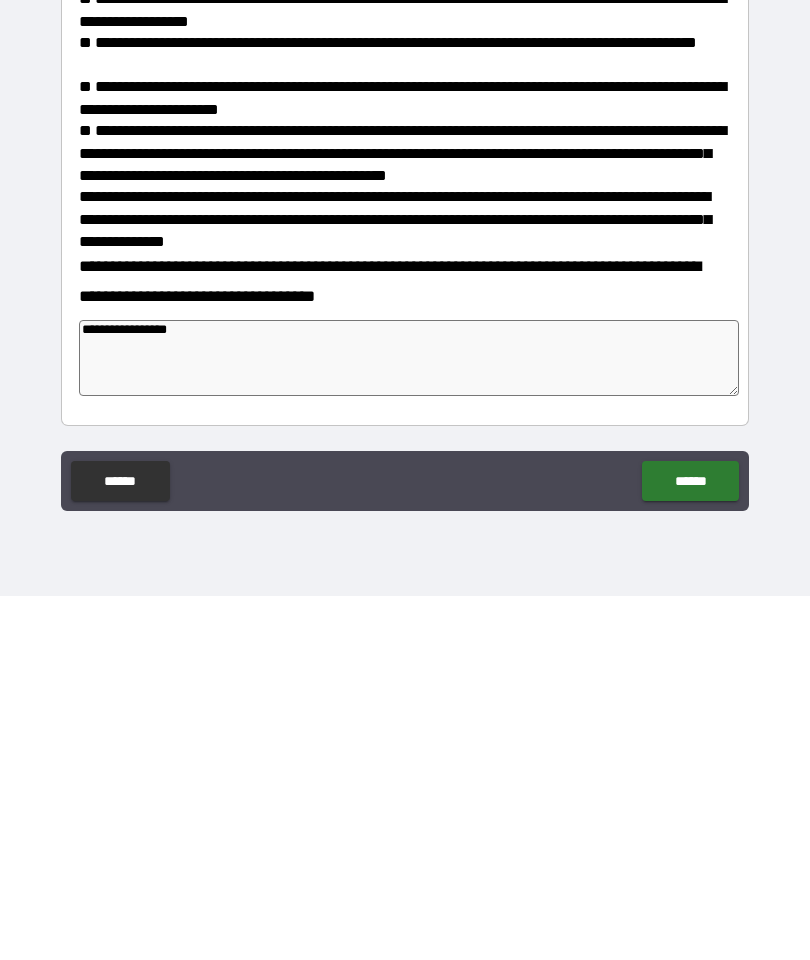 type on "*" 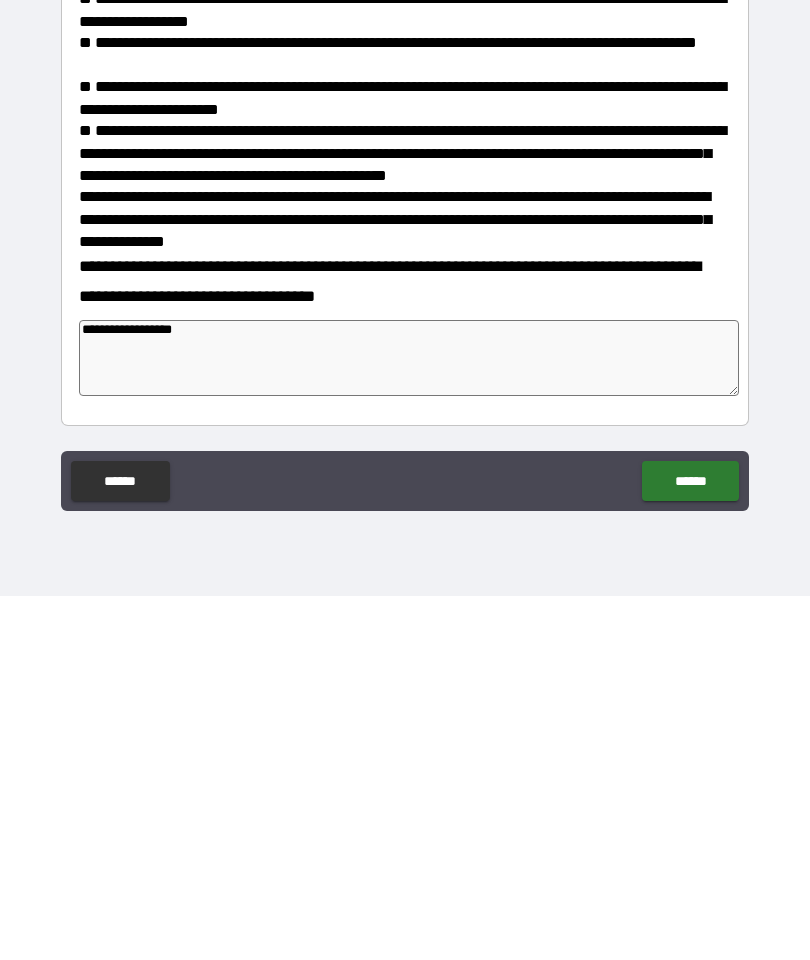 type on "*" 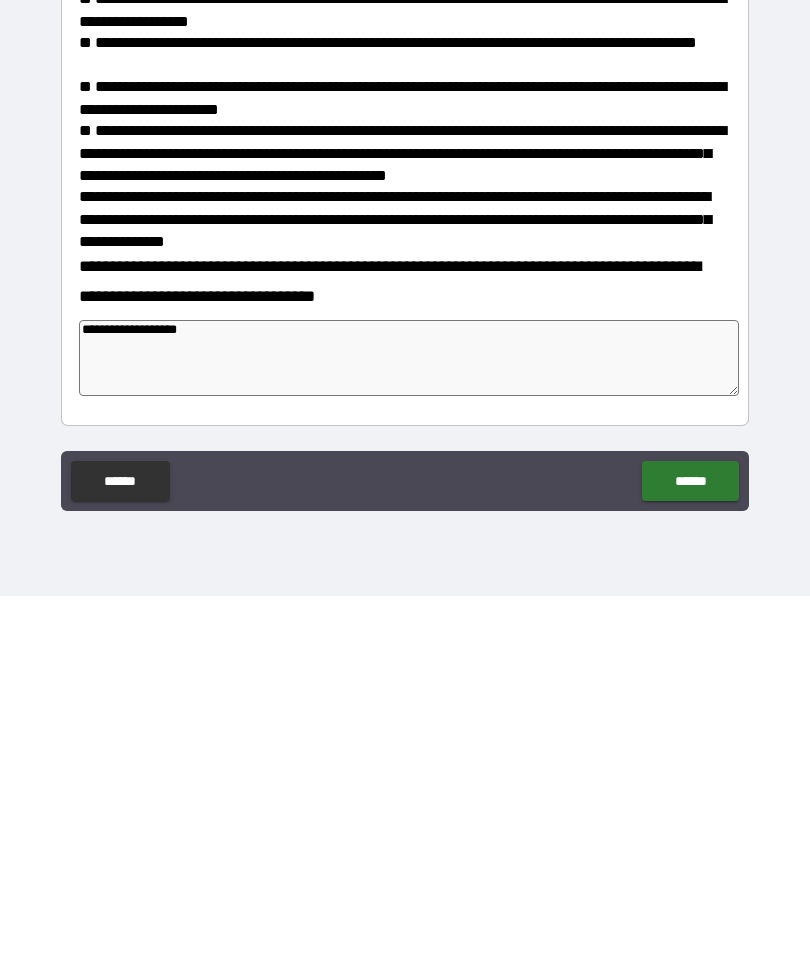 type on "*" 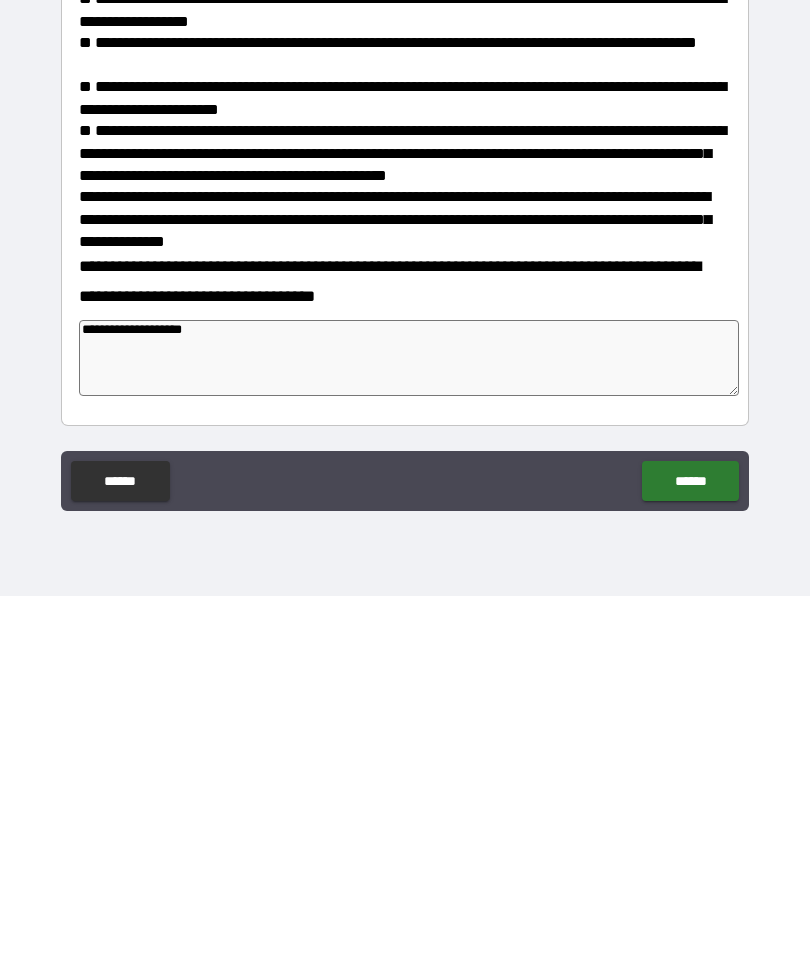 type on "*" 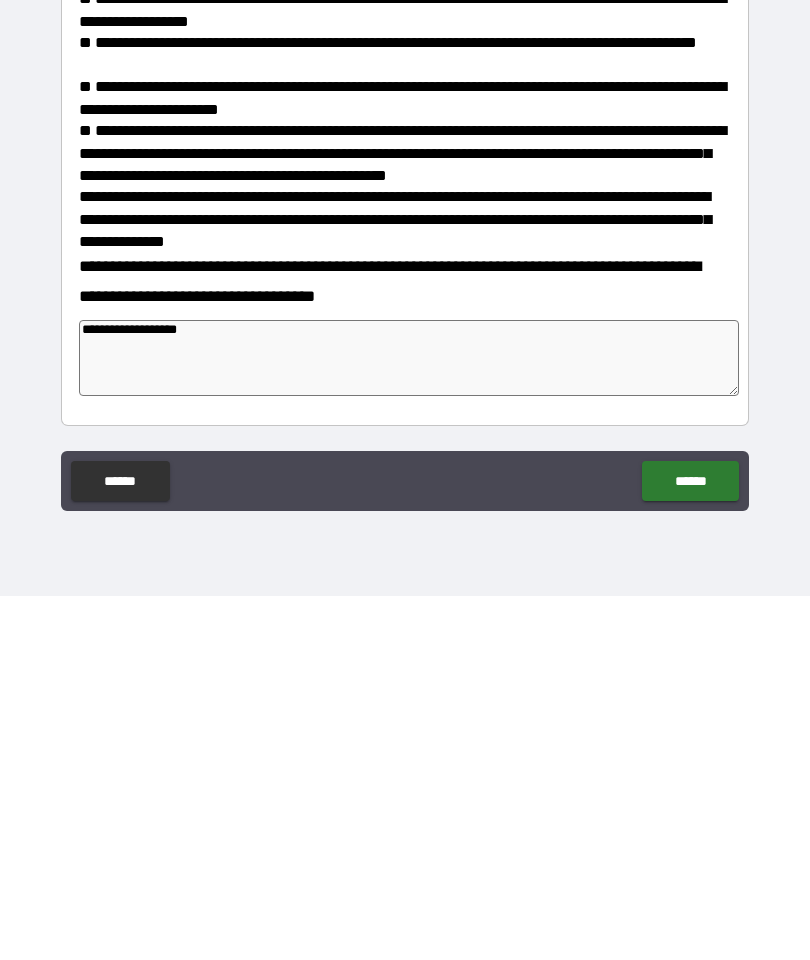 type on "*" 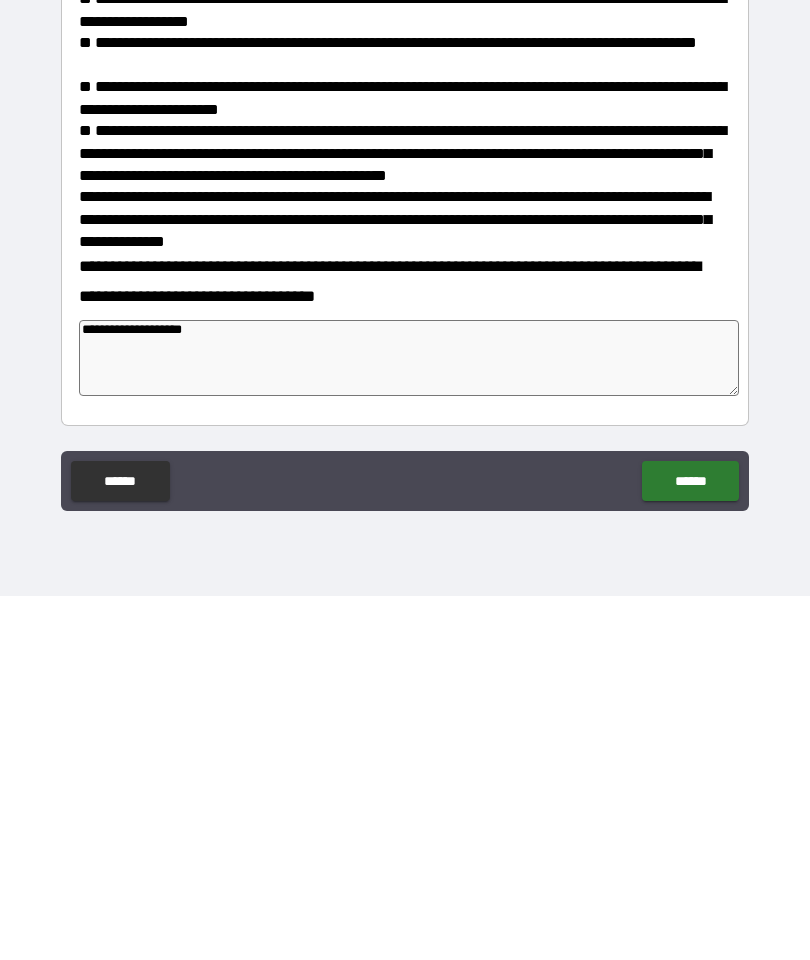 type on "*" 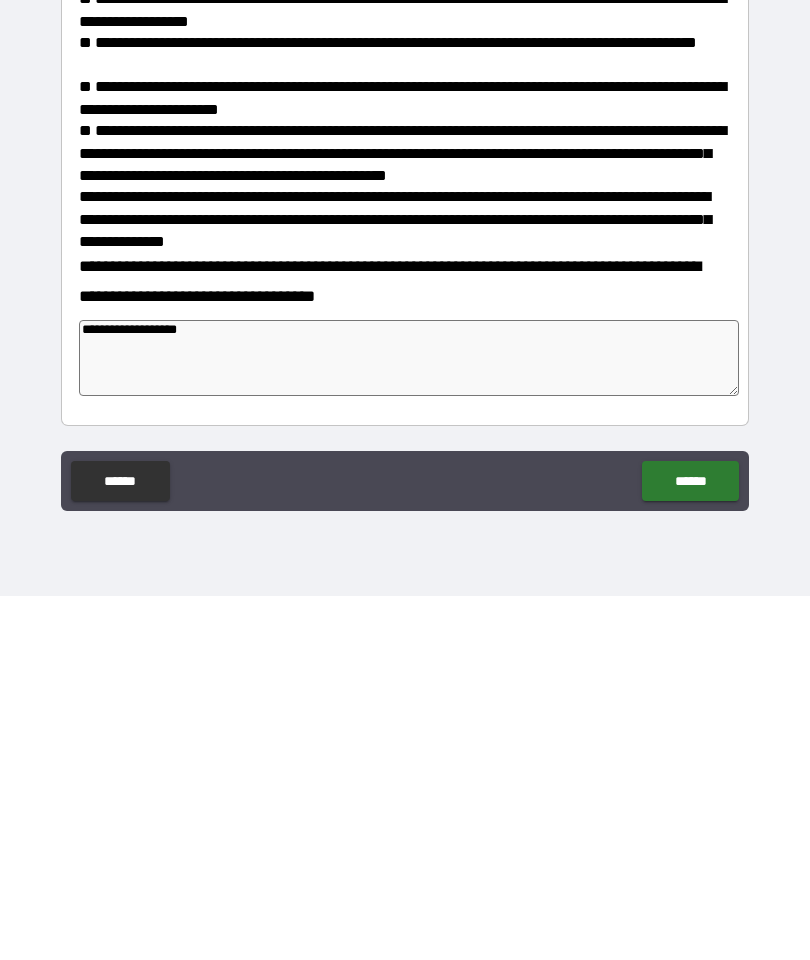 type on "*" 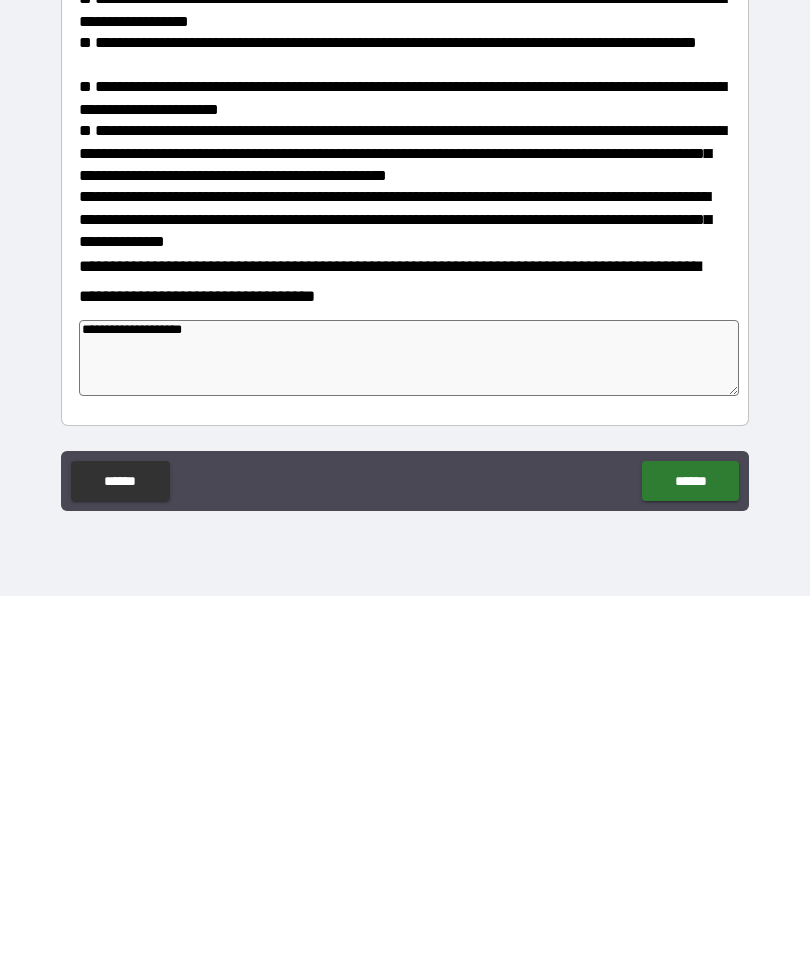 type on "*" 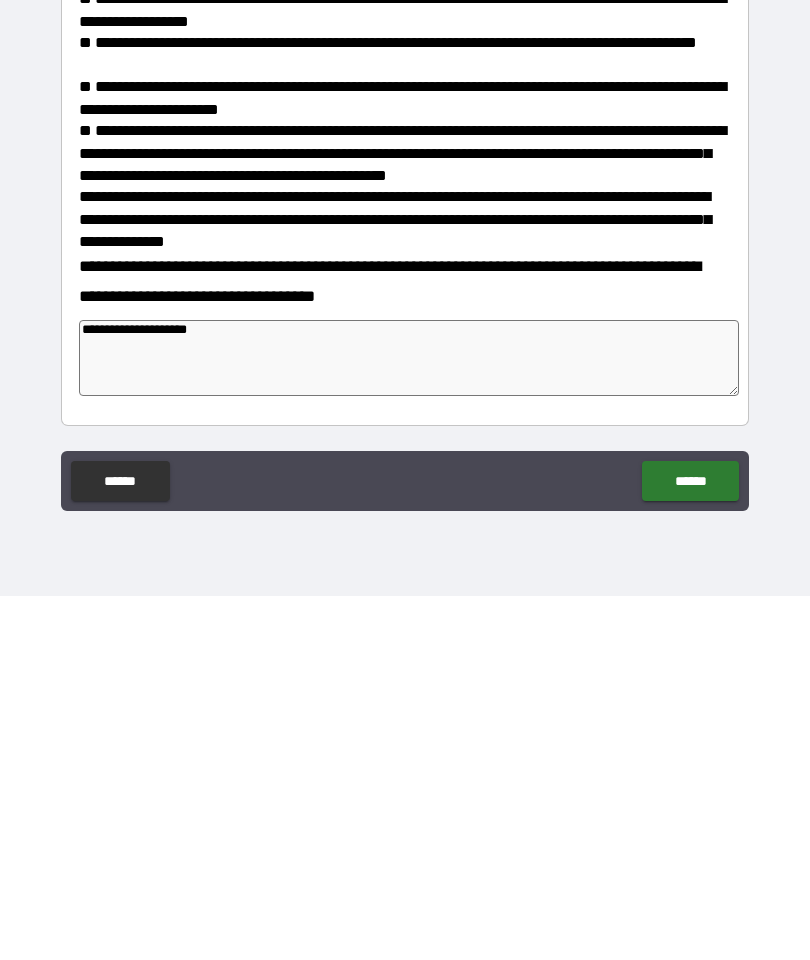 type on "*" 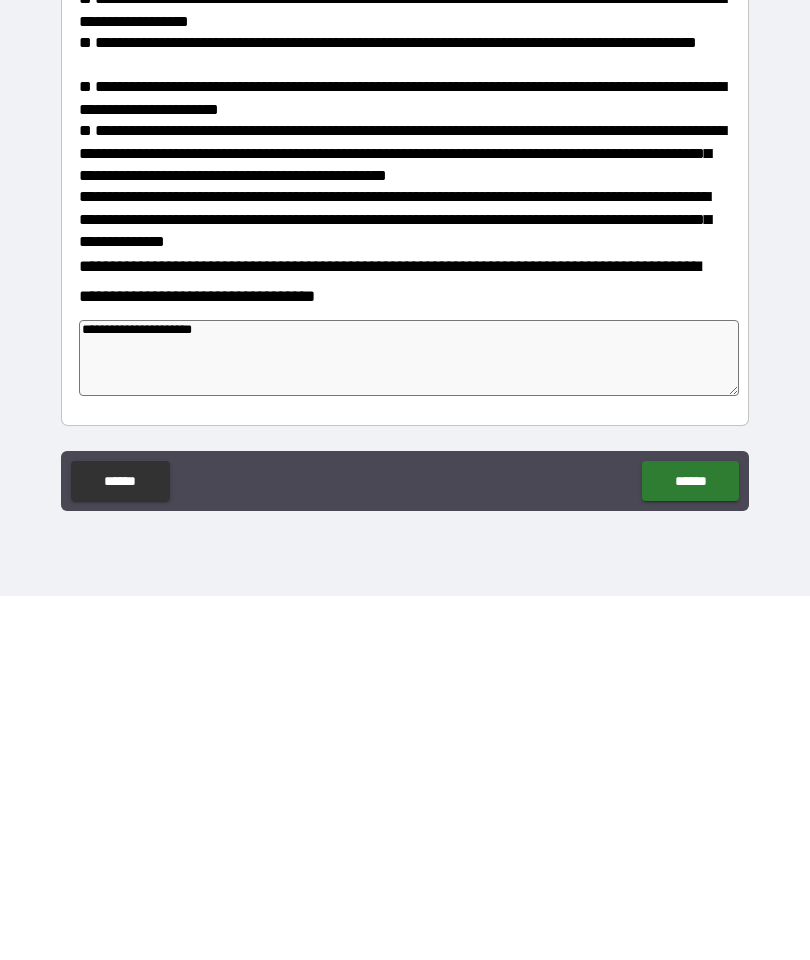type on "*" 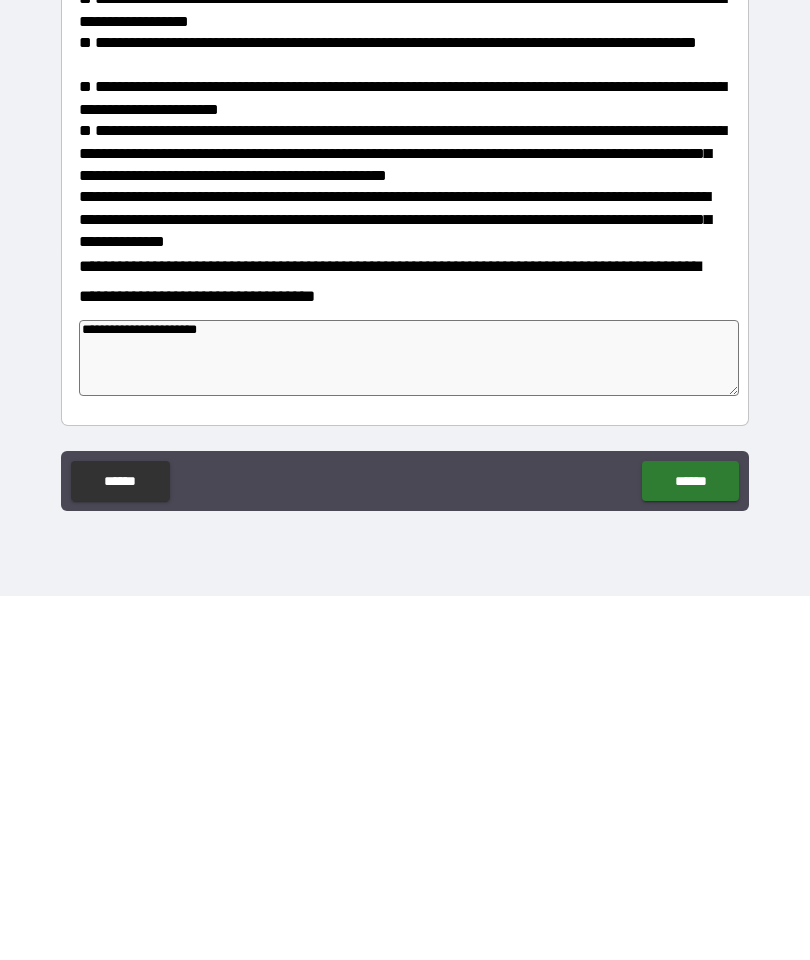 type on "*" 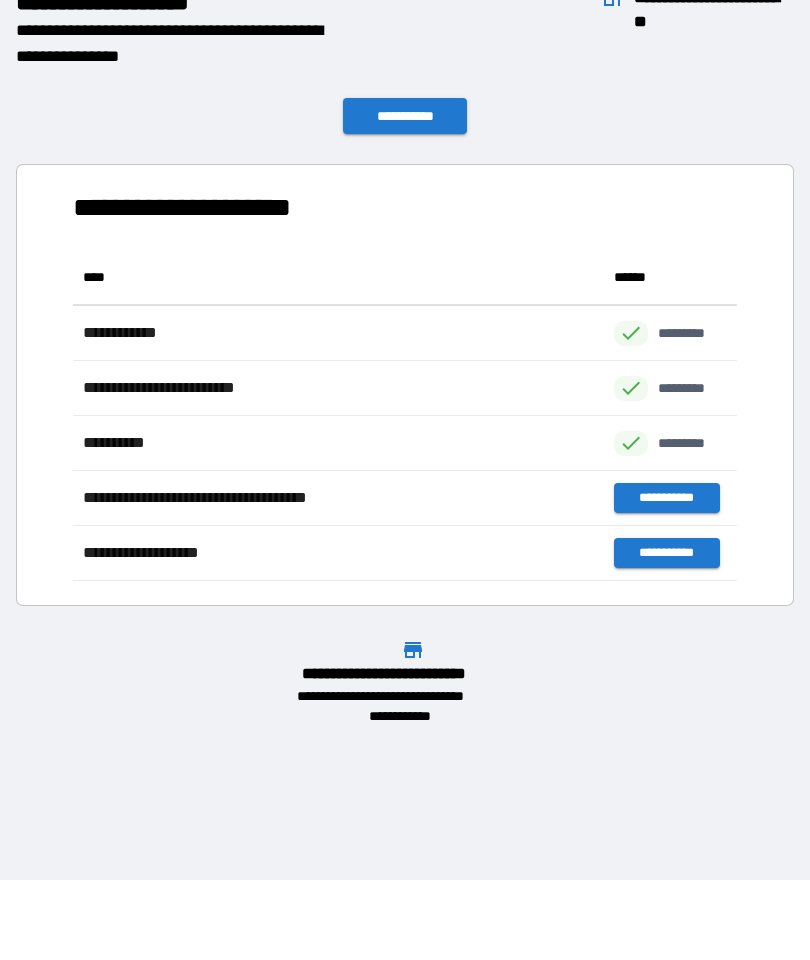 scroll, scrollTop: 1, scrollLeft: 1, axis: both 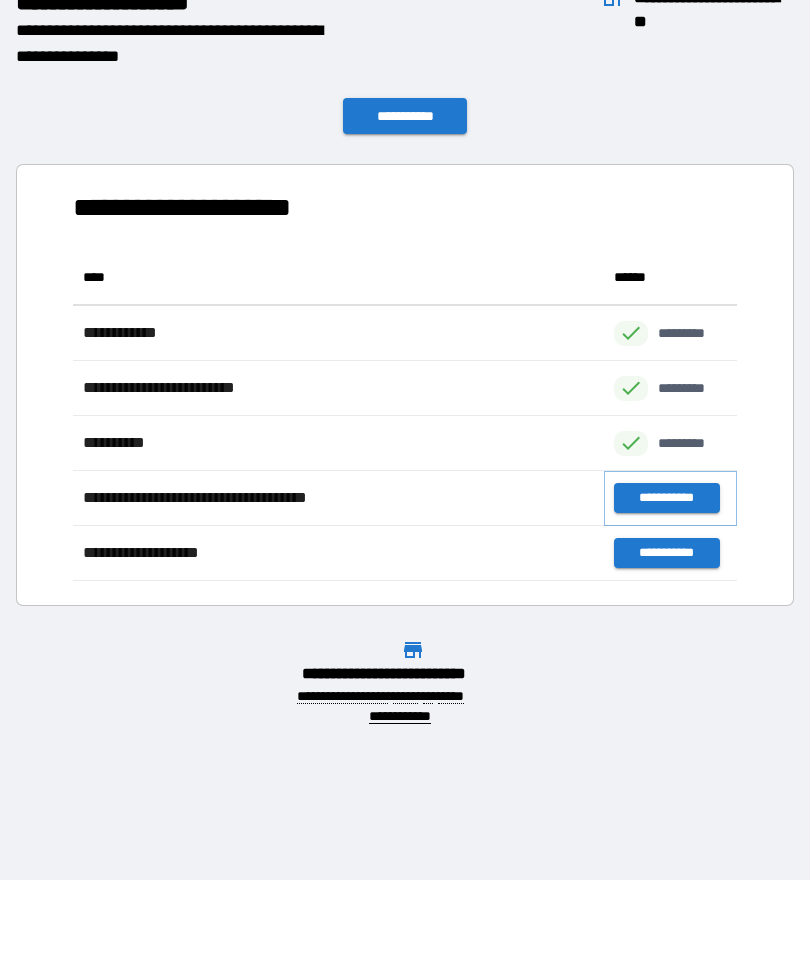 click on "**********" at bounding box center (666, 498) 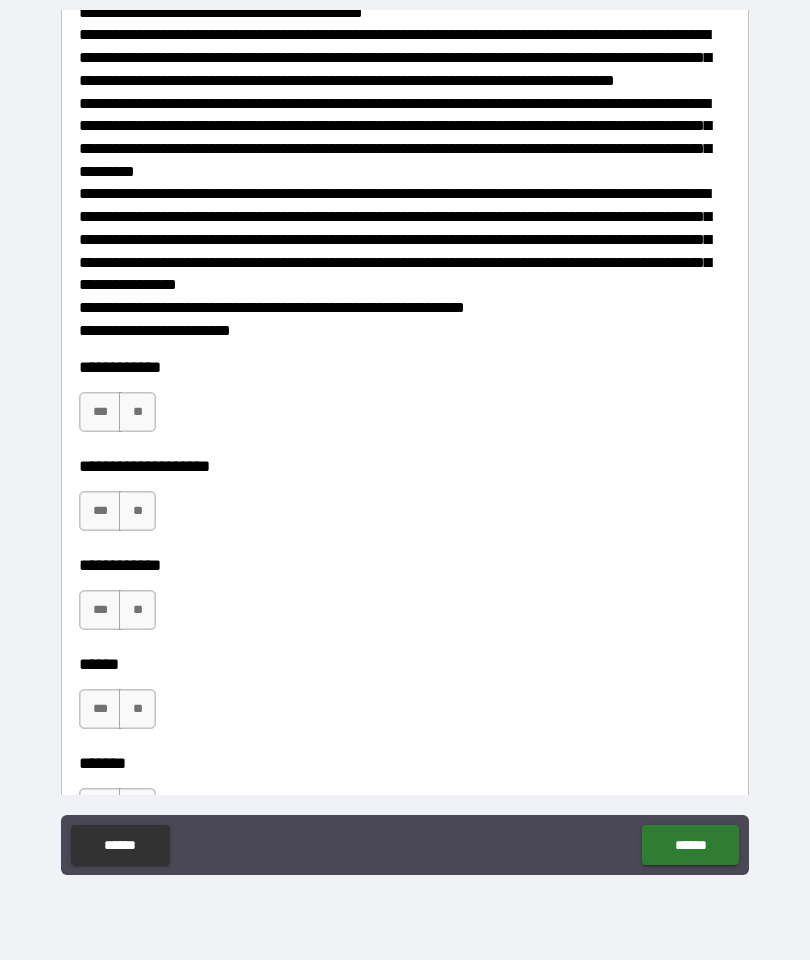 scroll, scrollTop: 317, scrollLeft: 0, axis: vertical 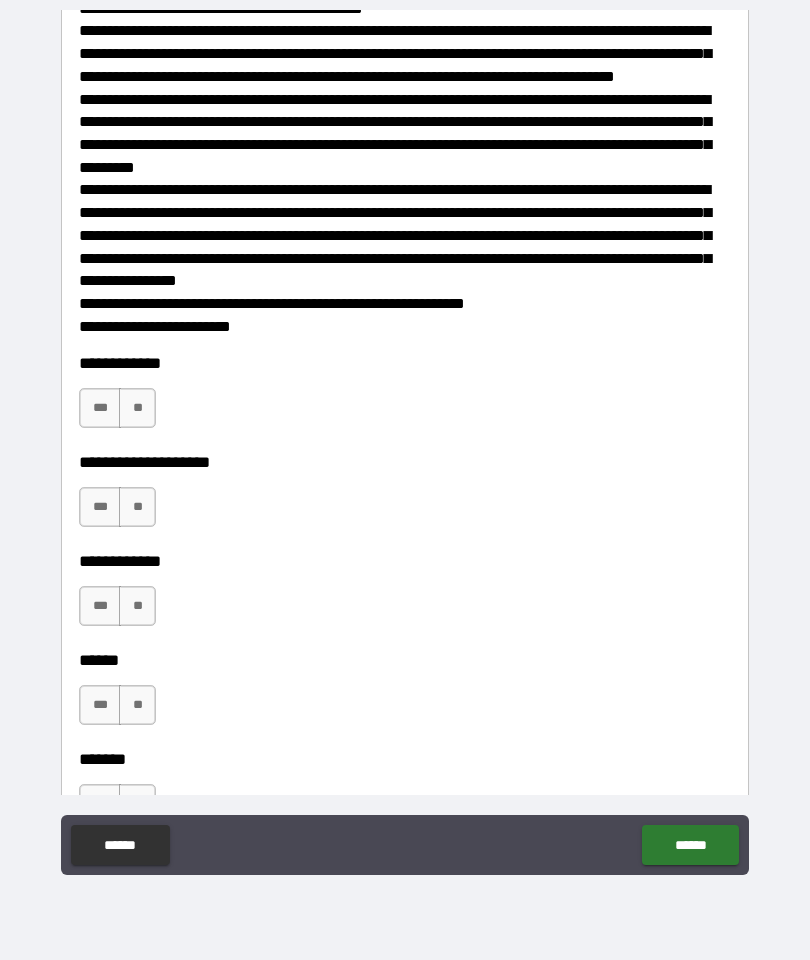 click on "***" at bounding box center (100, 408) 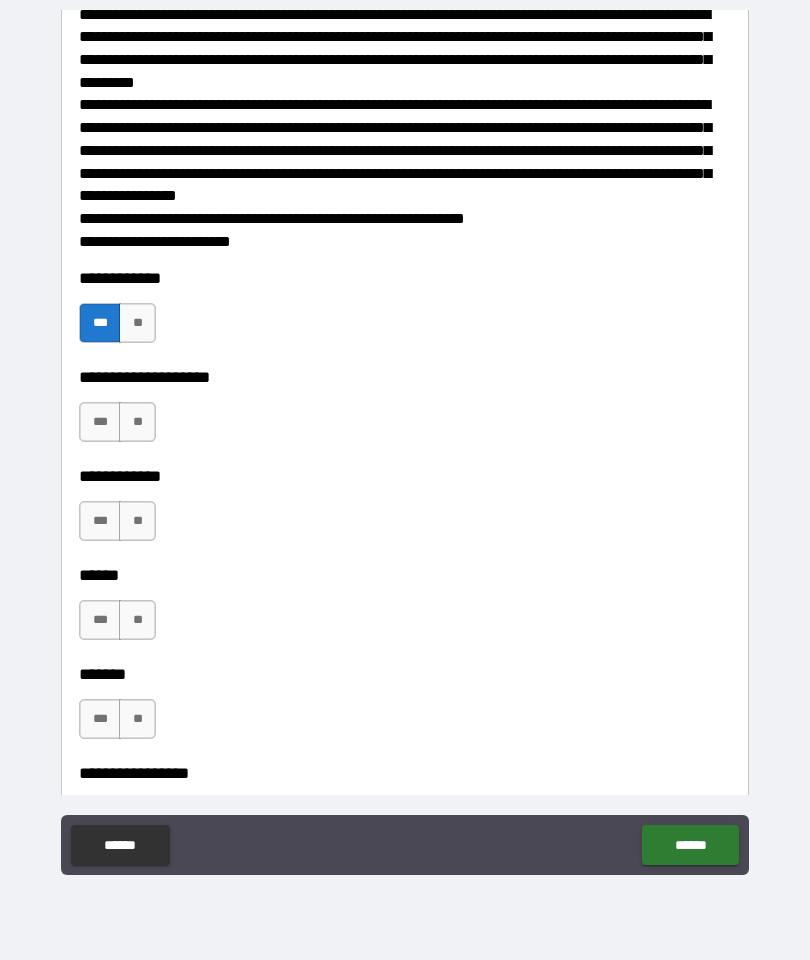 scroll, scrollTop: 407, scrollLeft: 0, axis: vertical 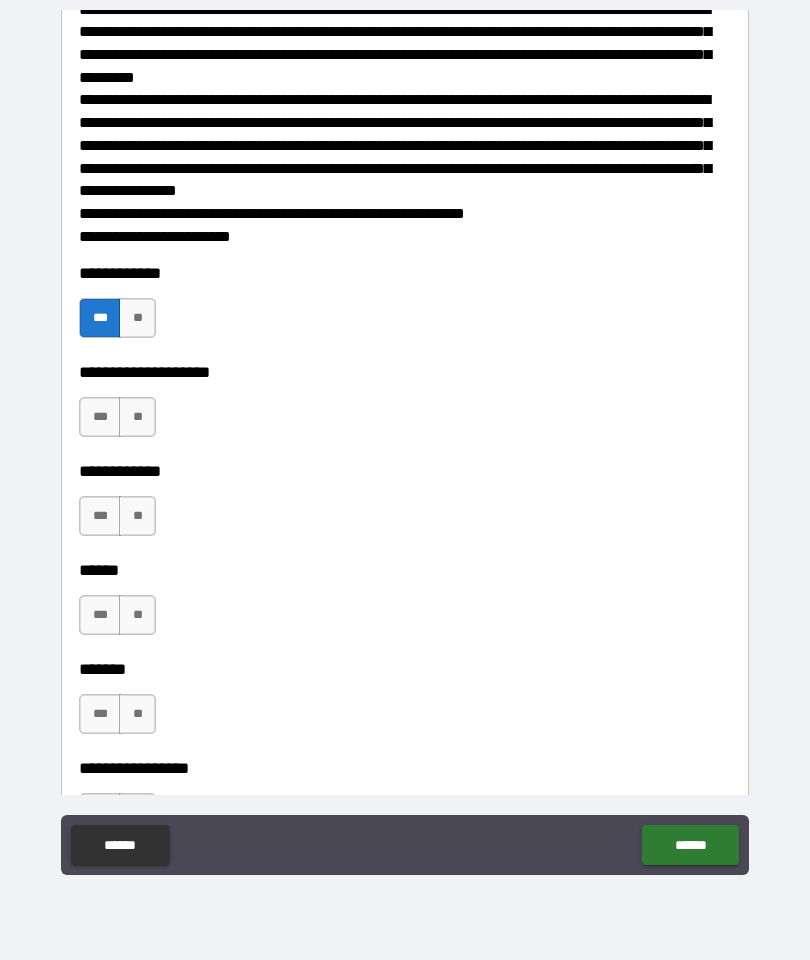 click on "***" at bounding box center (100, 417) 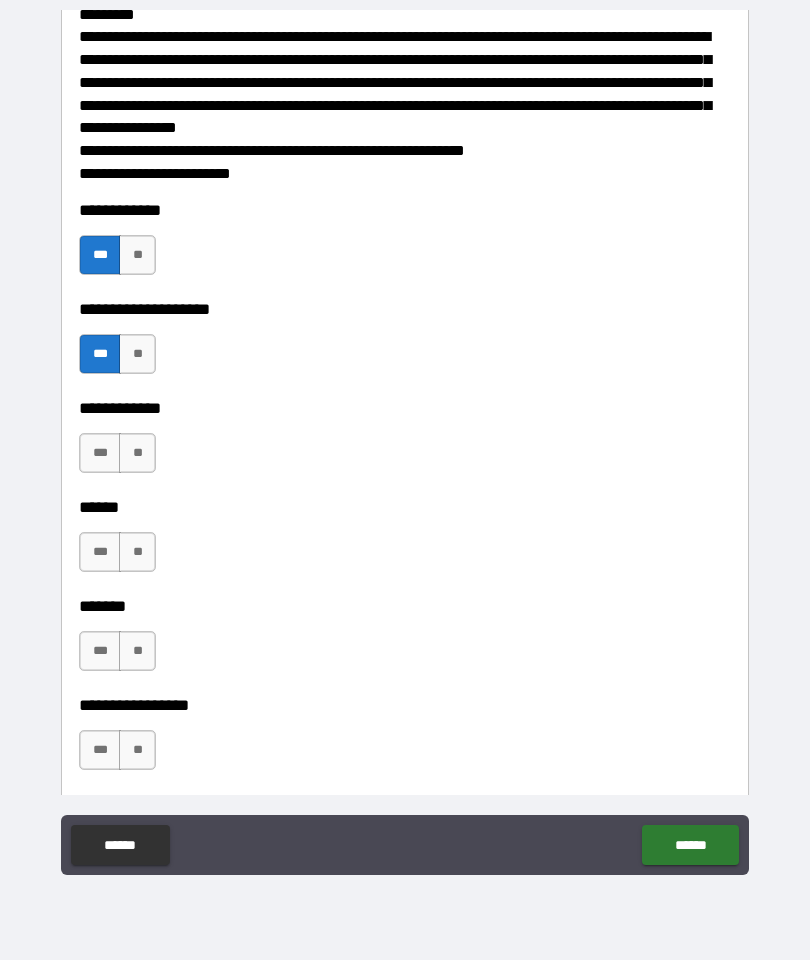 scroll, scrollTop: 473, scrollLeft: 0, axis: vertical 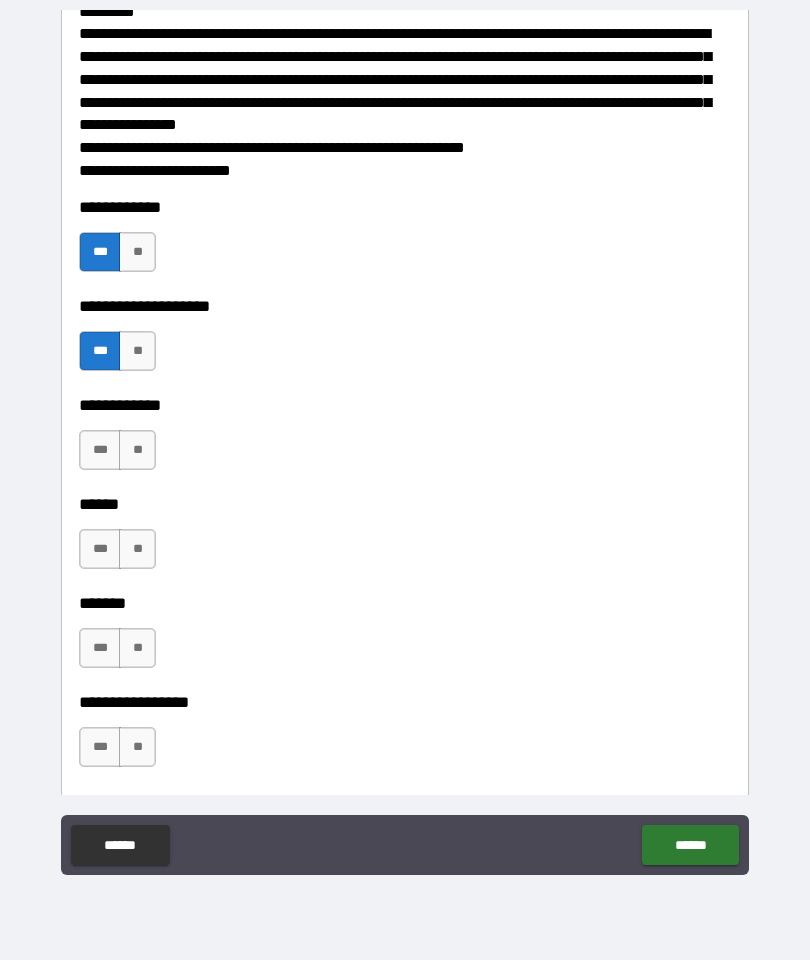 click on "***" at bounding box center (100, 450) 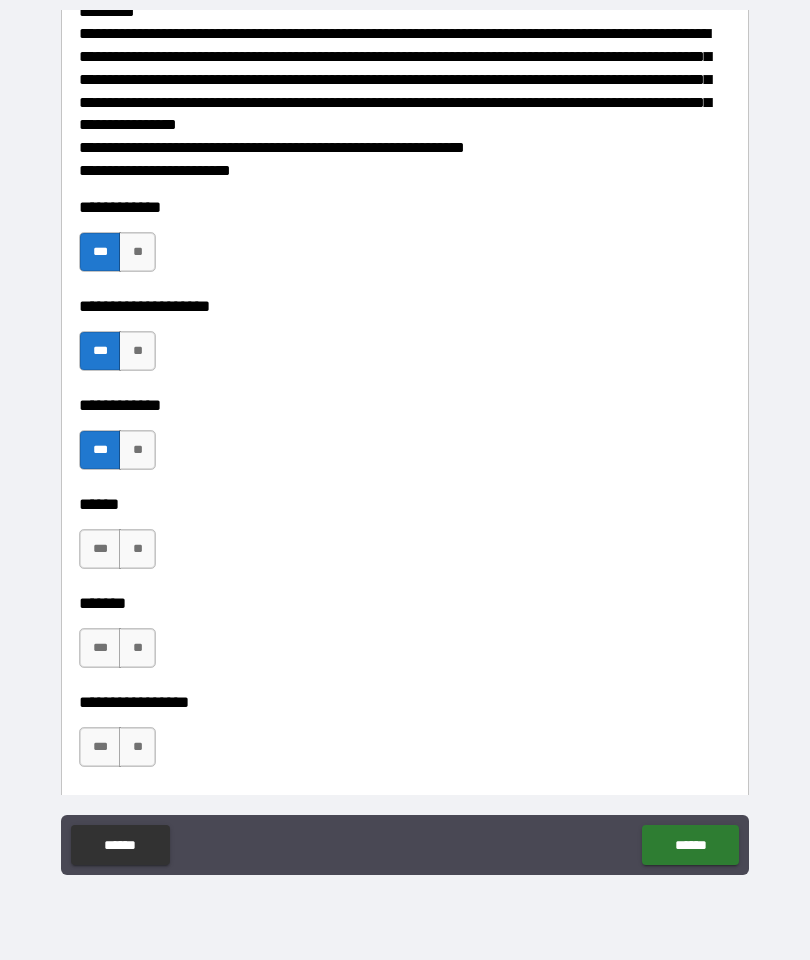click on "***" at bounding box center [100, 549] 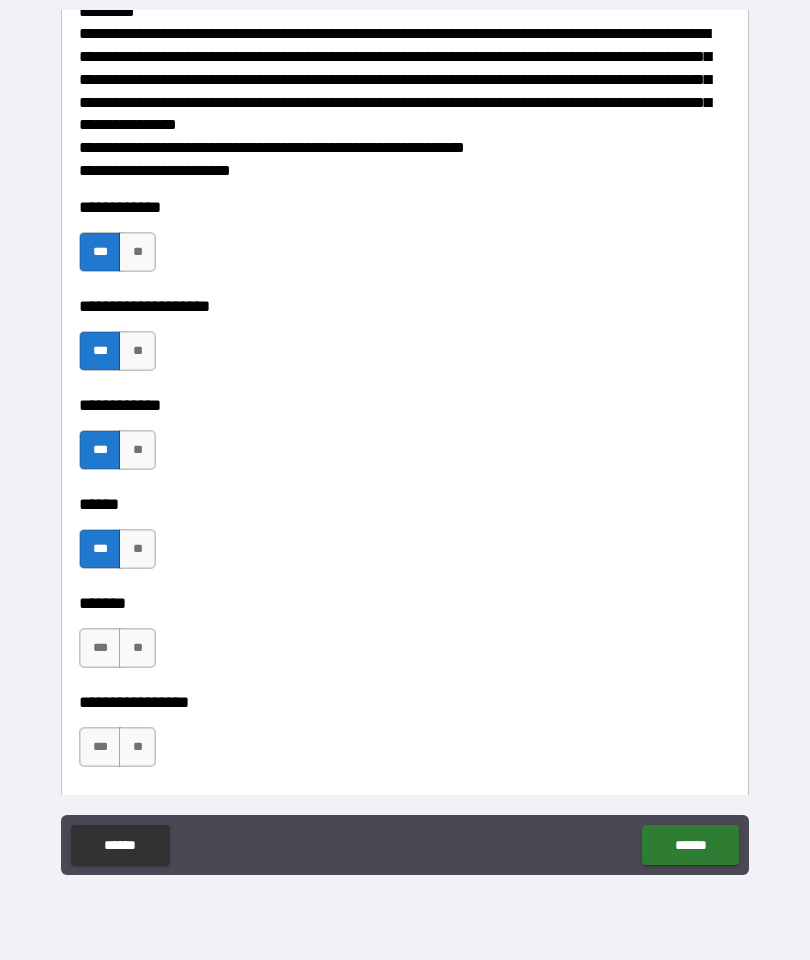 click on "***" at bounding box center (100, 648) 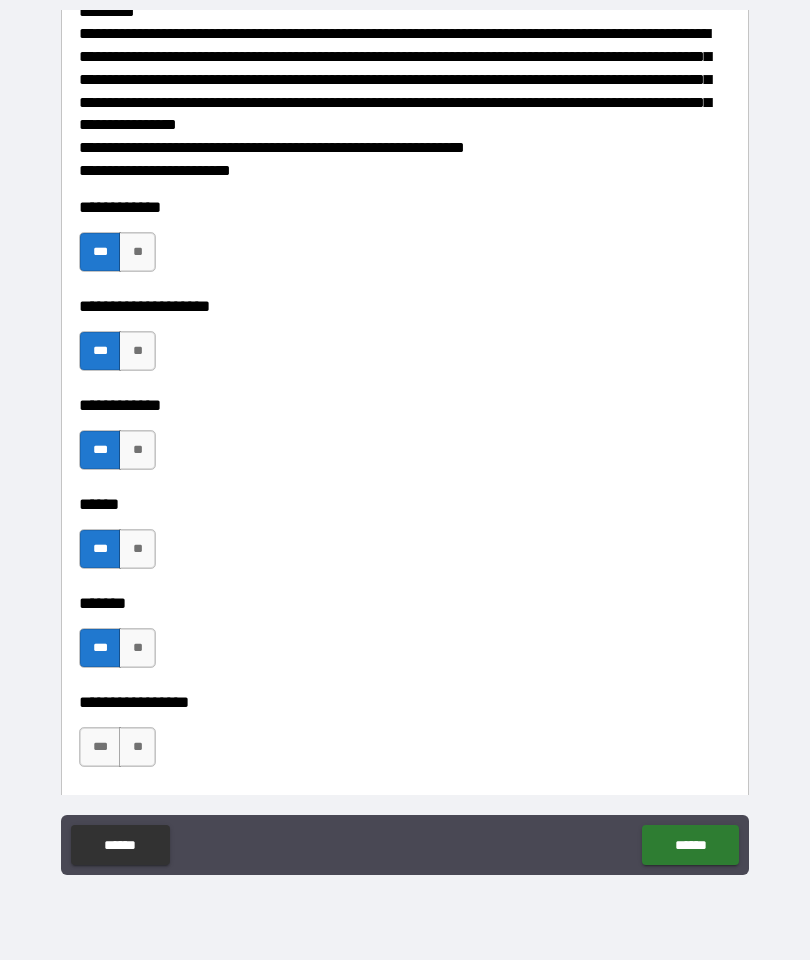 click on "***" at bounding box center [100, 747] 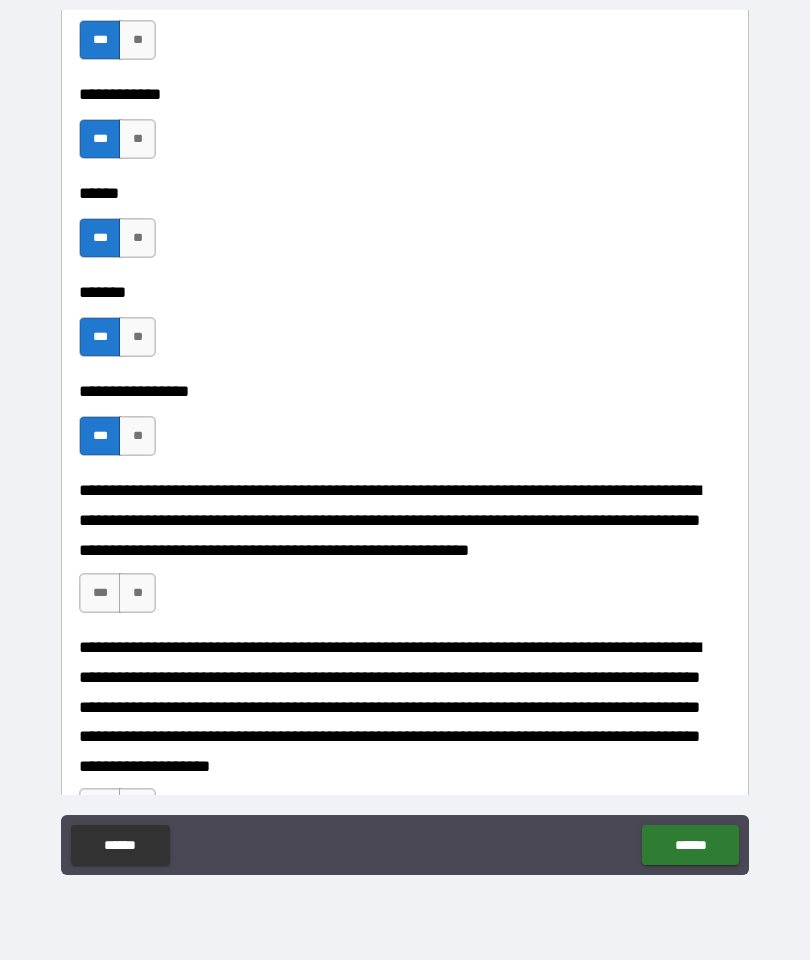 scroll, scrollTop: 818, scrollLeft: 0, axis: vertical 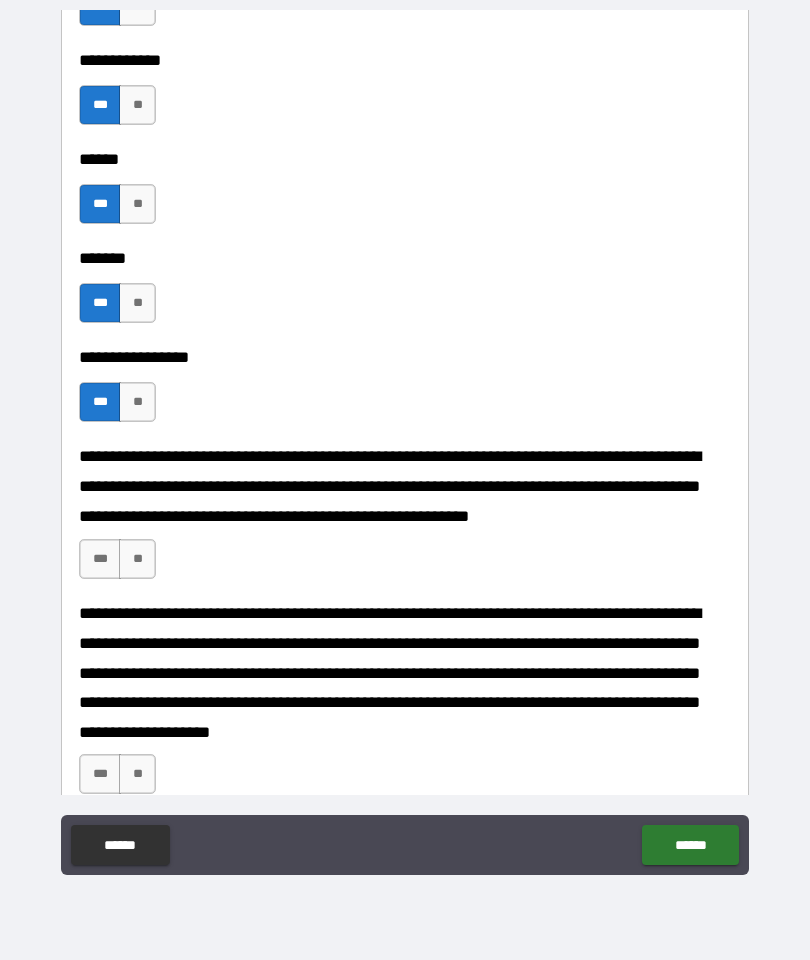 click on "***" at bounding box center [100, 559] 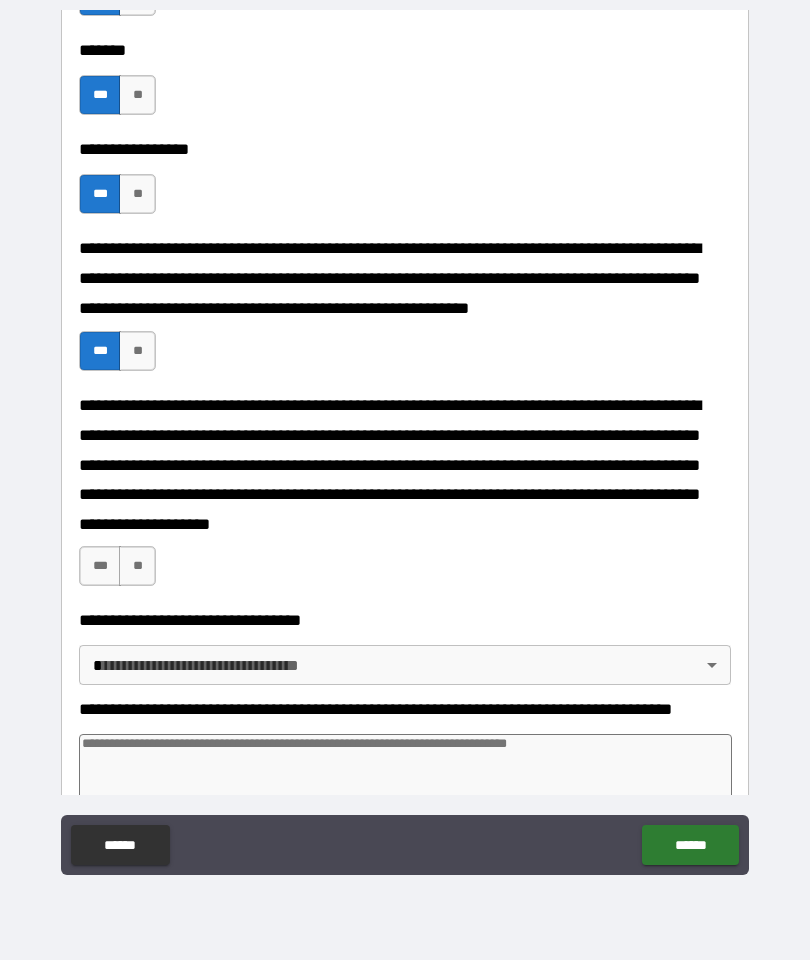scroll, scrollTop: 1049, scrollLeft: 0, axis: vertical 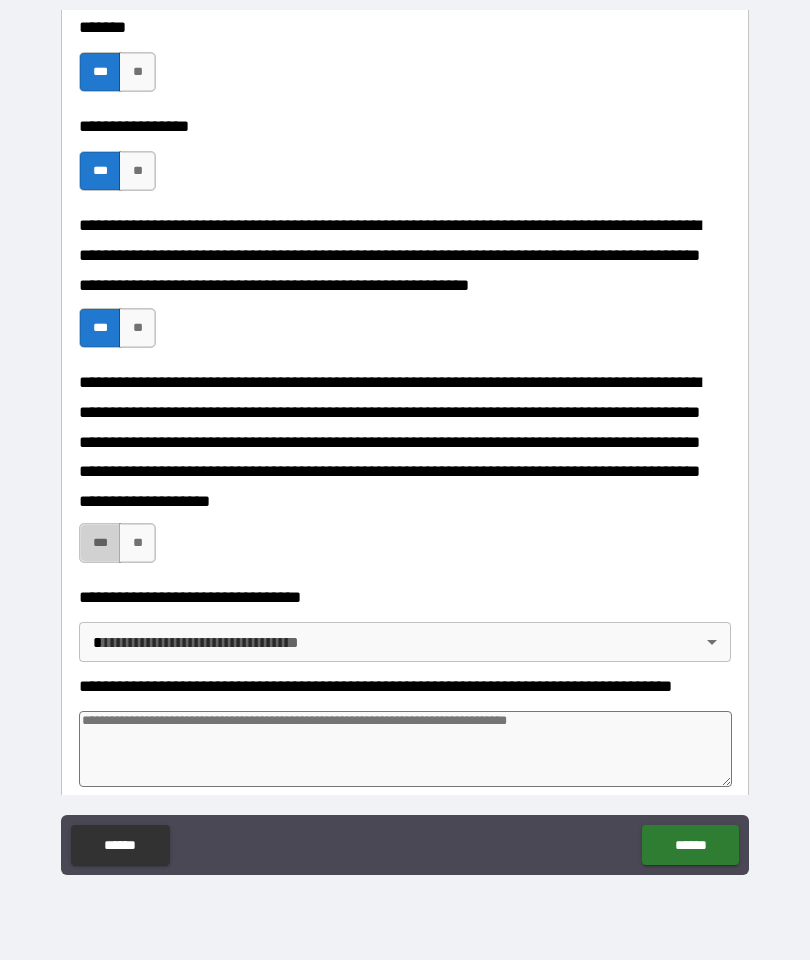 click on "***" at bounding box center [100, 543] 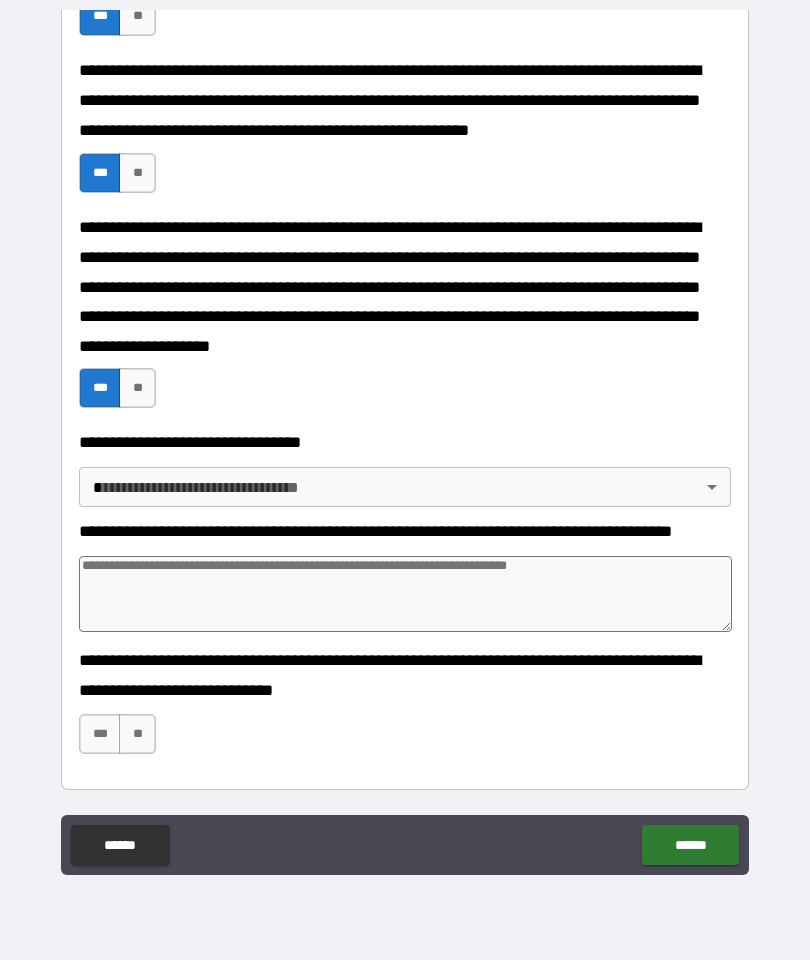 scroll, scrollTop: 1204, scrollLeft: 0, axis: vertical 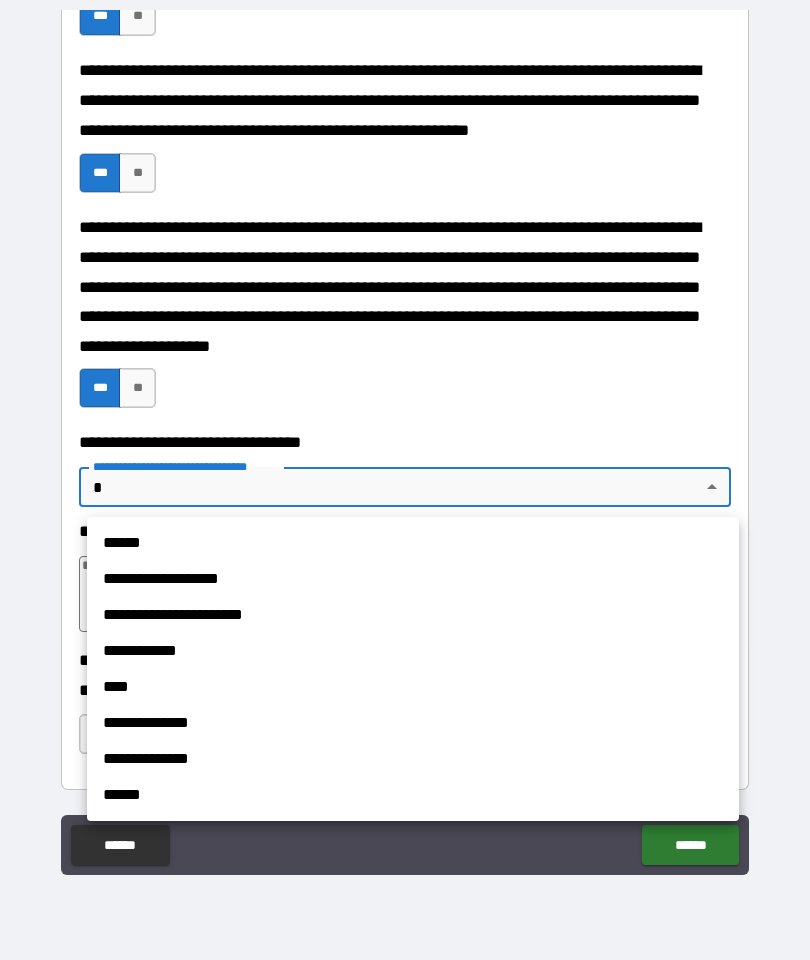 click on "**********" at bounding box center (413, 651) 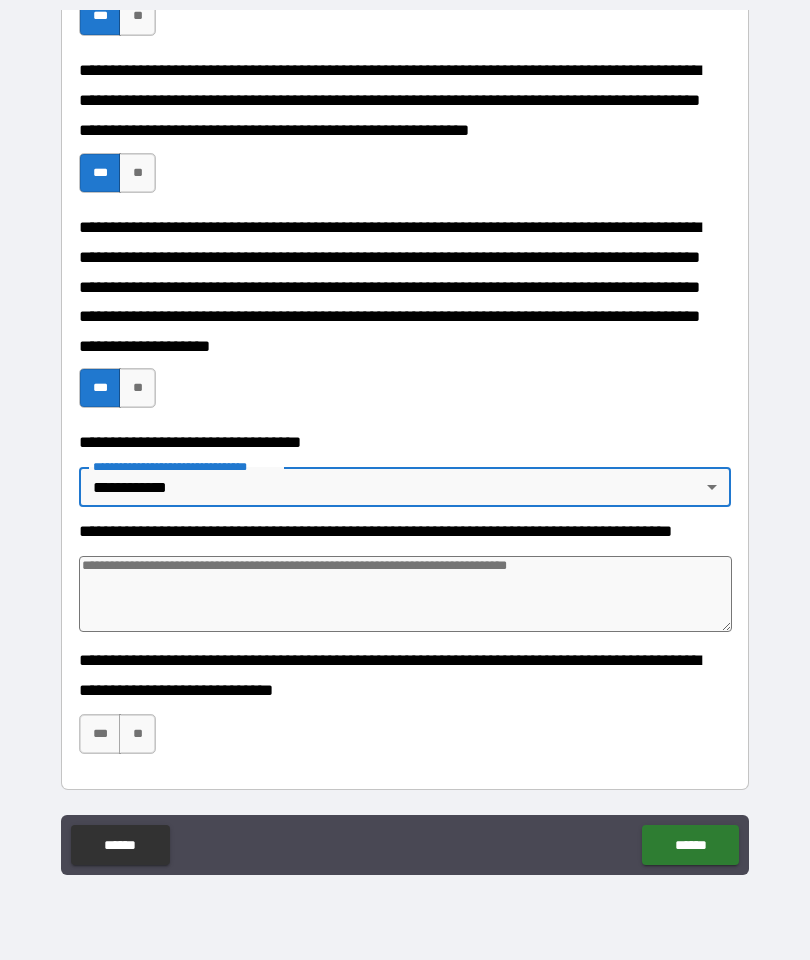 scroll, scrollTop: 1204, scrollLeft: 0, axis: vertical 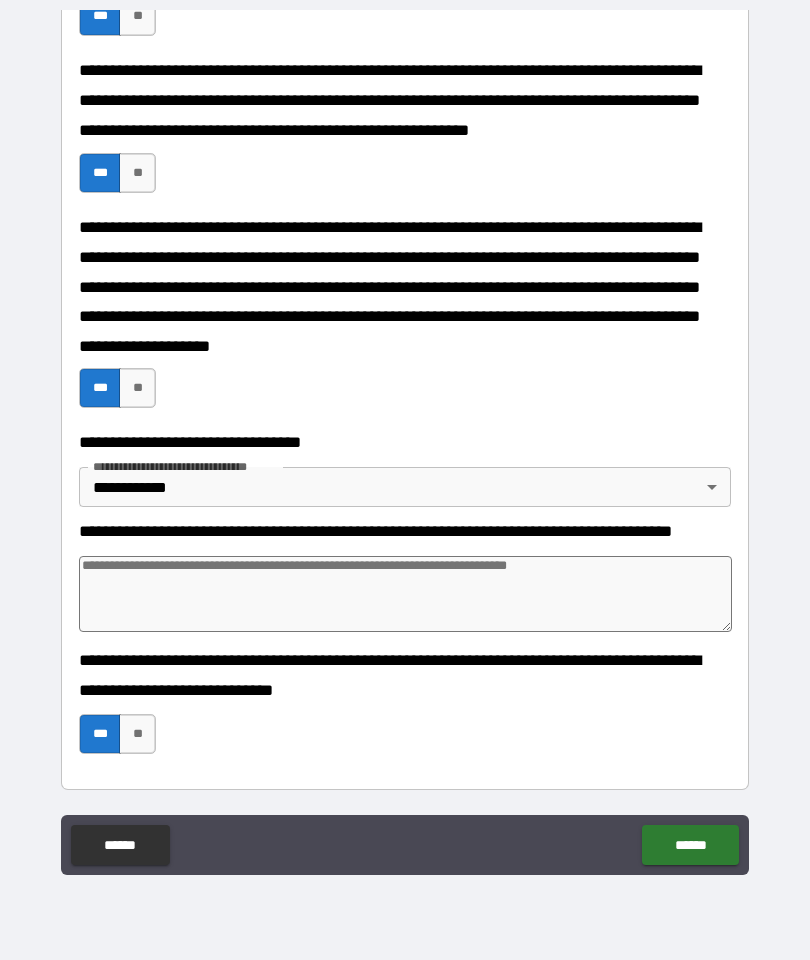 click on "******" at bounding box center (690, 845) 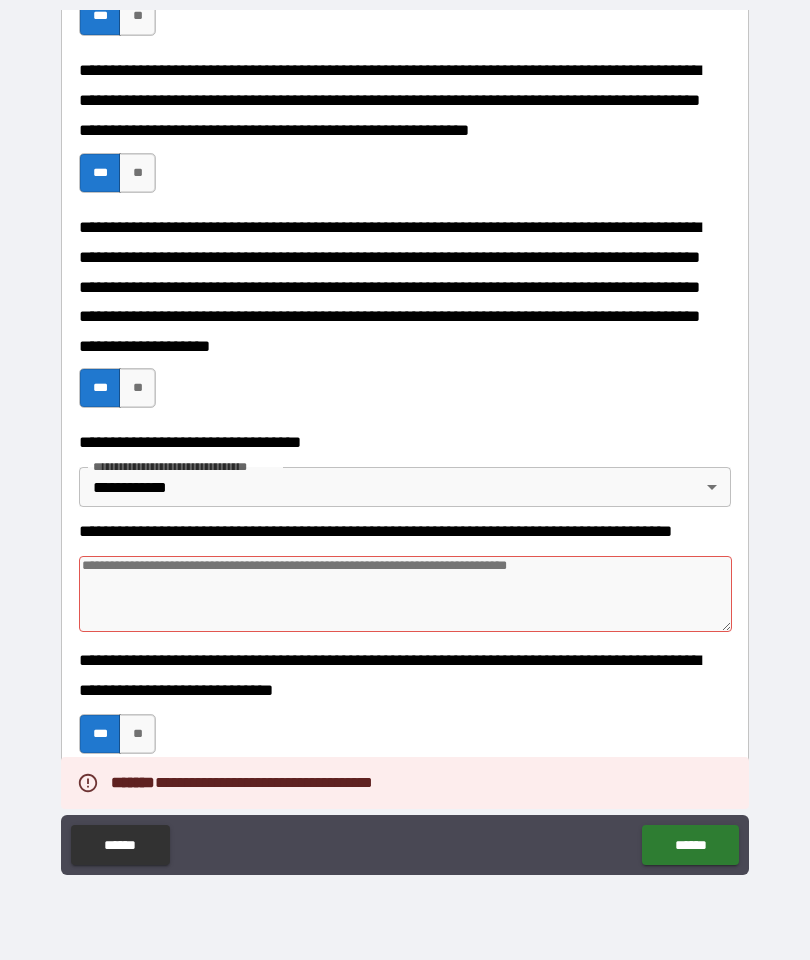 type on "*" 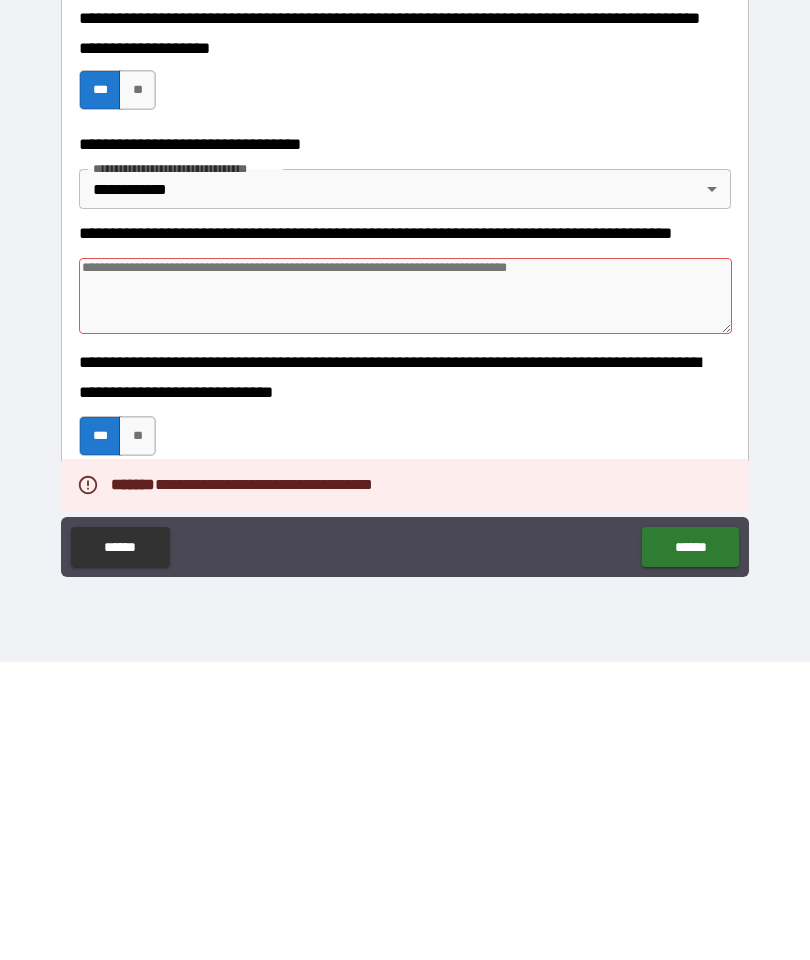 type on "*" 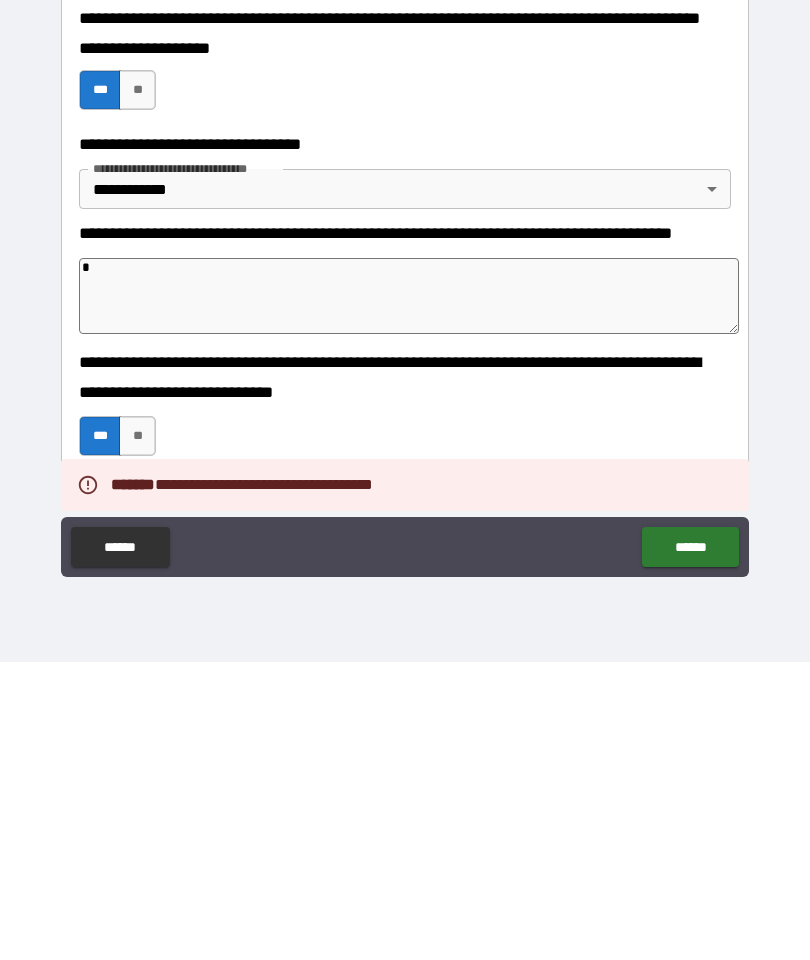 type on "*" 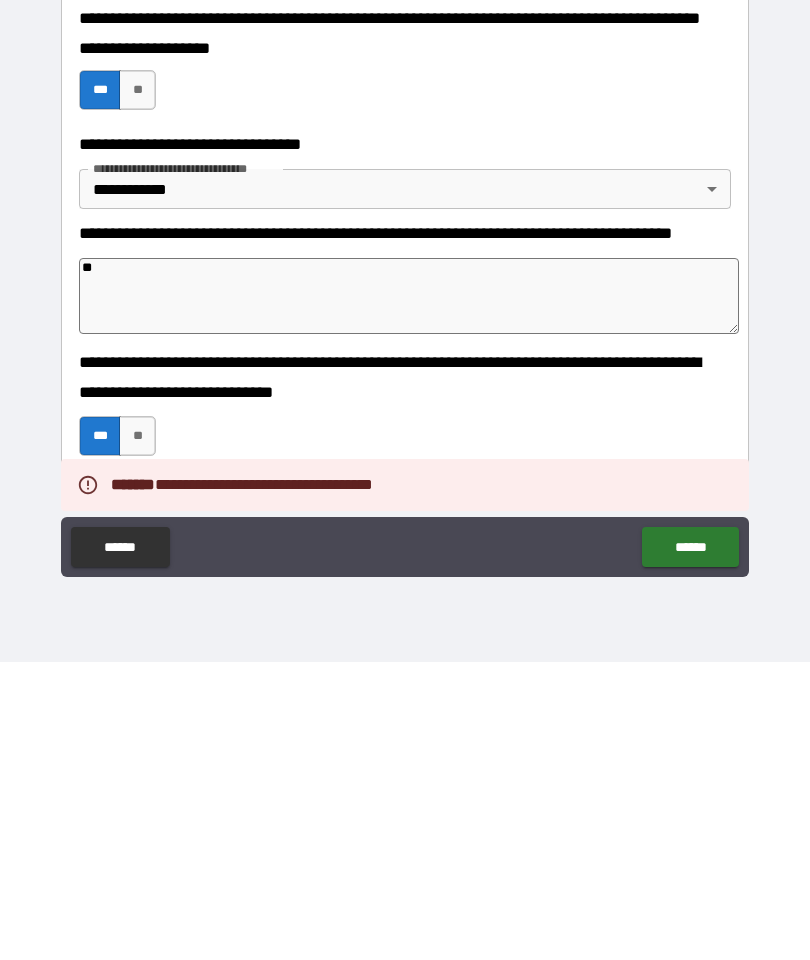 type on "*" 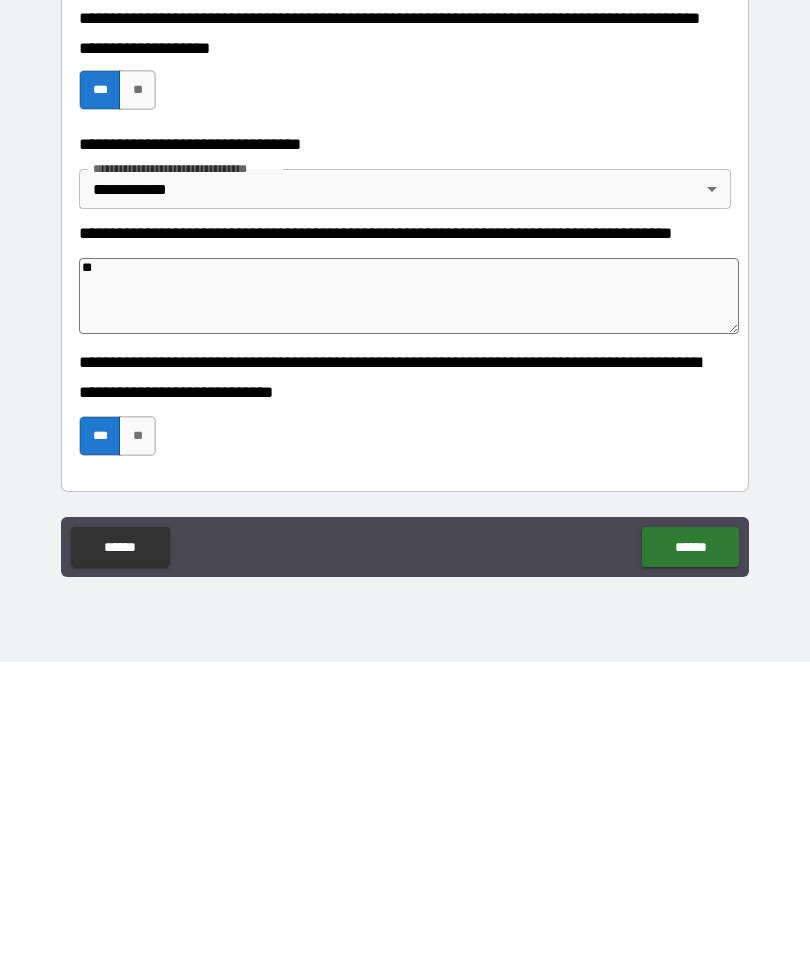 type on "***" 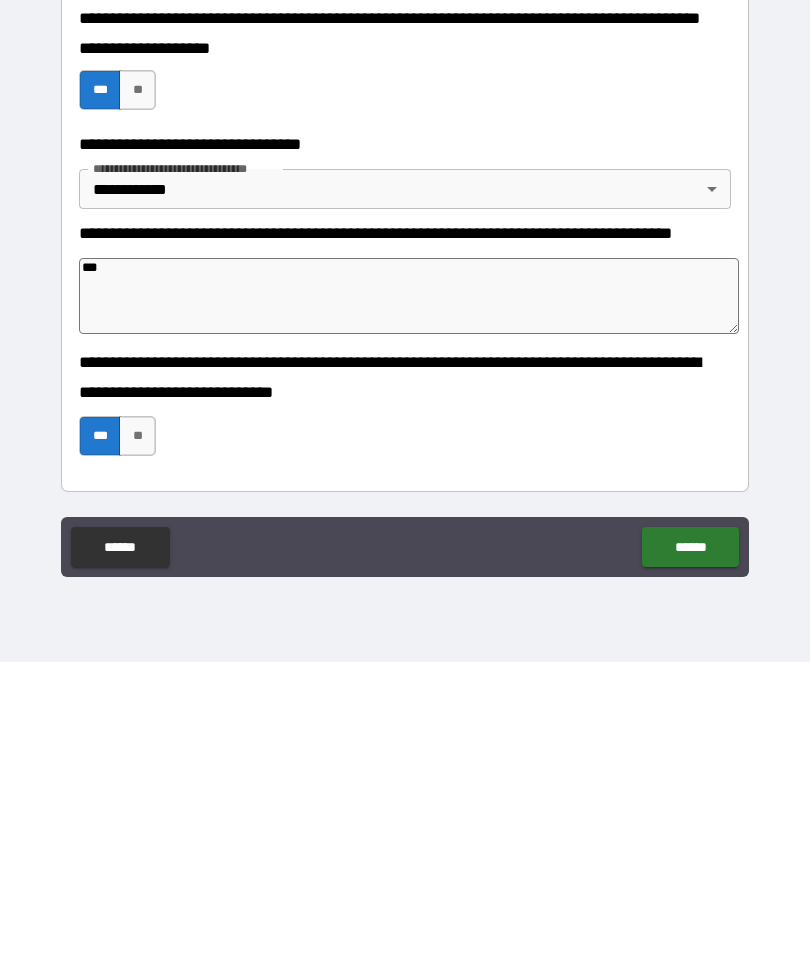 type on "*" 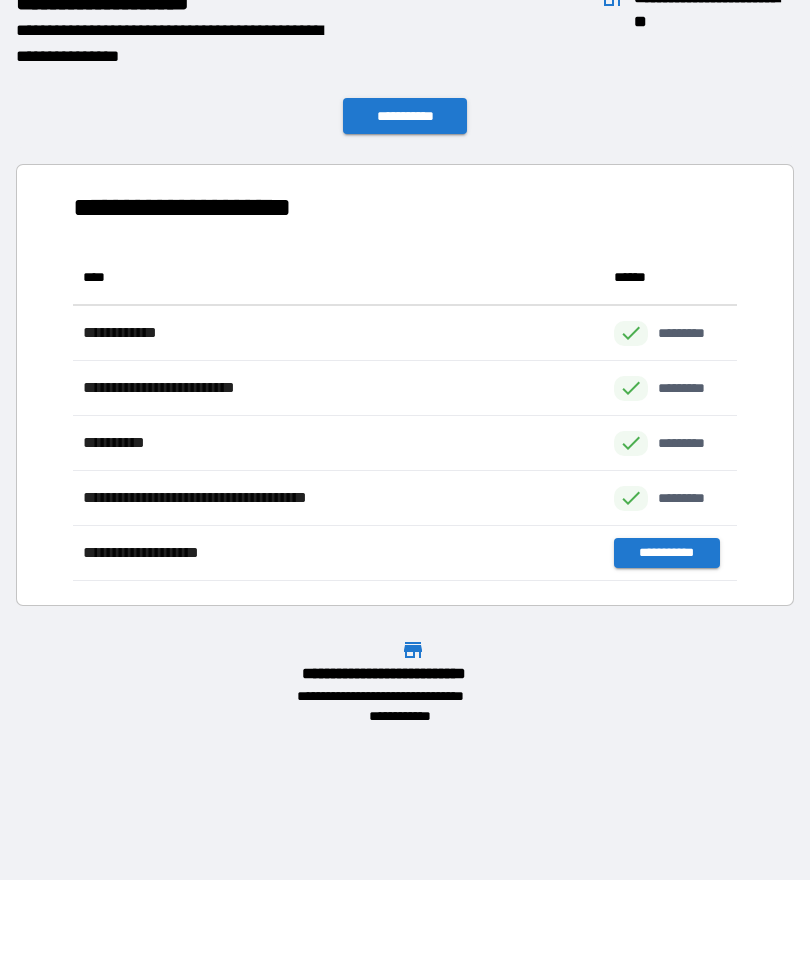 scroll, scrollTop: 1, scrollLeft: 1, axis: both 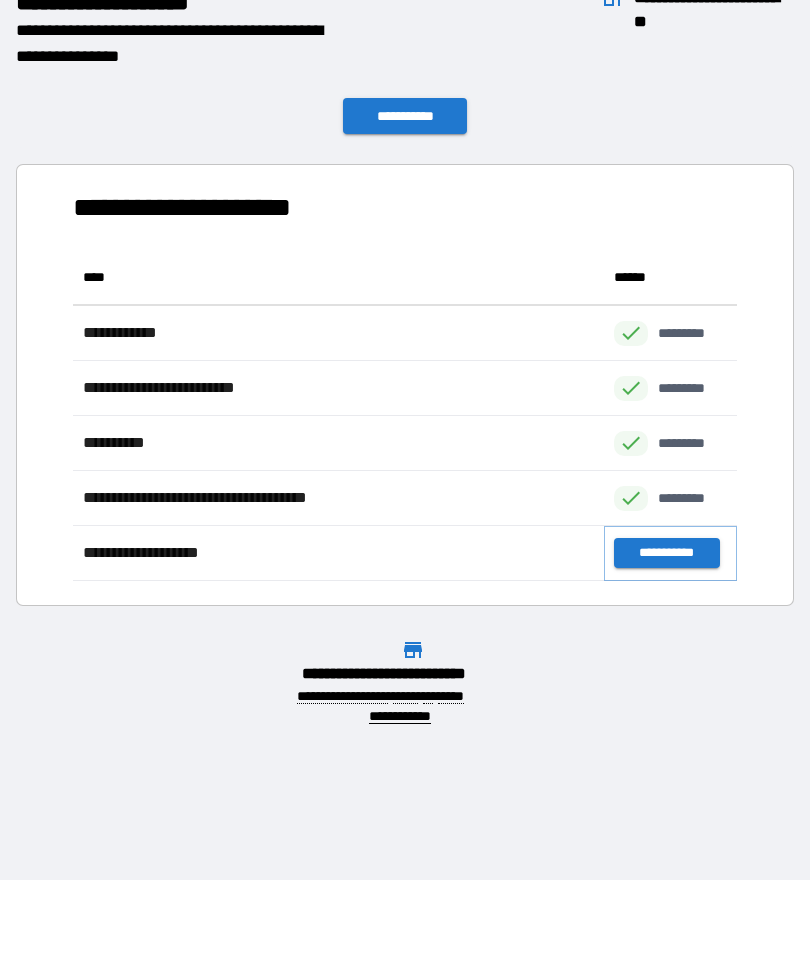 click on "**********" at bounding box center (666, 553) 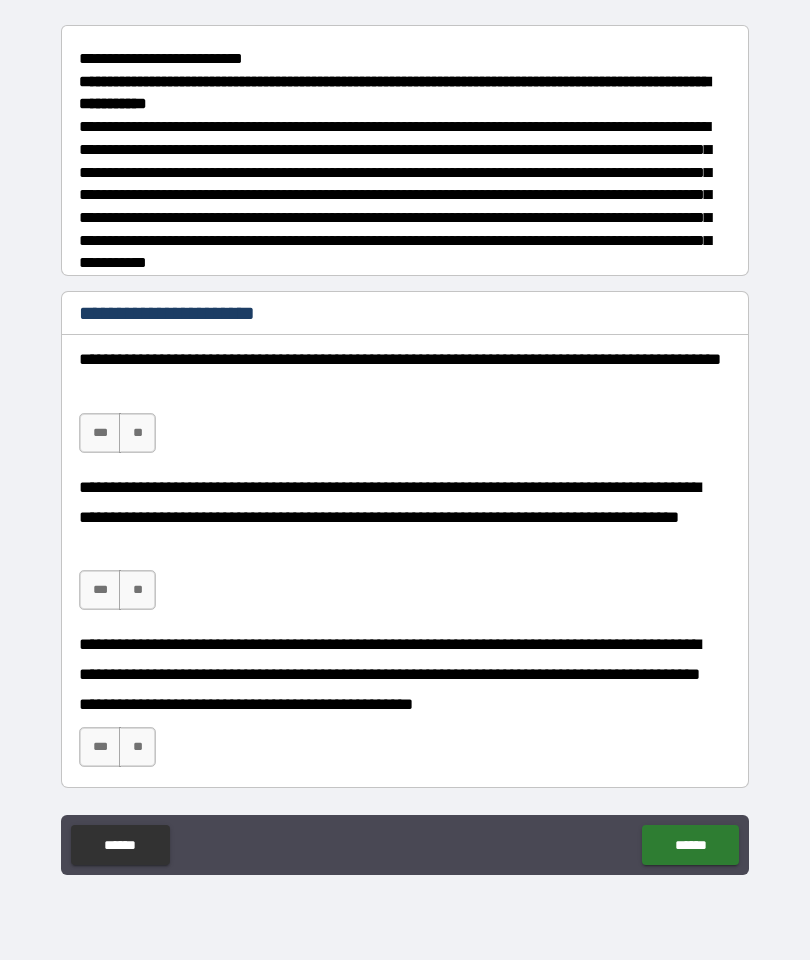 scroll, scrollTop: 252, scrollLeft: 0, axis: vertical 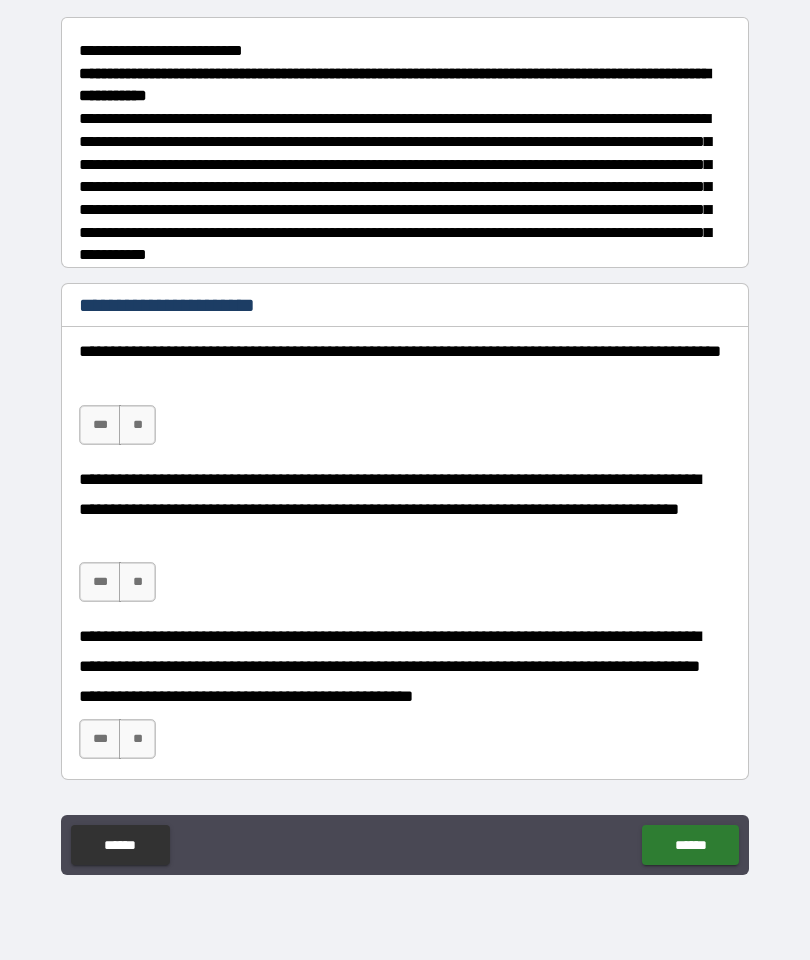 click on "***" at bounding box center [100, 425] 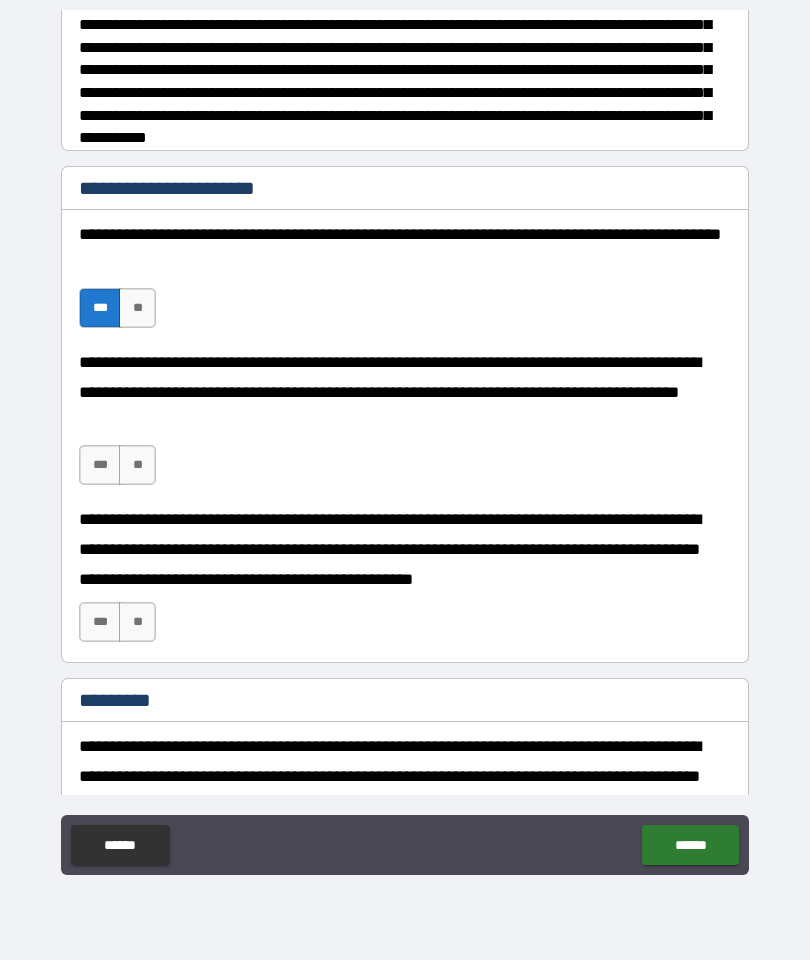 click on "***" at bounding box center (100, 465) 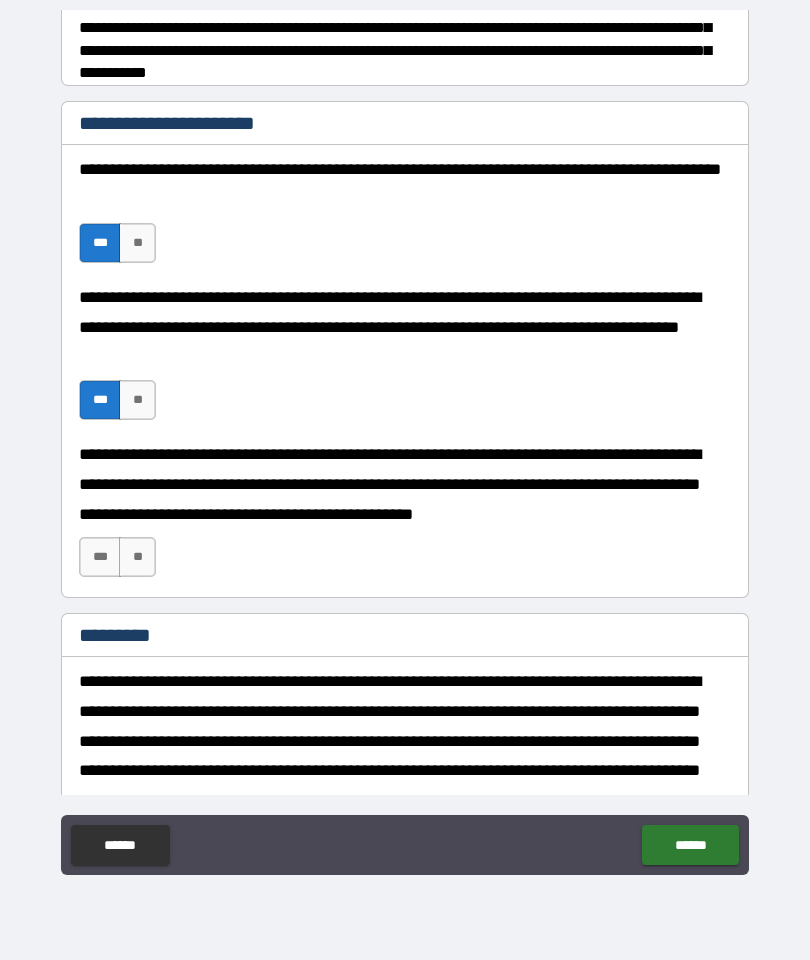 click on "***" at bounding box center [100, 557] 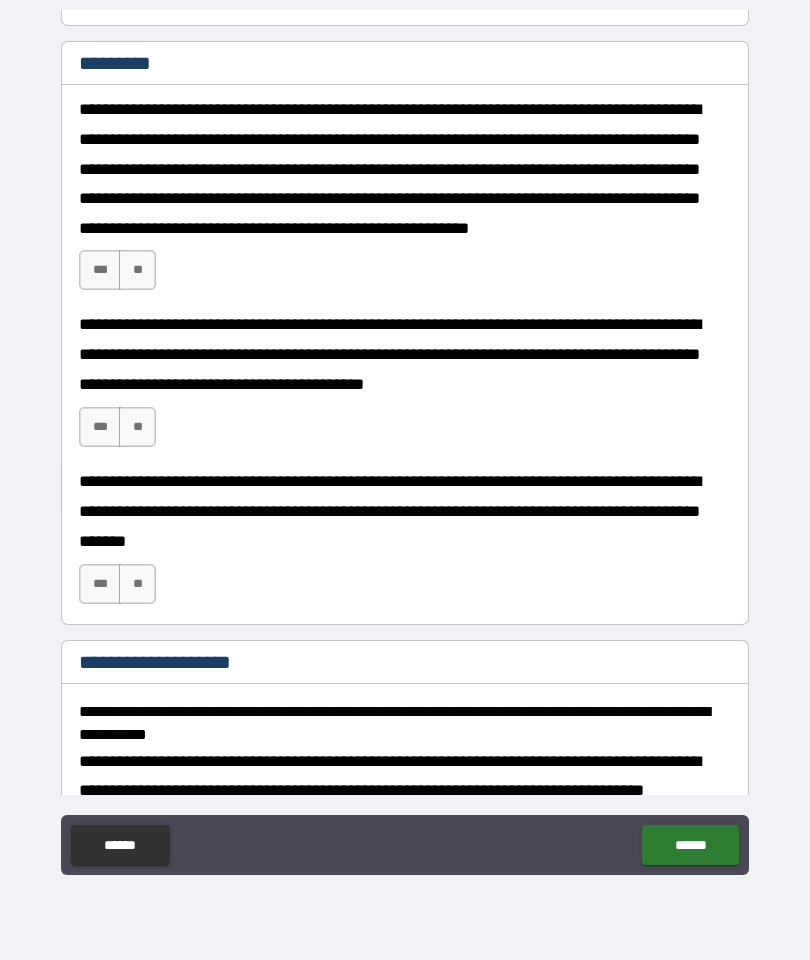 scroll, scrollTop: 1041, scrollLeft: 0, axis: vertical 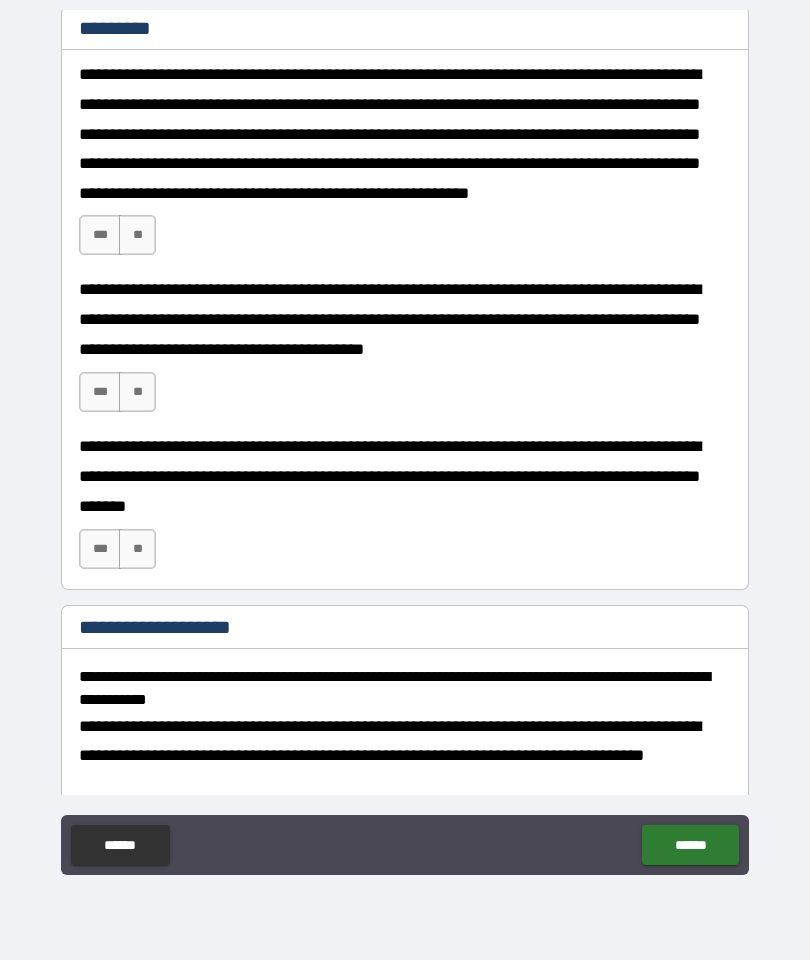 click on "***" at bounding box center [100, 235] 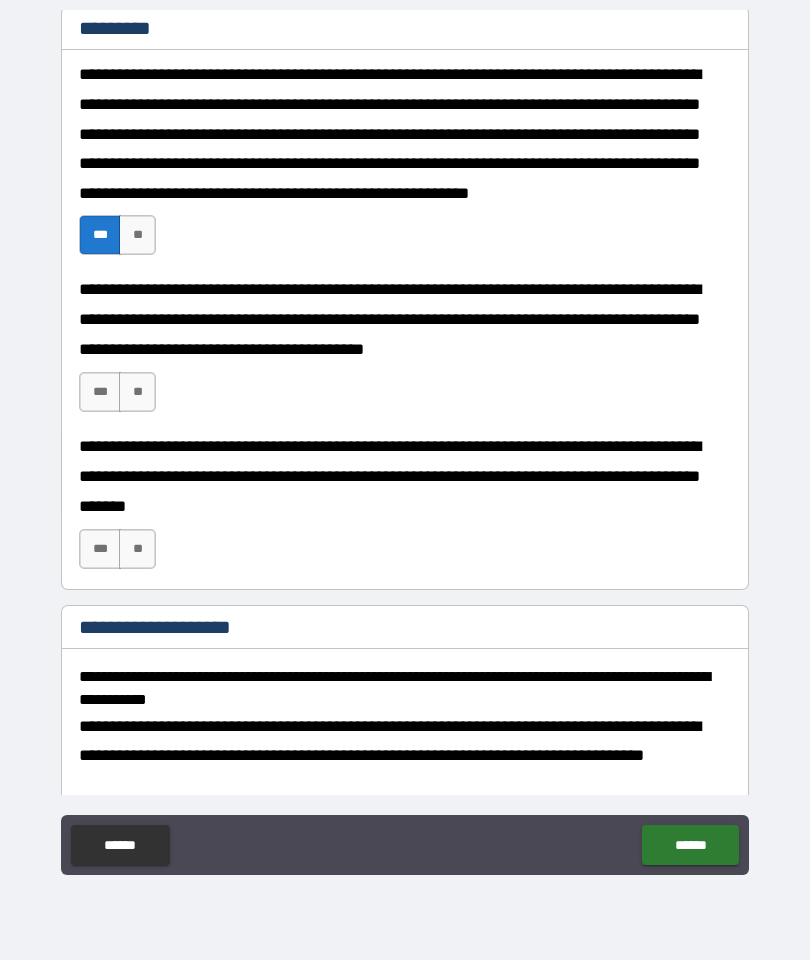 click on "***" at bounding box center [100, 392] 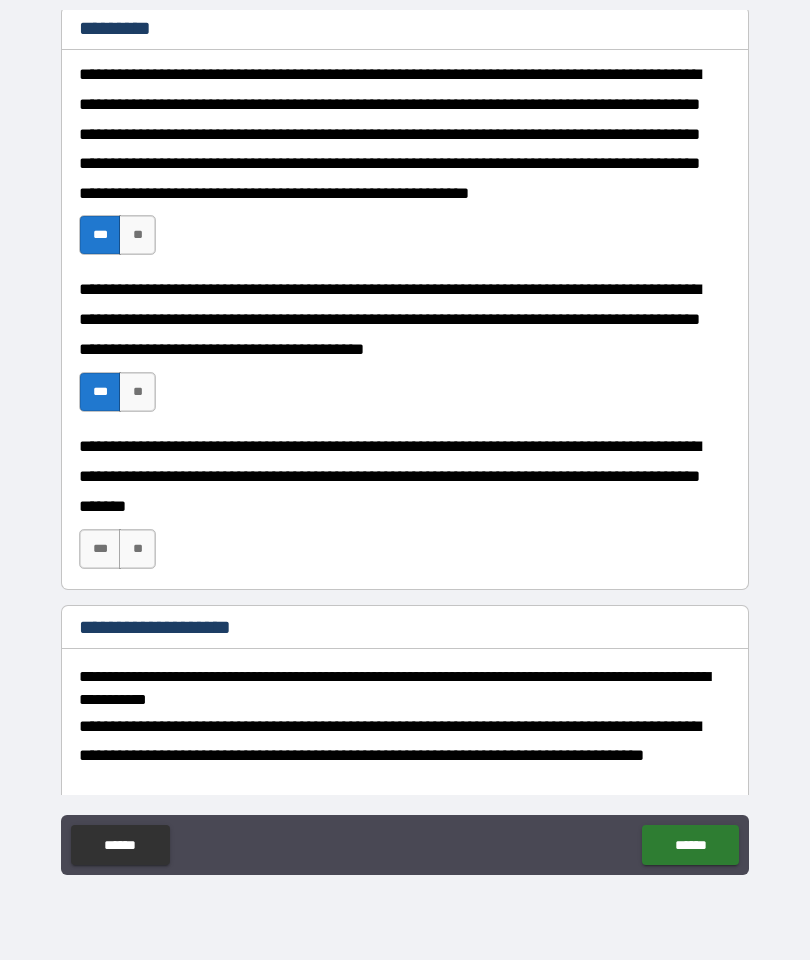 click on "***" at bounding box center (100, 549) 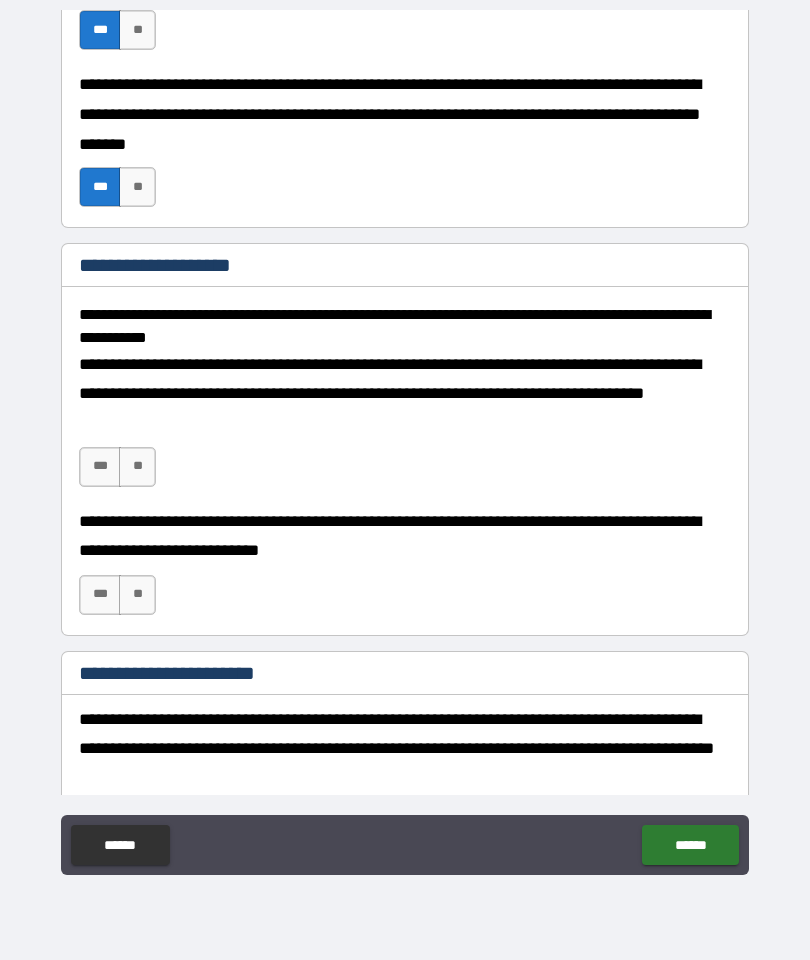 scroll, scrollTop: 1432, scrollLeft: 0, axis: vertical 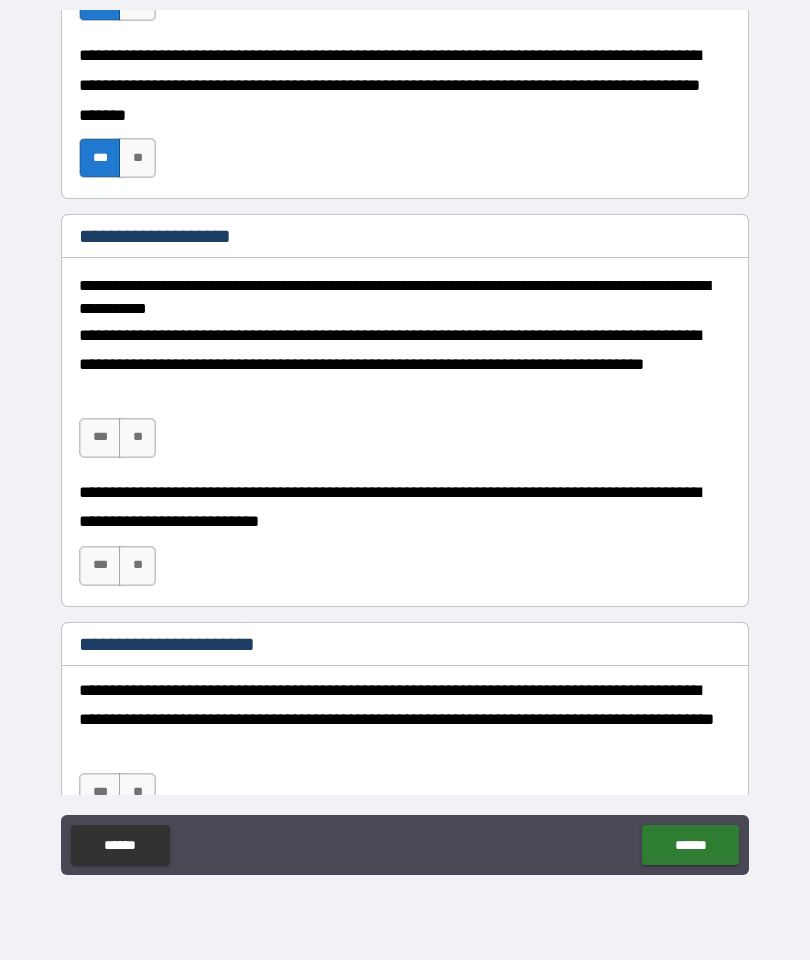 click on "***" at bounding box center [100, 438] 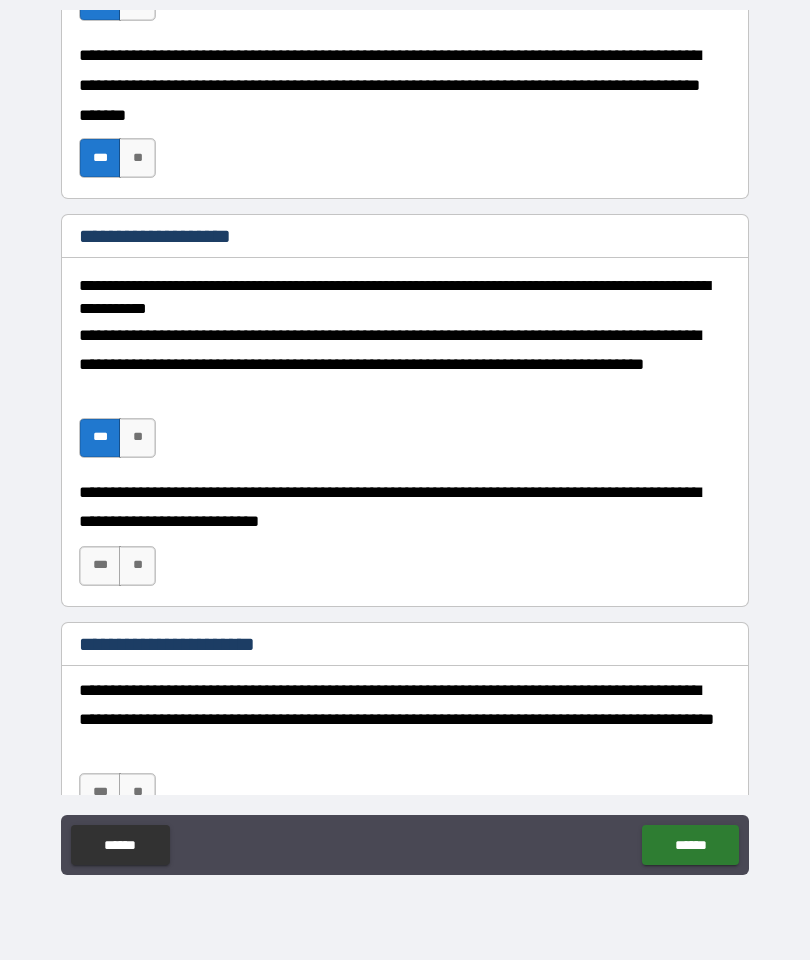click on "***" at bounding box center [100, 566] 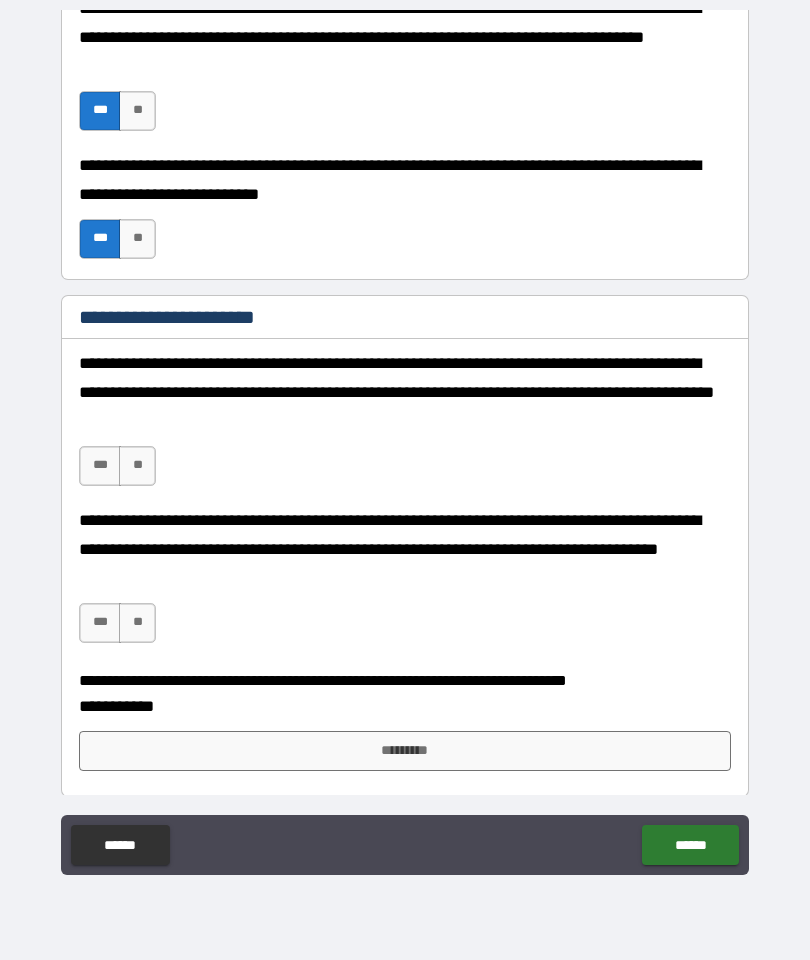 scroll, scrollTop: 1757, scrollLeft: 0, axis: vertical 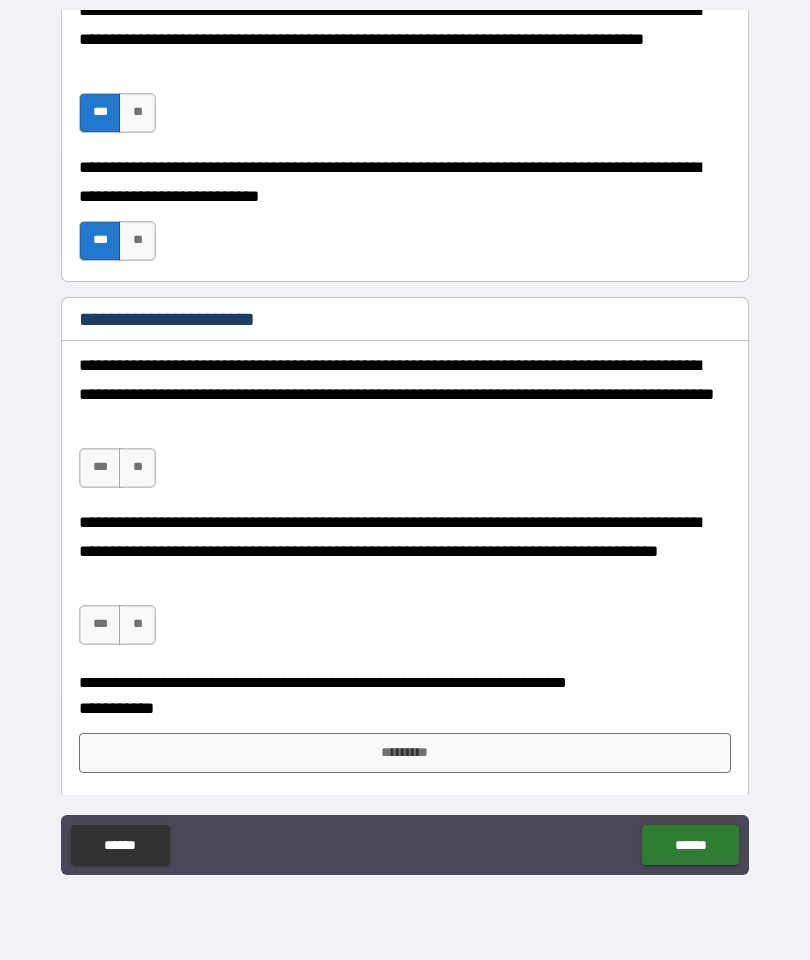 click on "***" at bounding box center (100, 468) 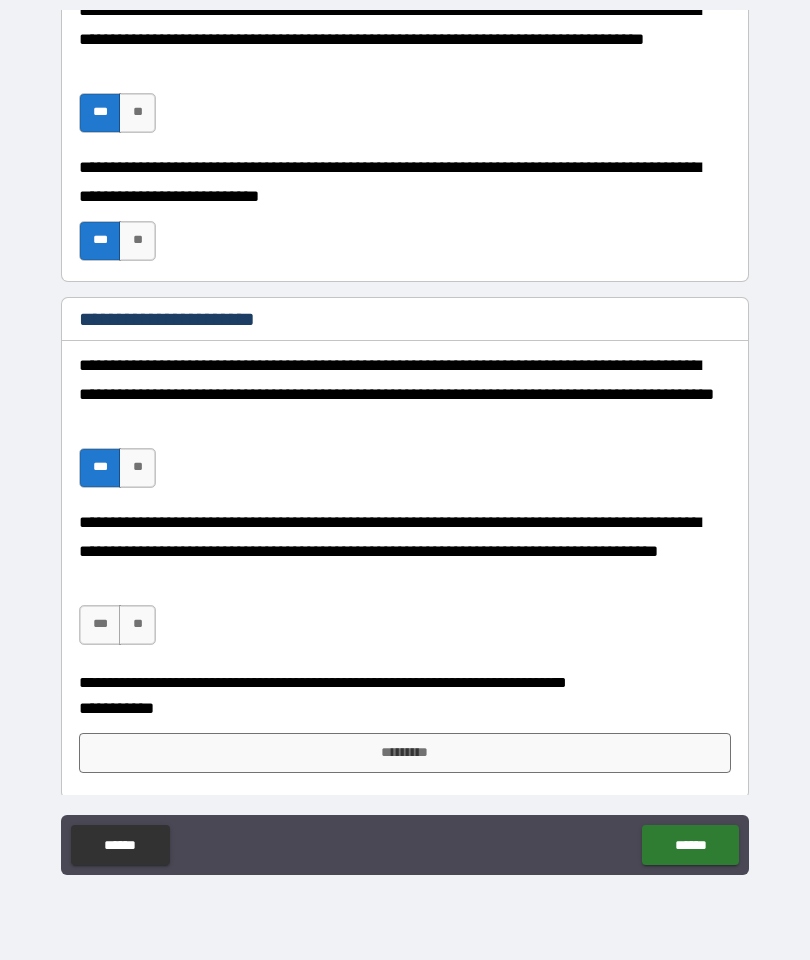 click on "***" at bounding box center [100, 625] 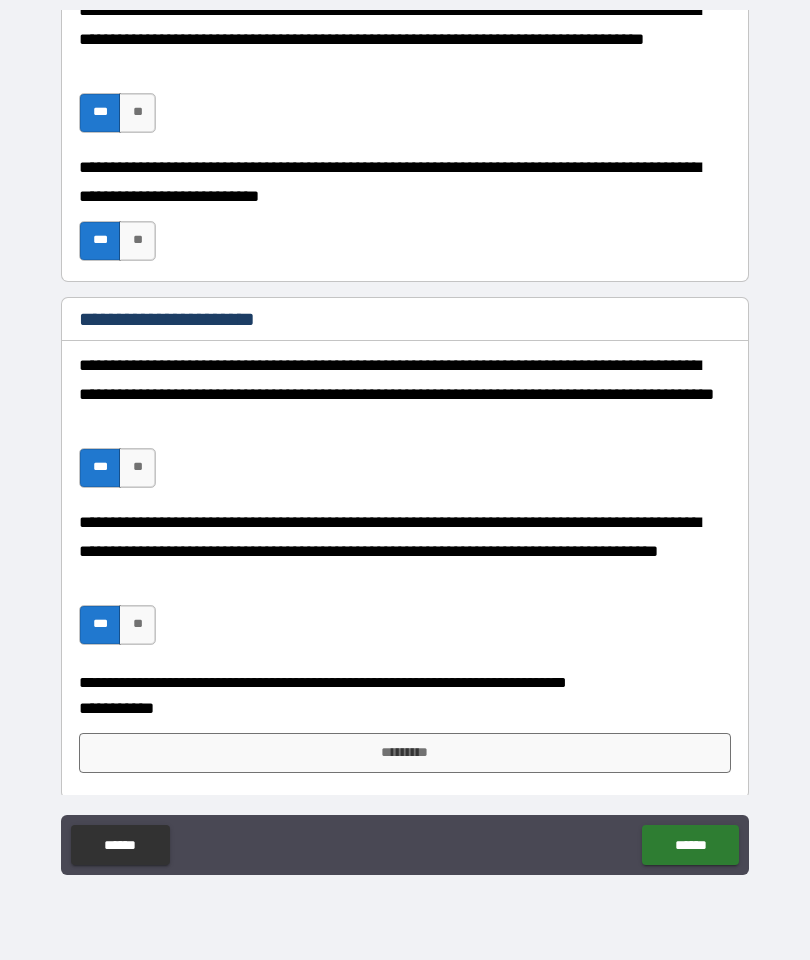 click on "*********" at bounding box center [405, 753] 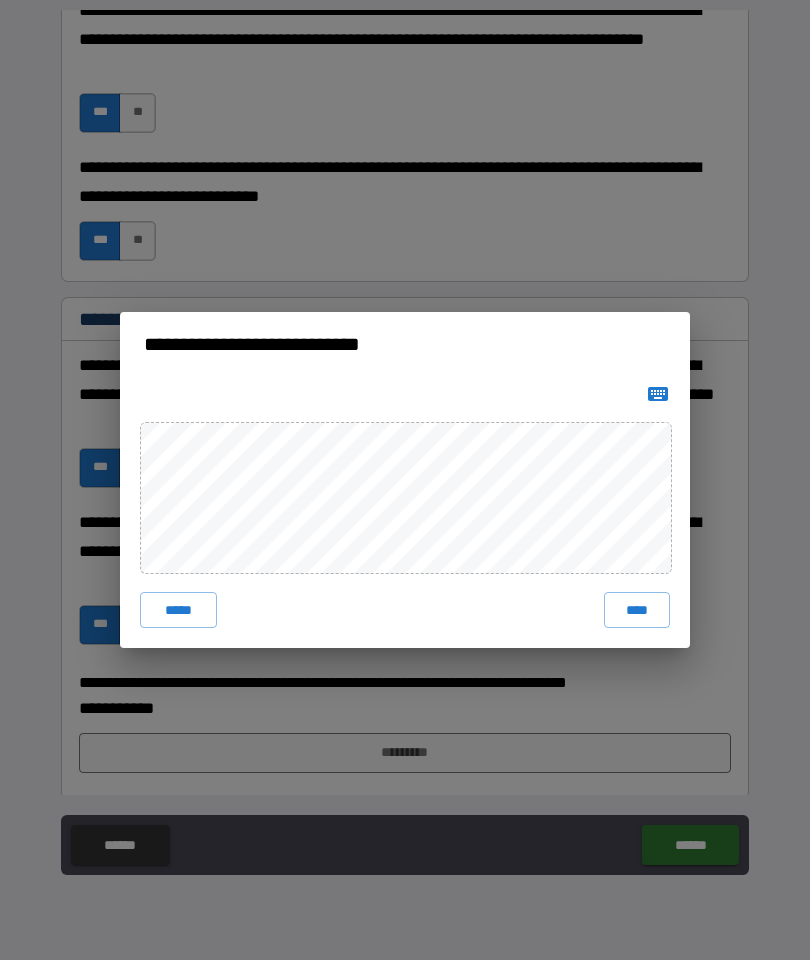 click on "***** ****" at bounding box center [405, 610] 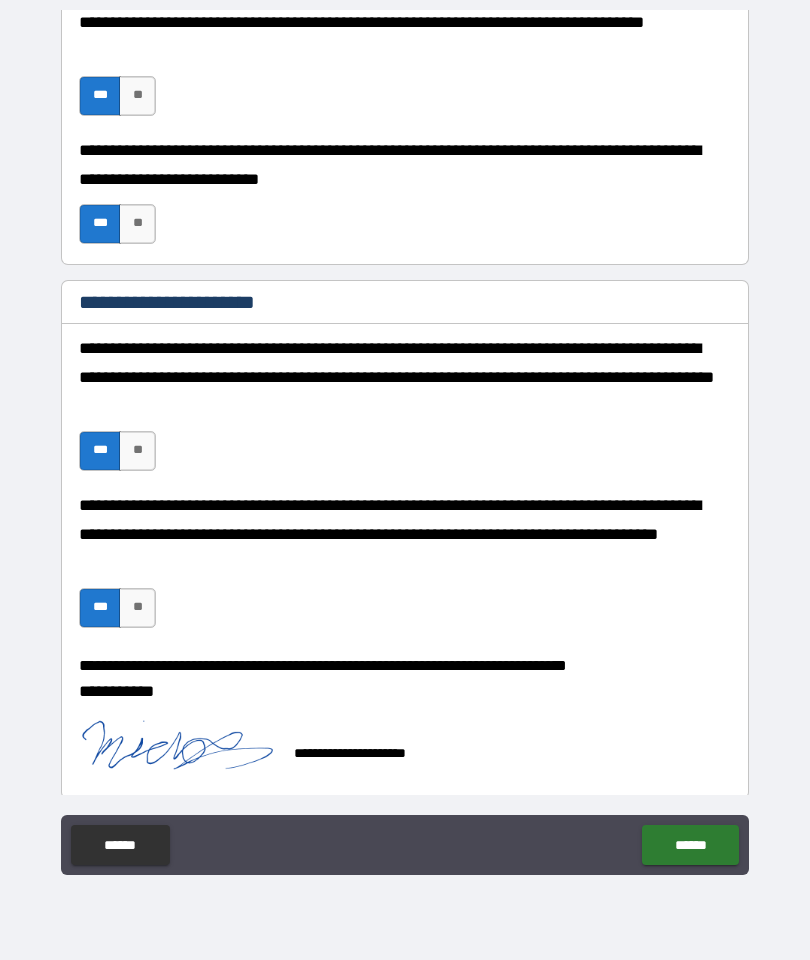 scroll, scrollTop: 1774, scrollLeft: 0, axis: vertical 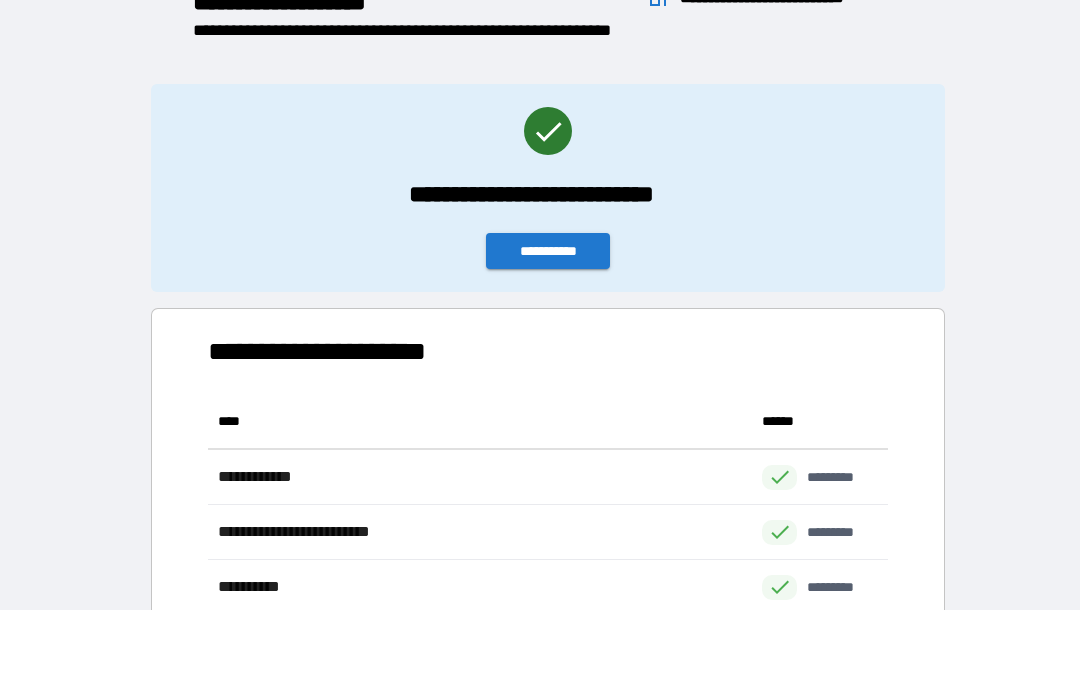 click on "**********" at bounding box center (548, 251) 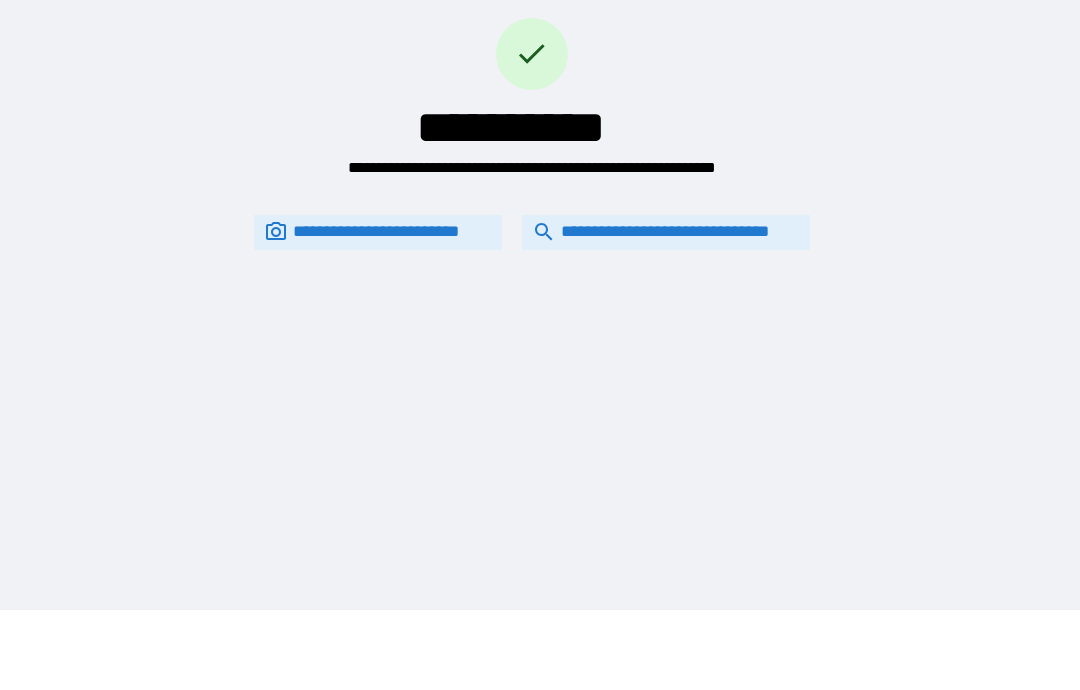 click on "**********" at bounding box center (666, 232) 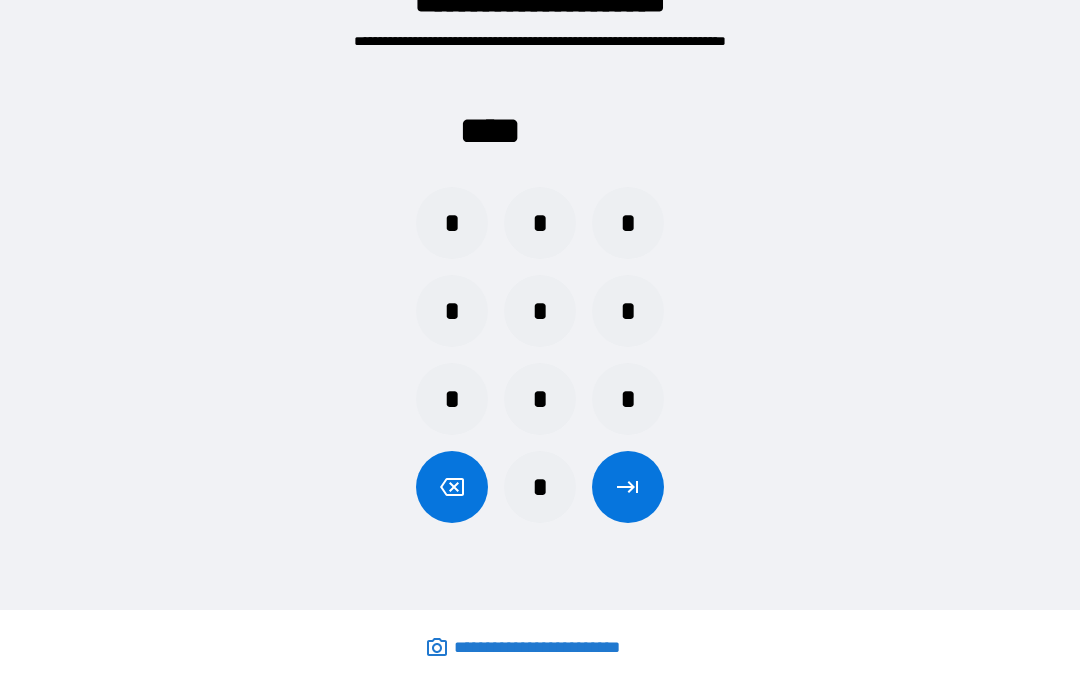 click on "* * *" at bounding box center (540, 311) 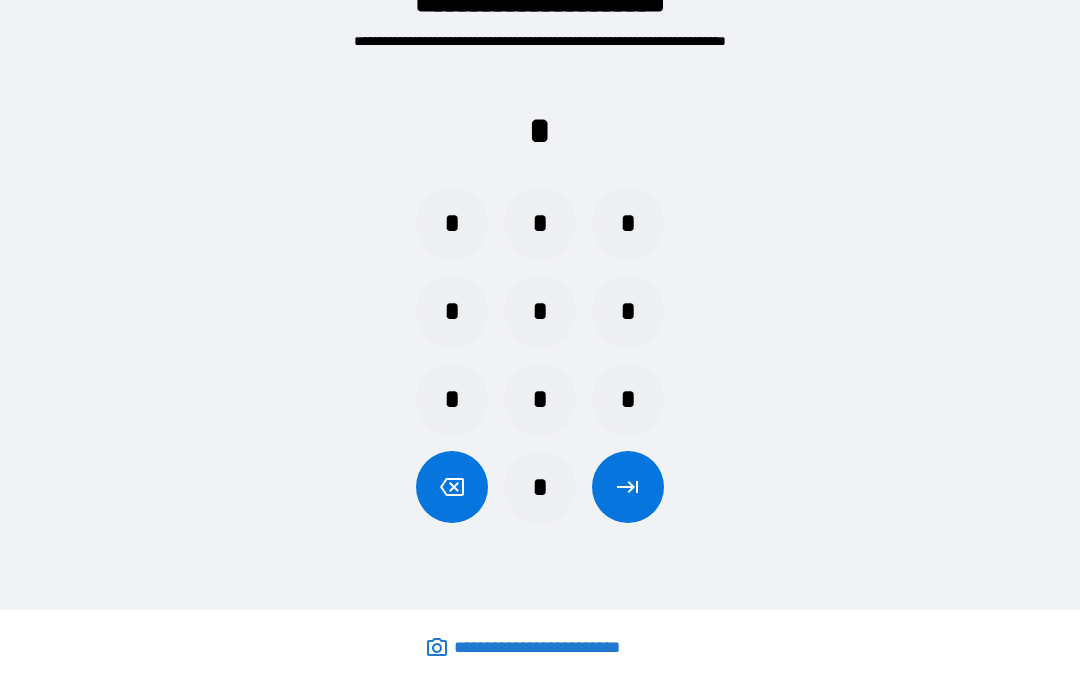 click at bounding box center (452, 487) 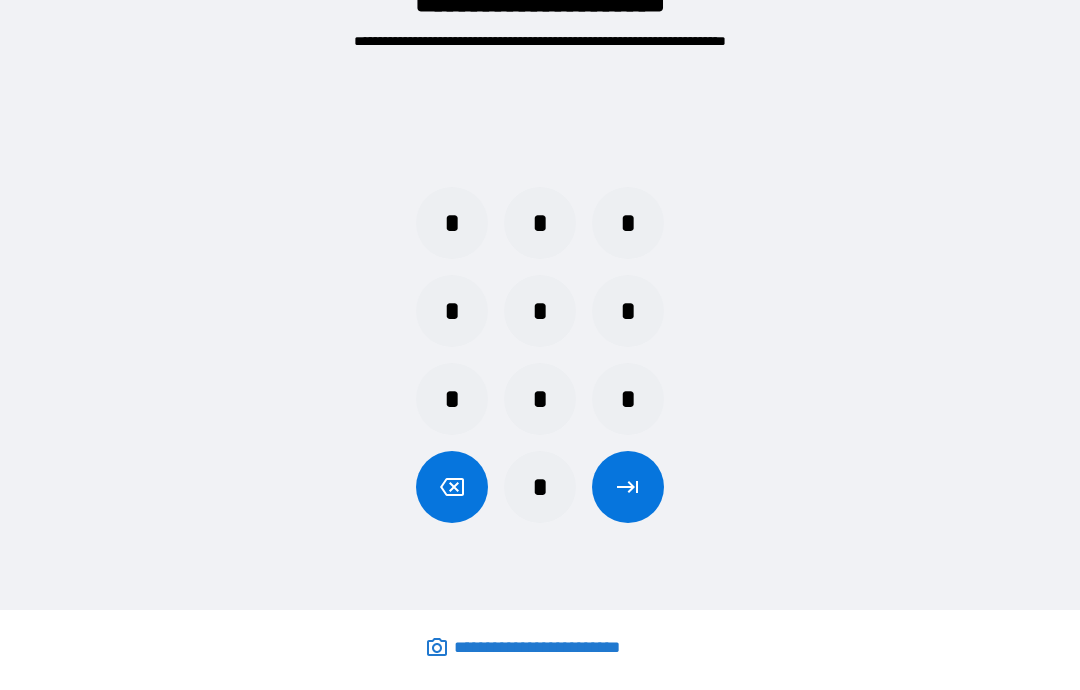 click on "*" at bounding box center [540, 487] 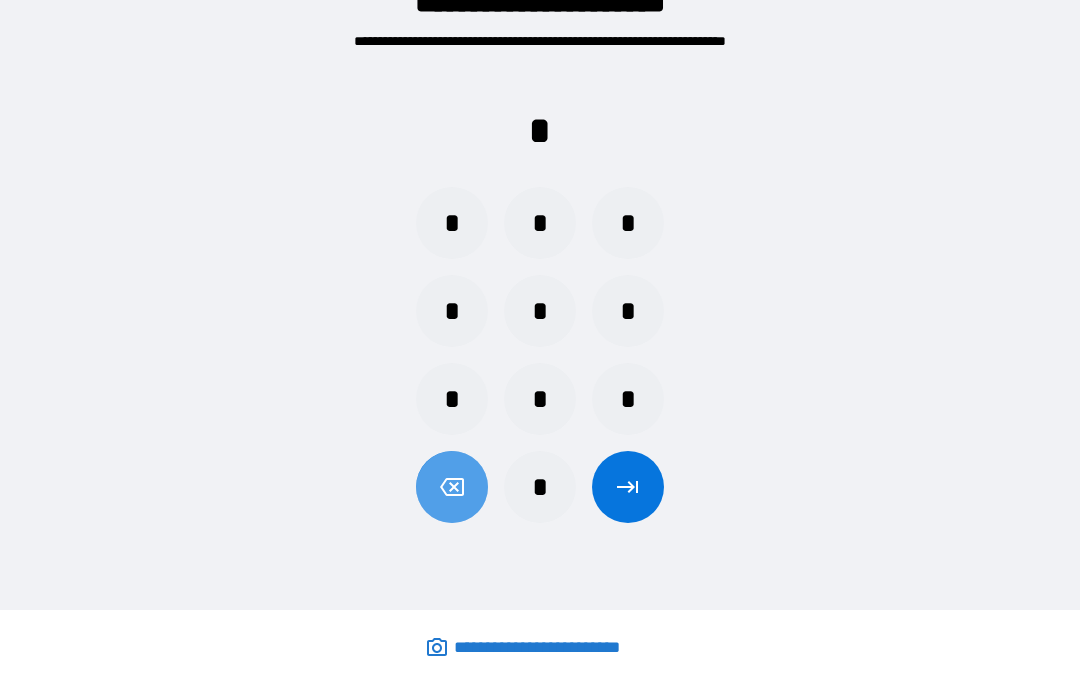 click at bounding box center (452, 487) 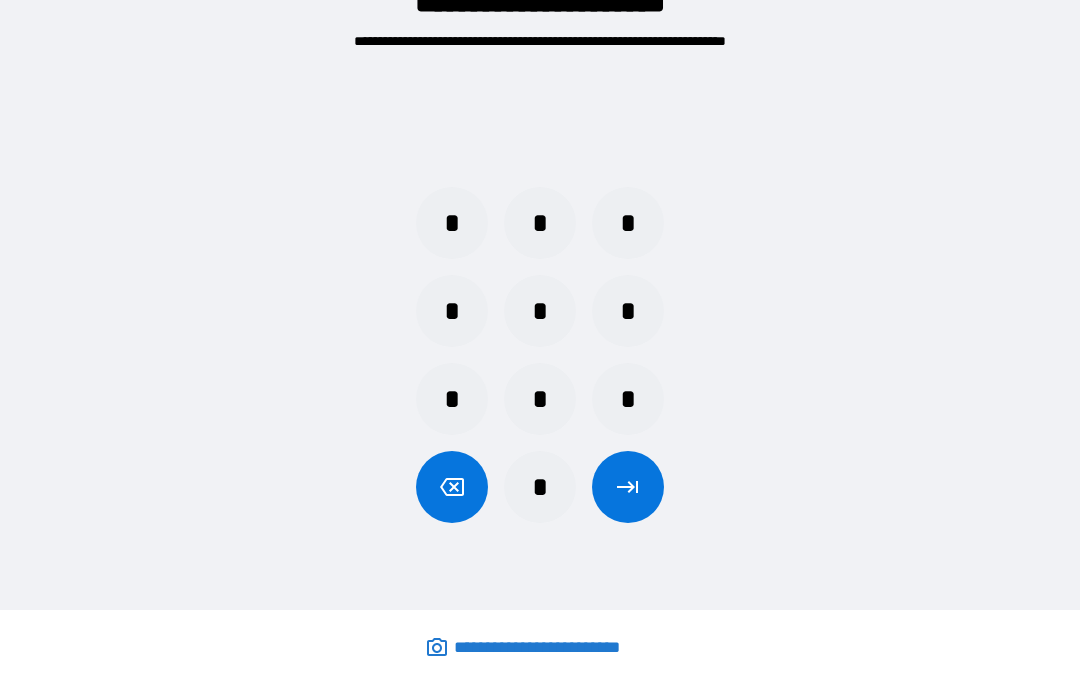 click on "*" at bounding box center (452, 311) 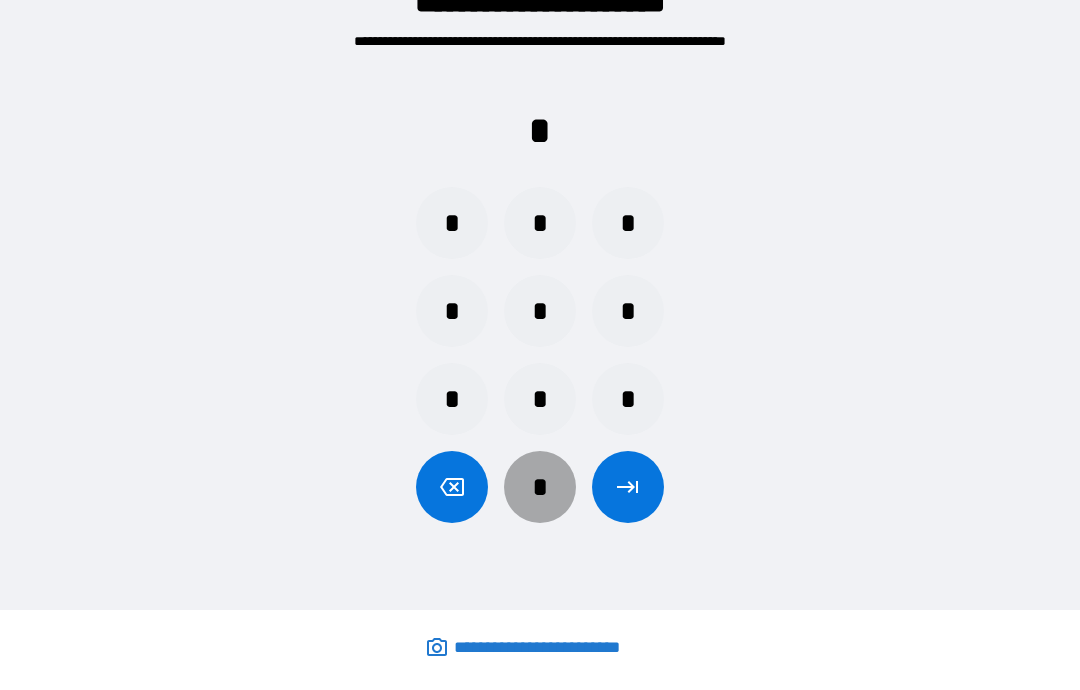 click on "*" at bounding box center [540, 487] 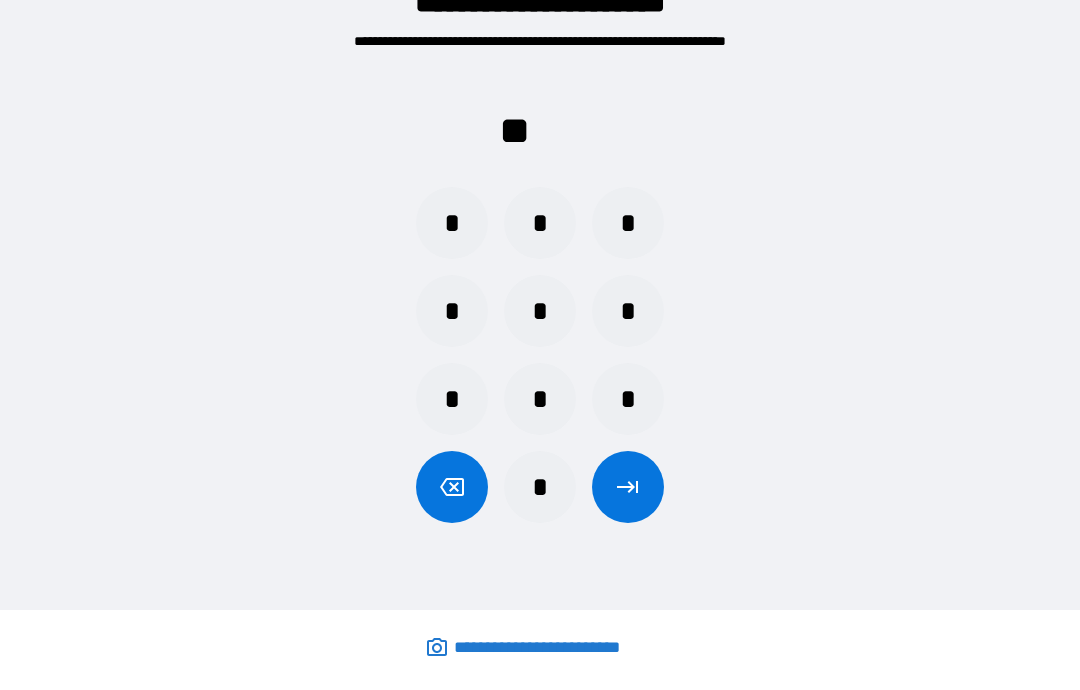 click on "*" at bounding box center [452, 223] 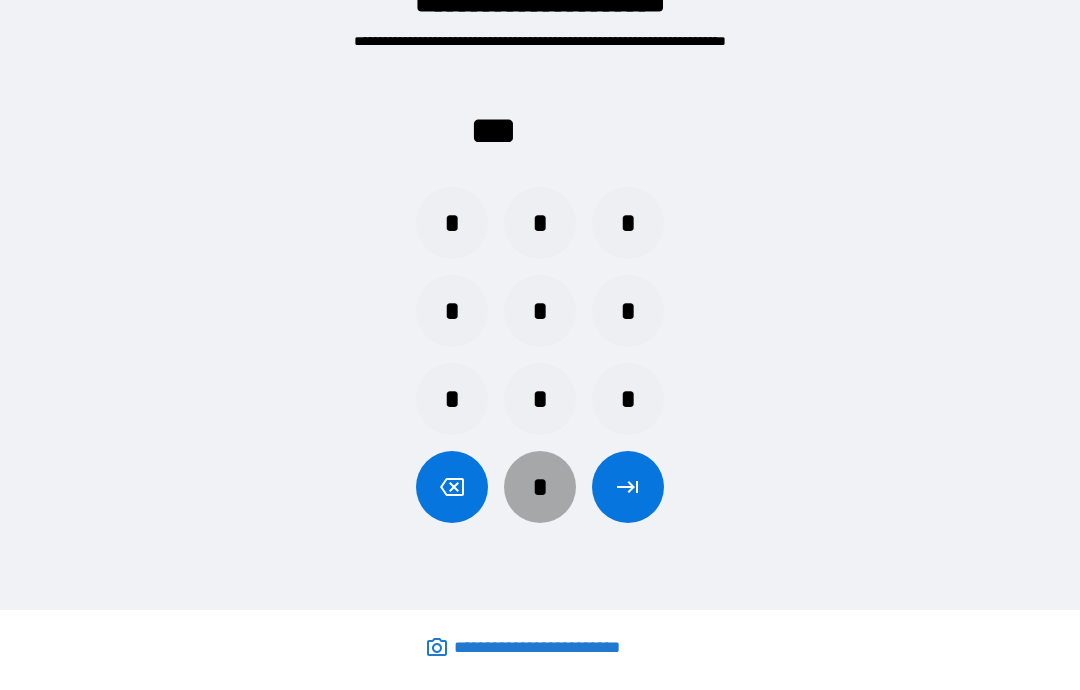 click on "*" at bounding box center (540, 487) 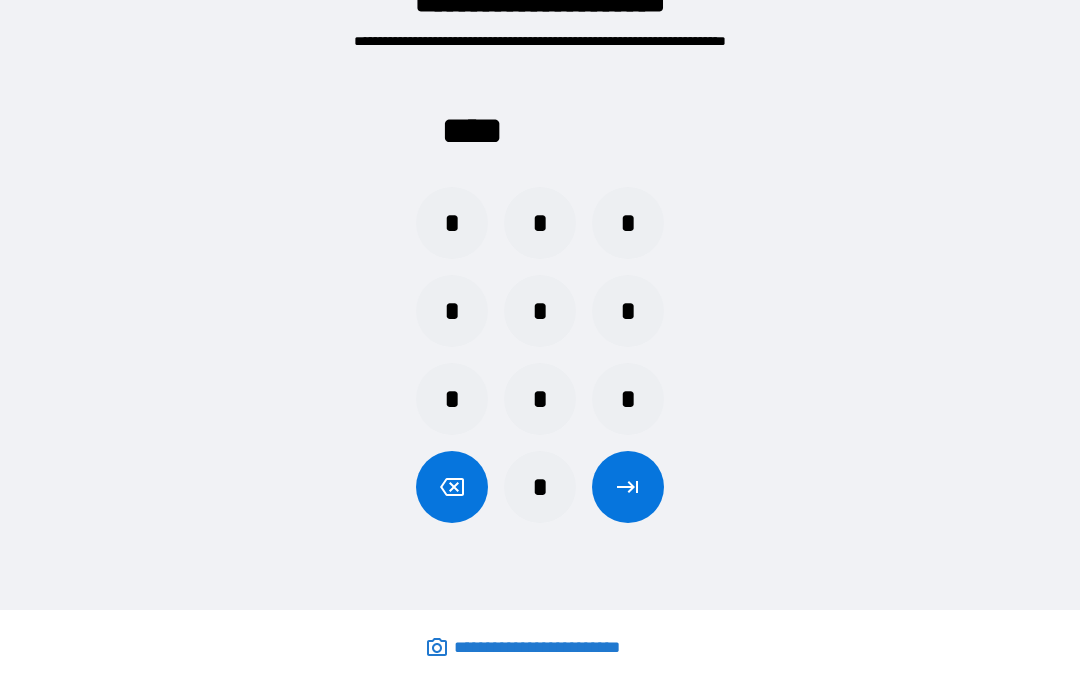 click at bounding box center (628, 487) 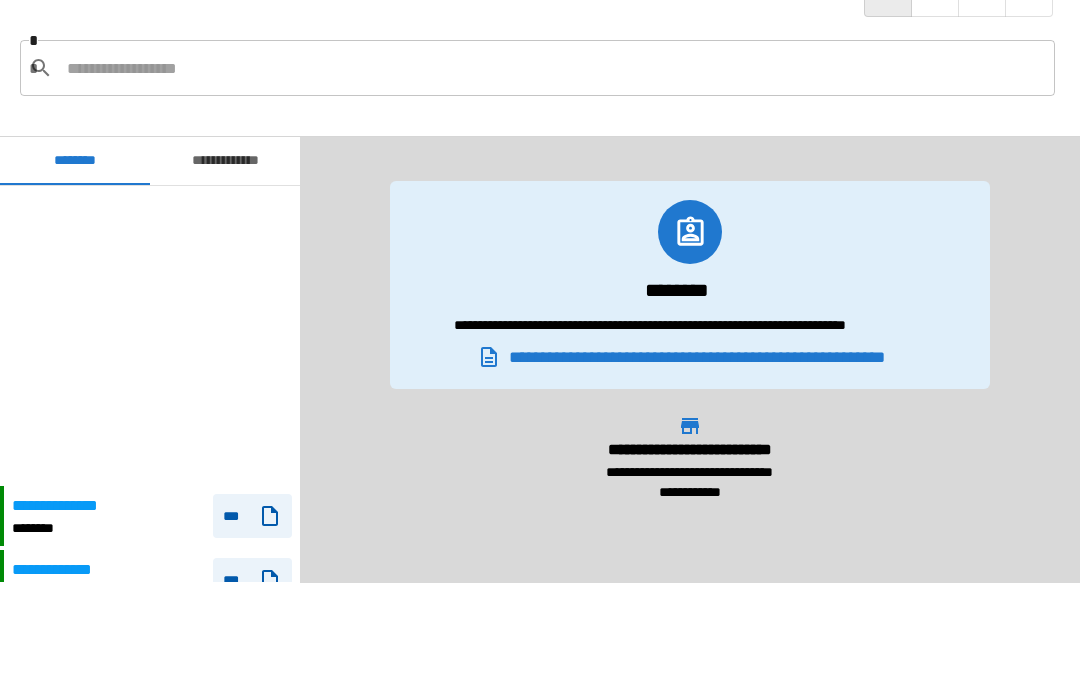 scroll, scrollTop: 300, scrollLeft: 0, axis: vertical 